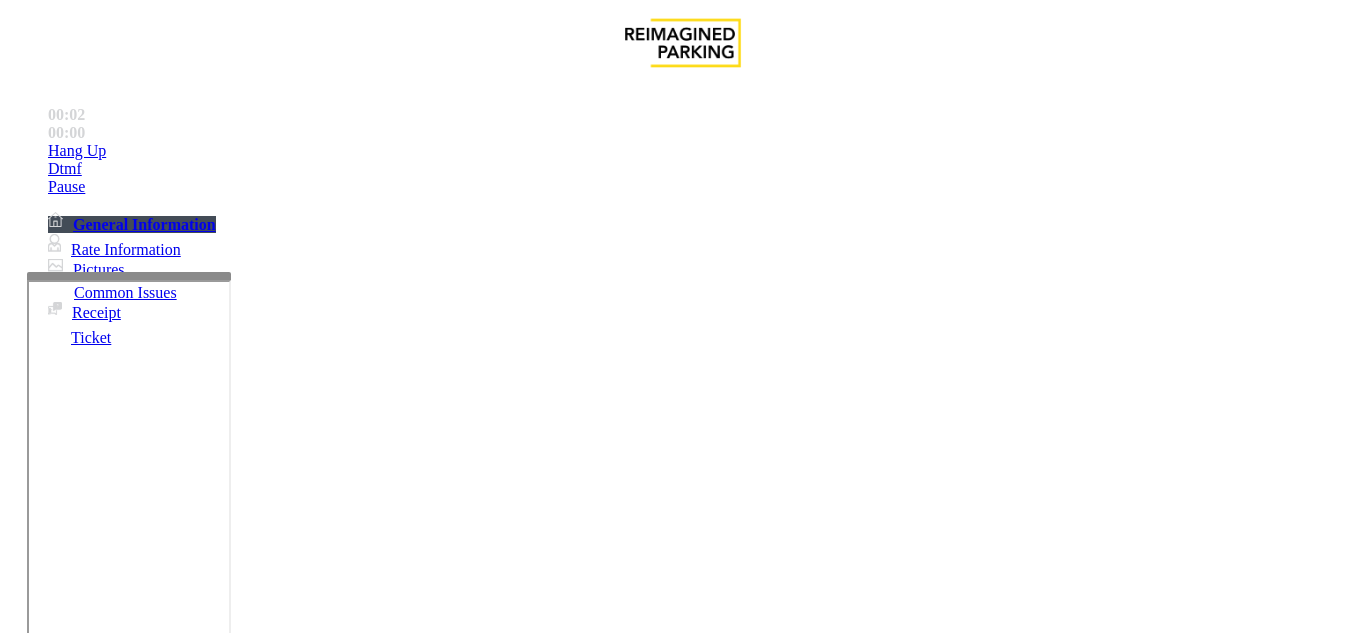 scroll, scrollTop: 0, scrollLeft: 0, axis: both 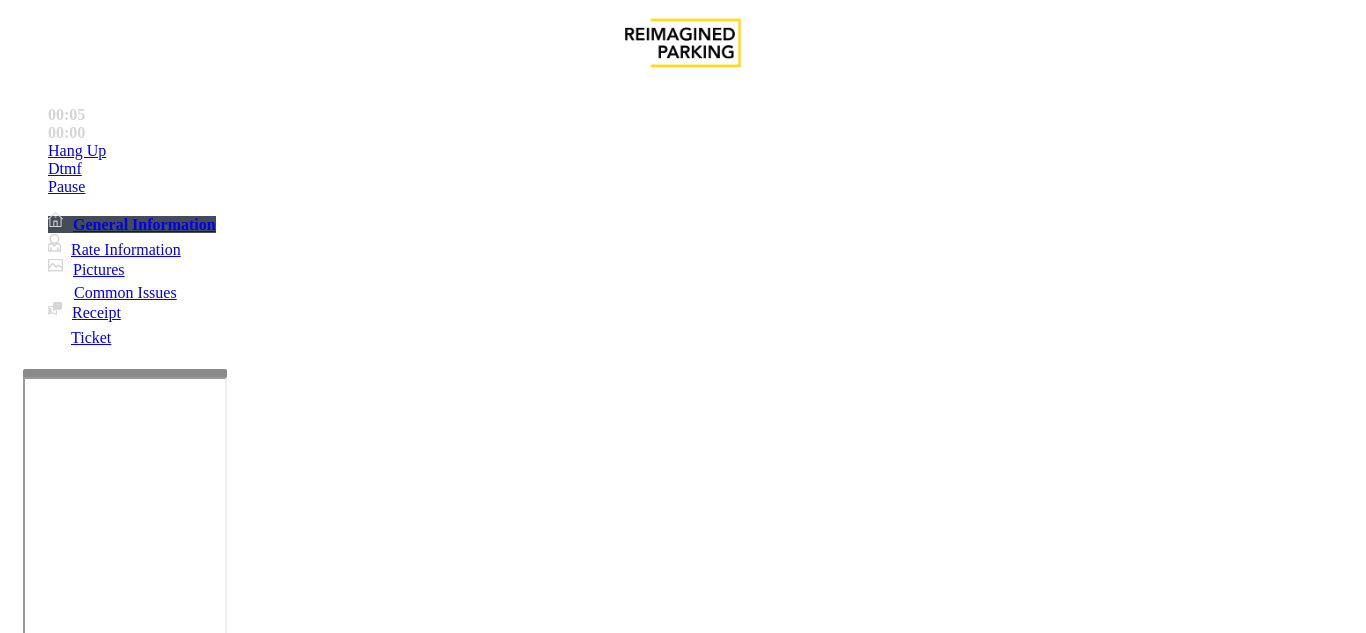 click at bounding box center [125, 605] 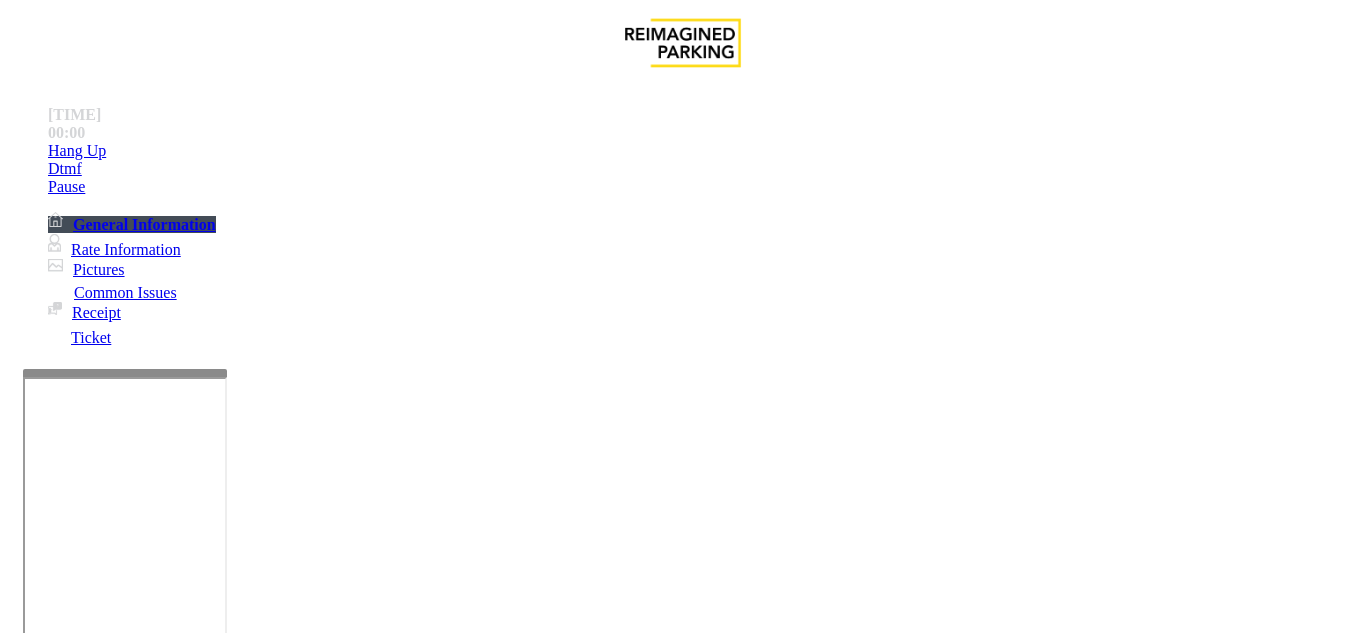 scroll, scrollTop: 1500, scrollLeft: 0, axis: vertical 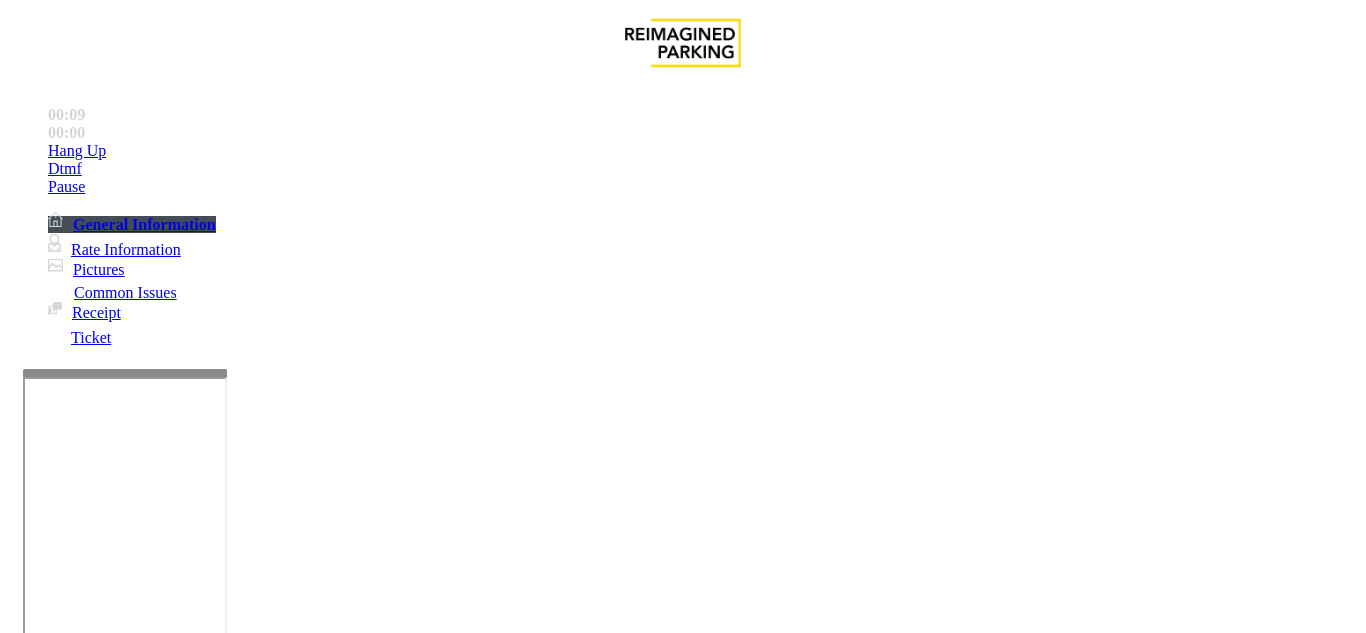 drag, startPoint x: 867, startPoint y: 332, endPoint x: 778, endPoint y: 299, distance: 94.92102 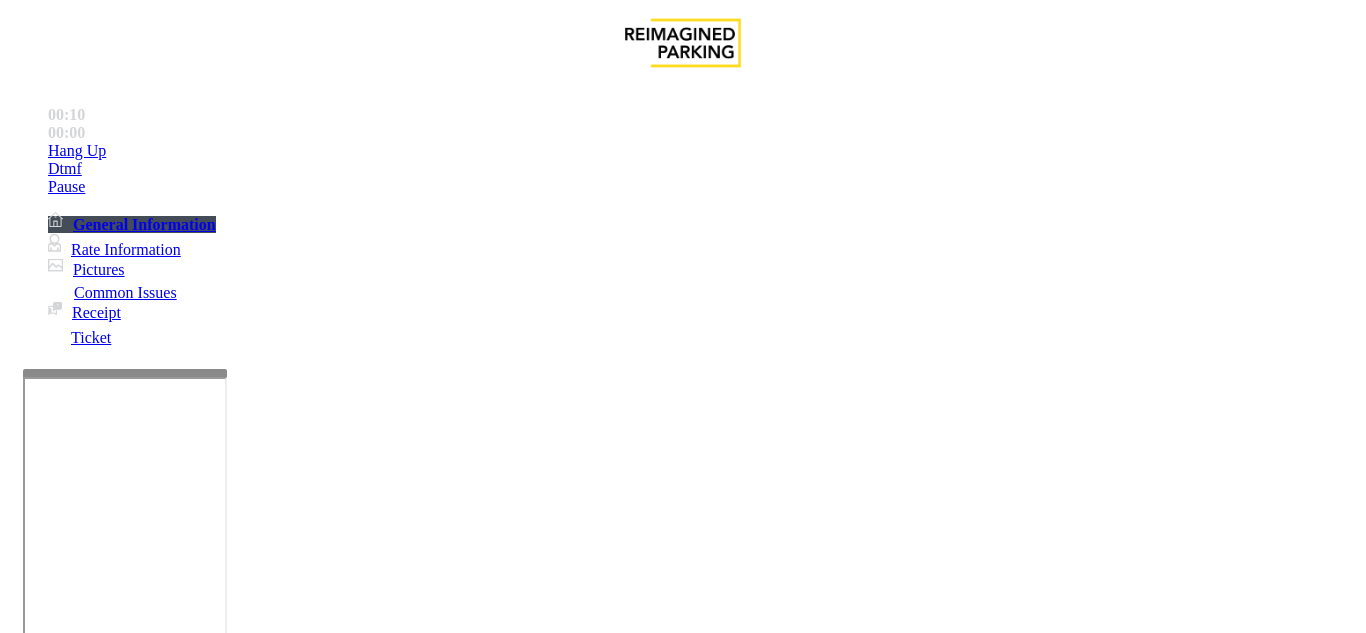 click at bounding box center [10, 3415] 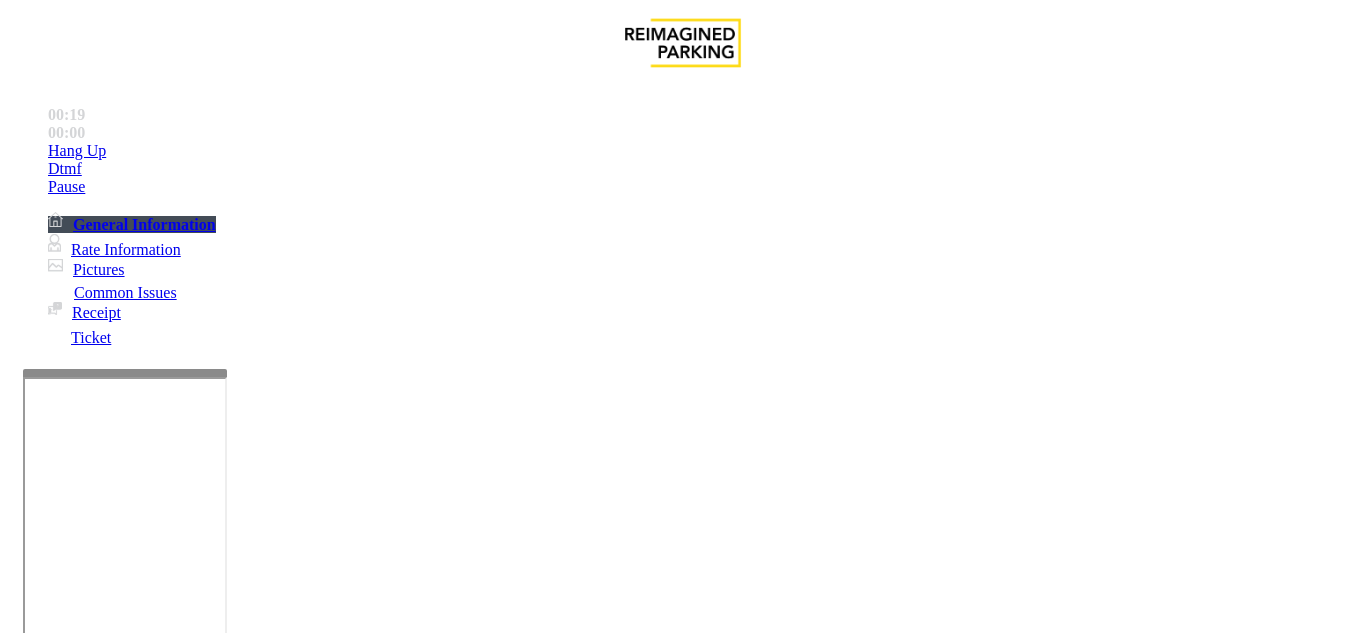 drag, startPoint x: 791, startPoint y: 319, endPoint x: 868, endPoint y: 318, distance: 77.00649 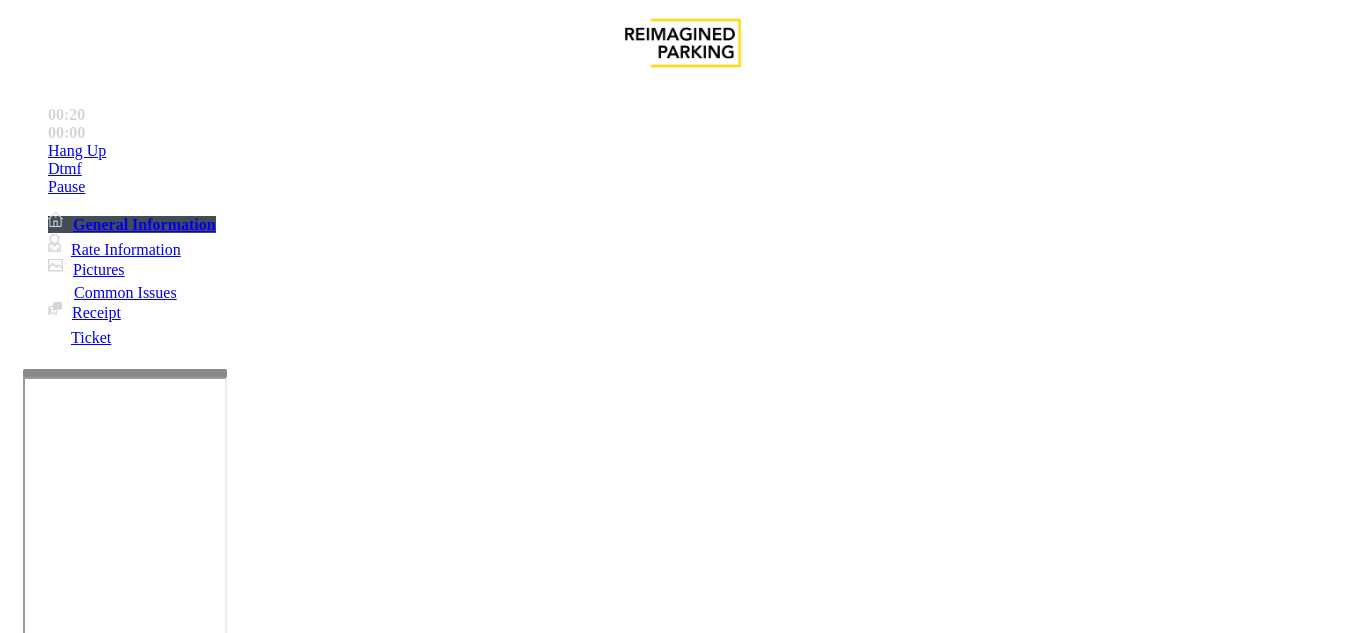 click at bounding box center (74, 3415) 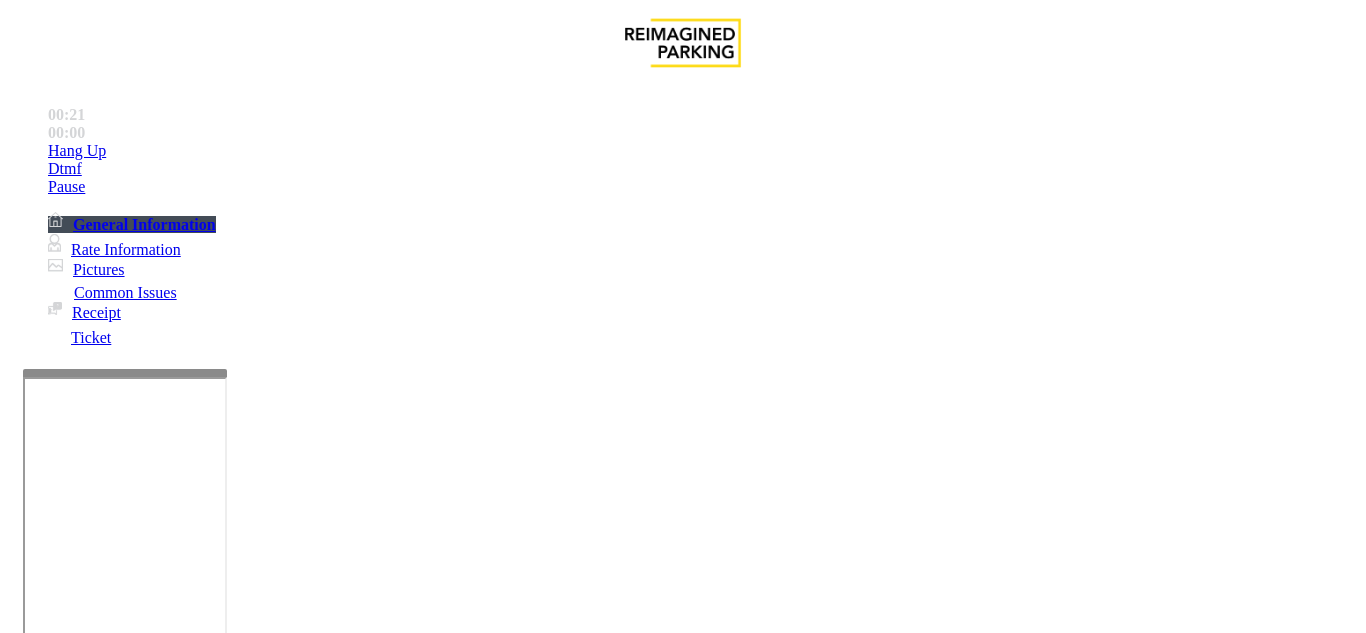 drag, startPoint x: 874, startPoint y: 318, endPoint x: 807, endPoint y: 306, distance: 68.06615 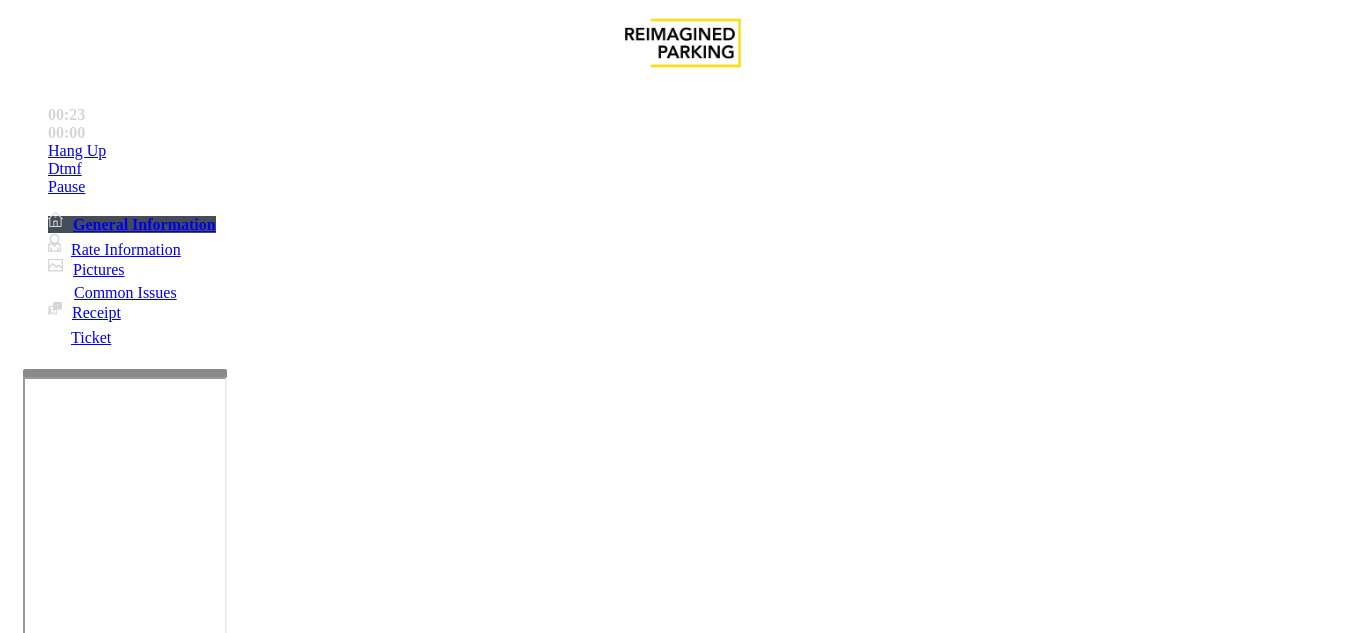 scroll, scrollTop: 700, scrollLeft: 0, axis: vertical 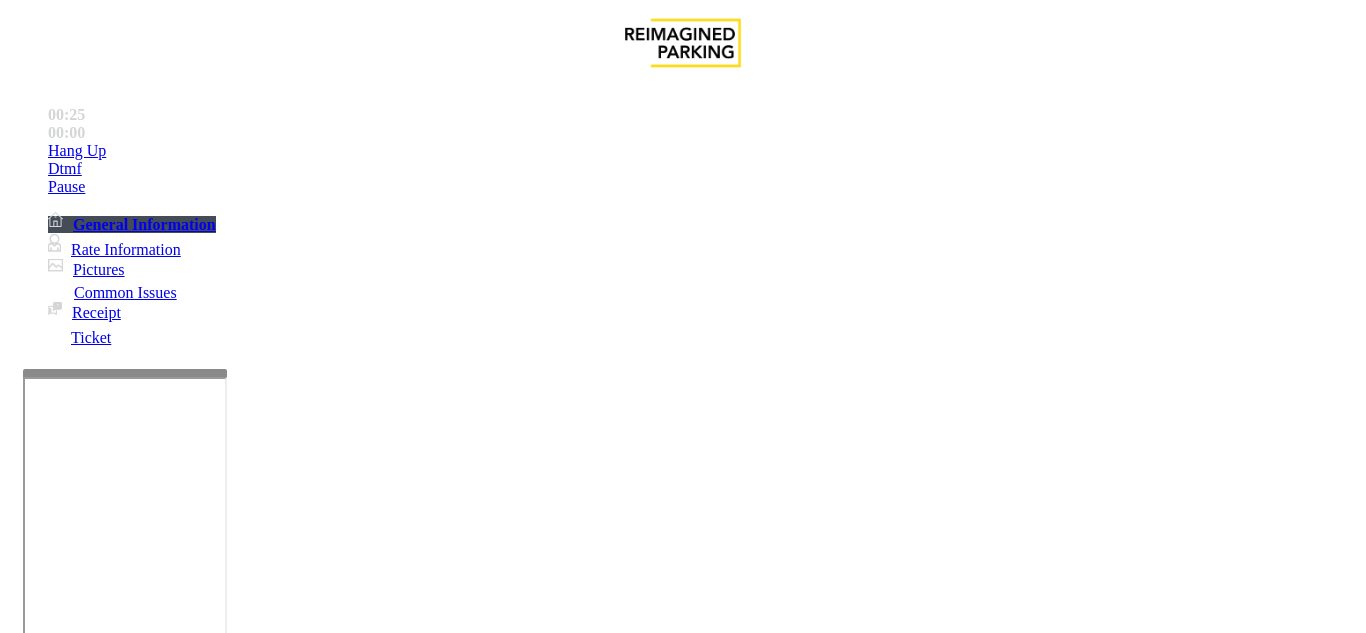click on "J Portman Exit (Lane3) ([MONTHLY ONLY])" at bounding box center (158, 1230) 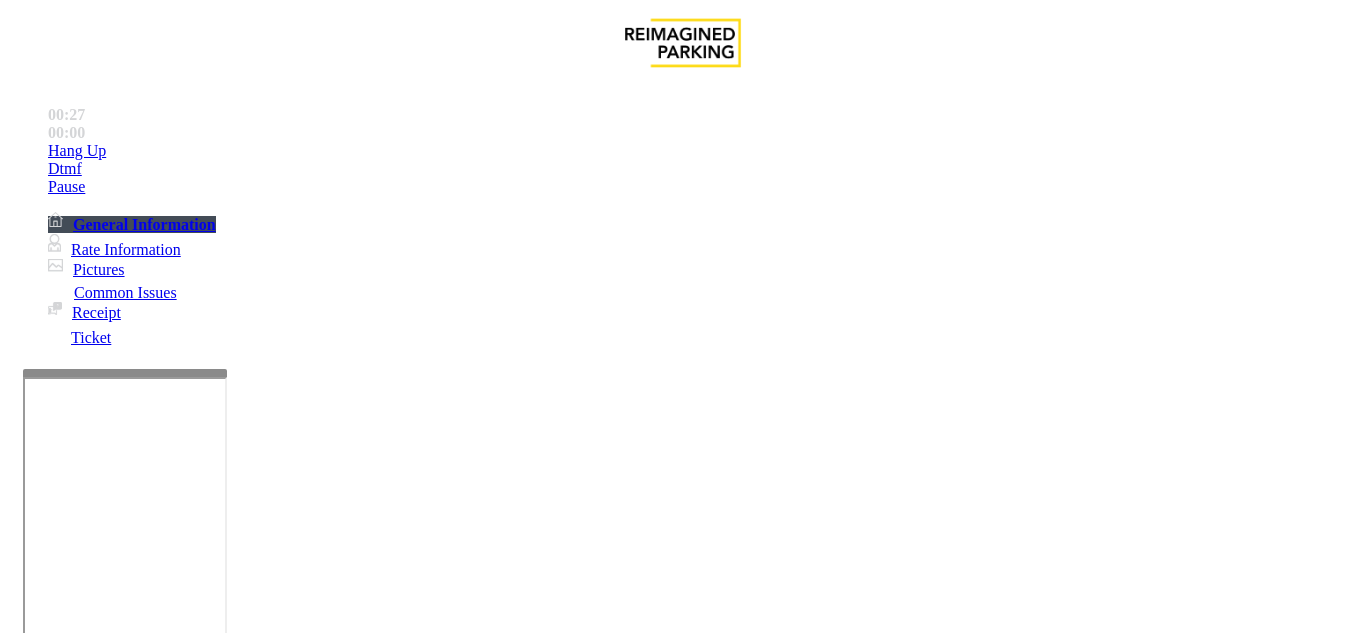 click on "Security does not get out for free. Please call [PERSON] or [PERSON] before vending customer out." at bounding box center (323, 2534) 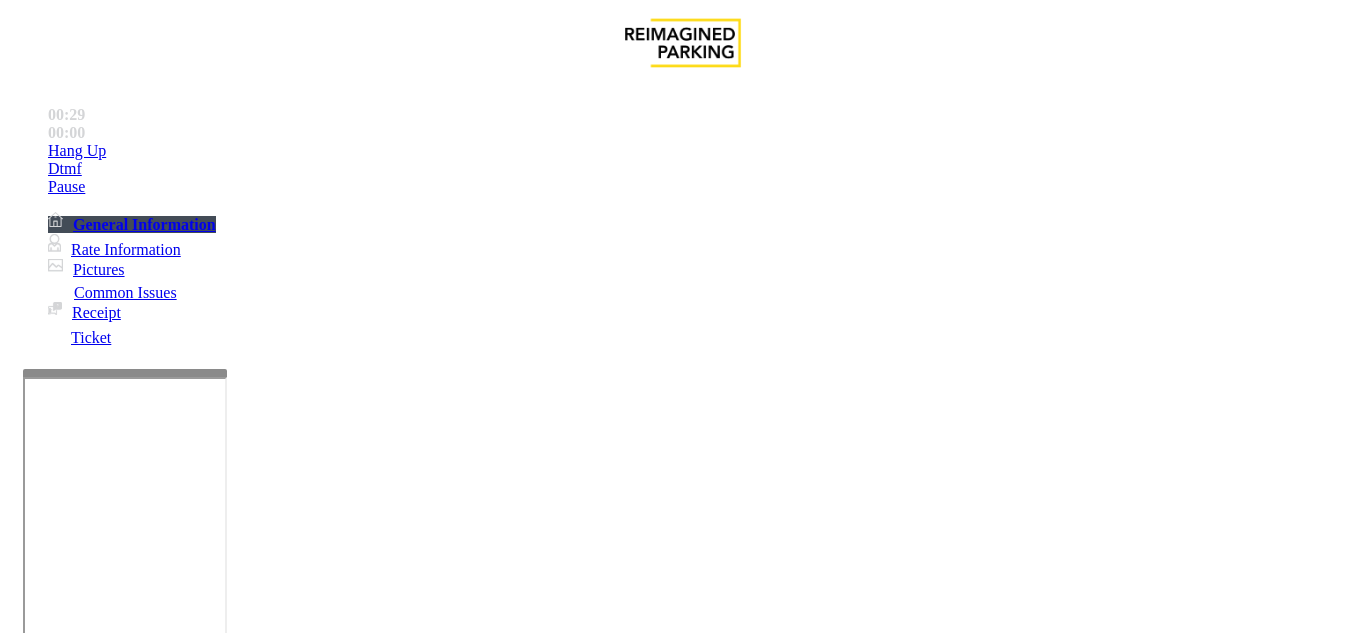scroll, scrollTop: 3422, scrollLeft: 0, axis: vertical 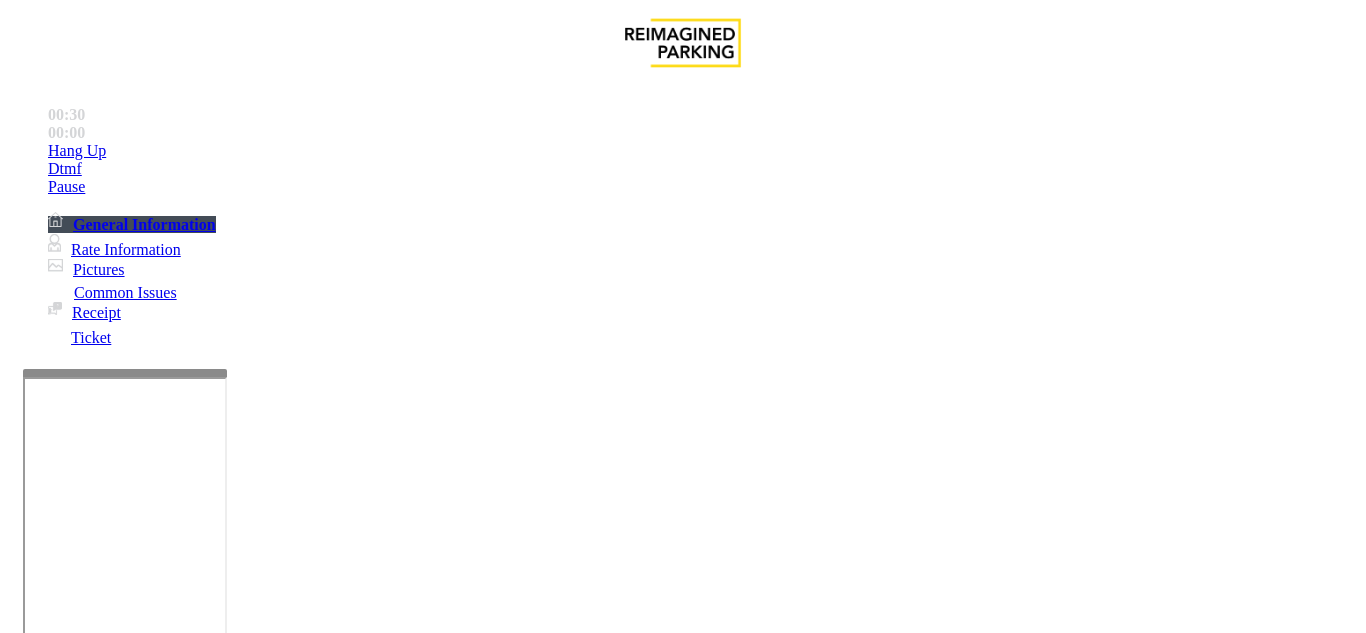 click on "Vend List" at bounding box center (682, 5512) 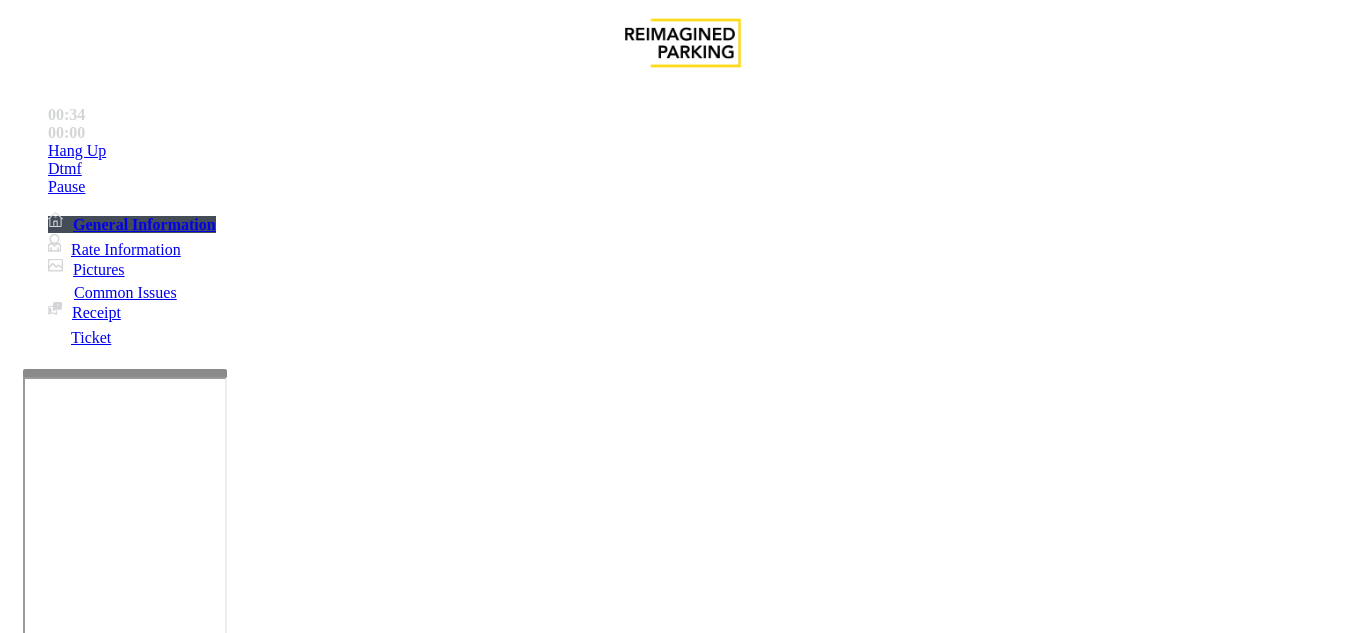 click on "[FIRST] [LAST]" at bounding box center [168, 5405] 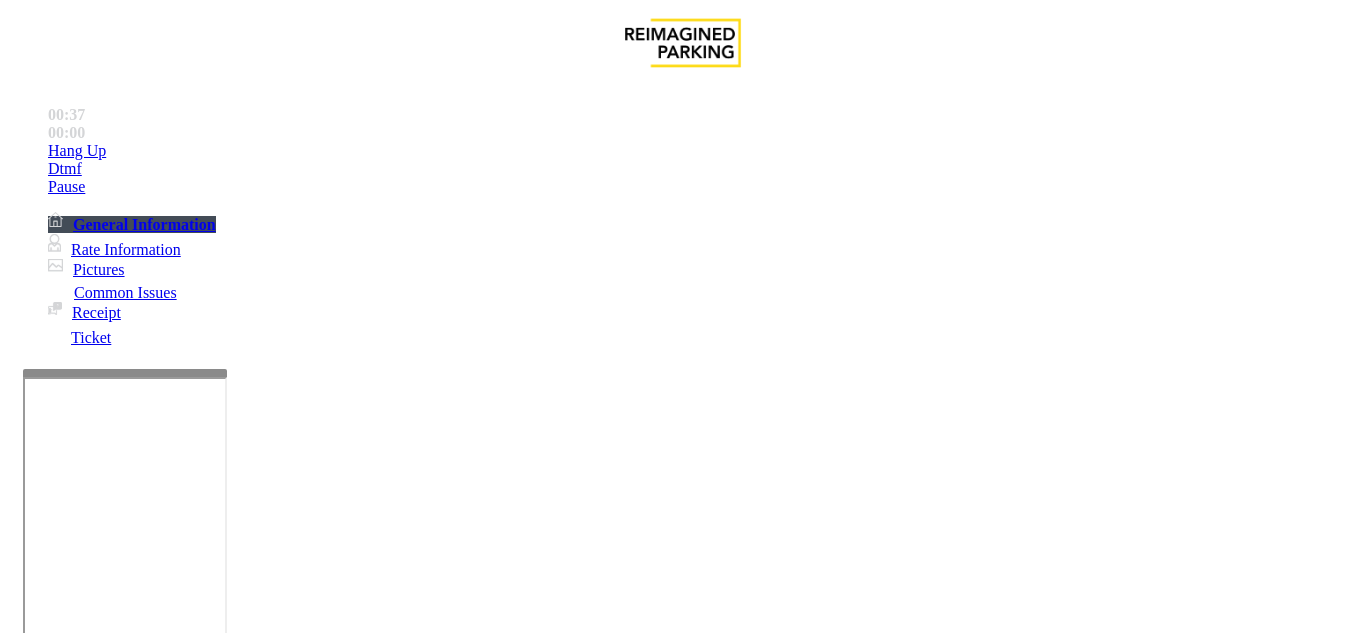 drag, startPoint x: 695, startPoint y: 195, endPoint x: 755, endPoint y: 199, distance: 60.133186 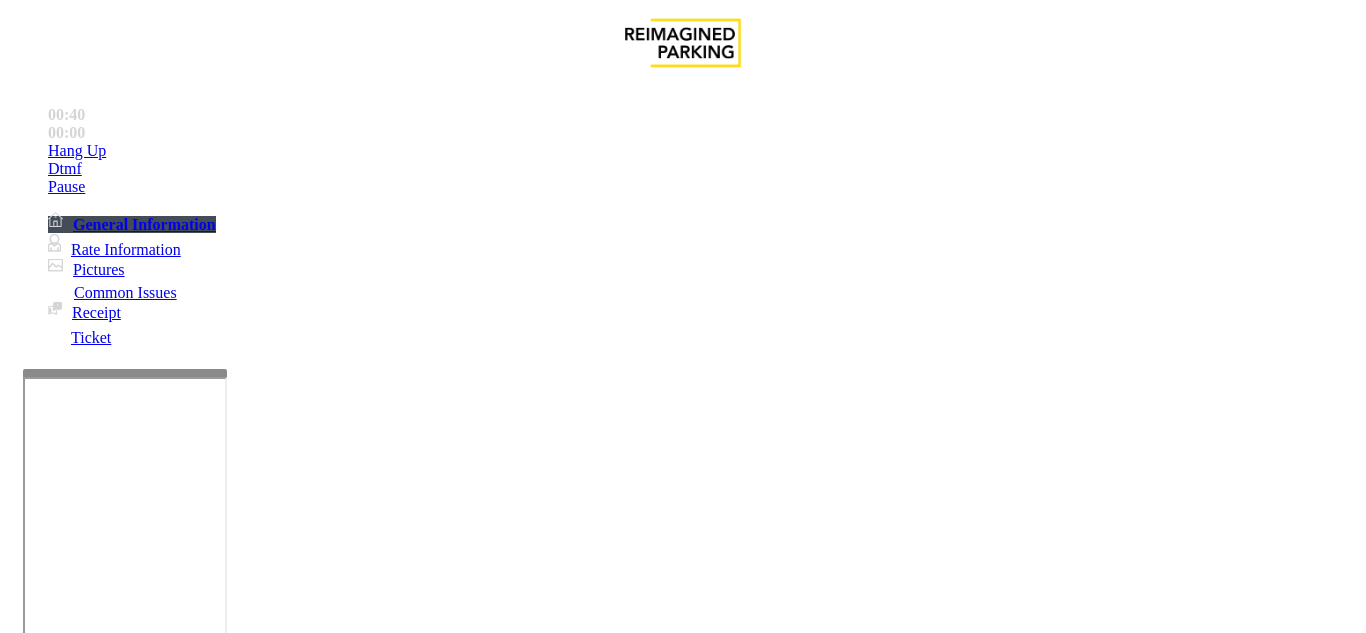 scroll, scrollTop: 500, scrollLeft: 0, axis: vertical 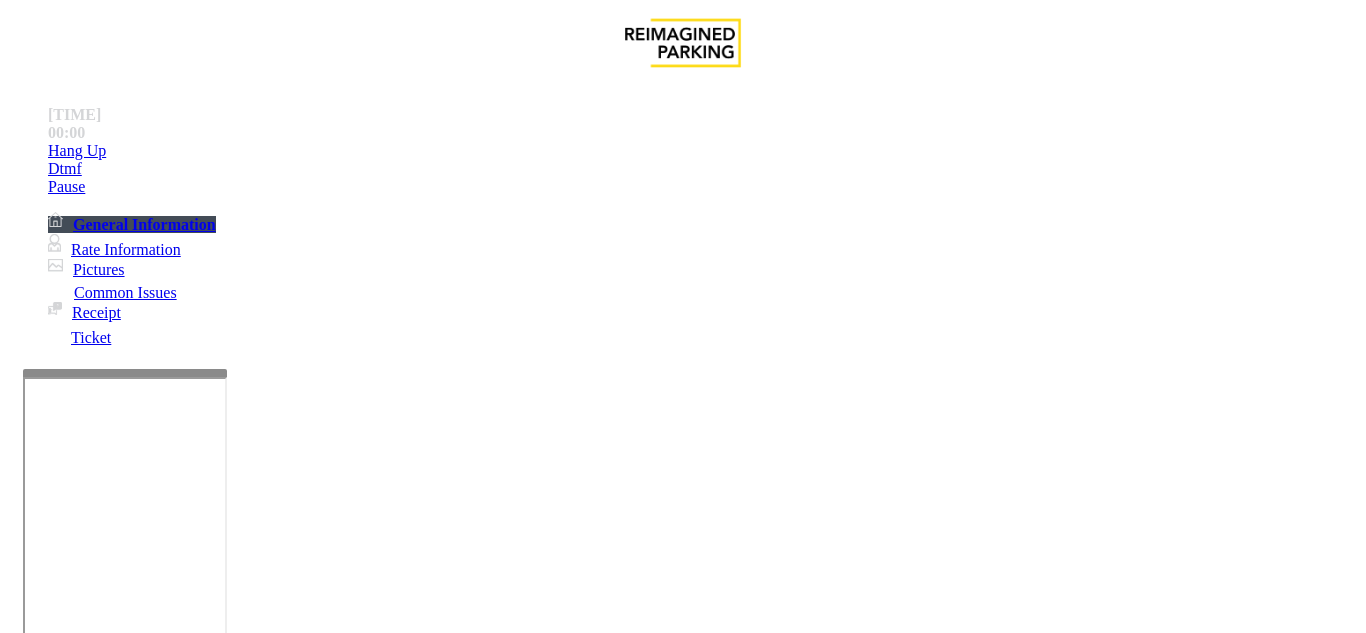 drag, startPoint x: 848, startPoint y: 189, endPoint x: 1226, endPoint y: 273, distance: 387.22086 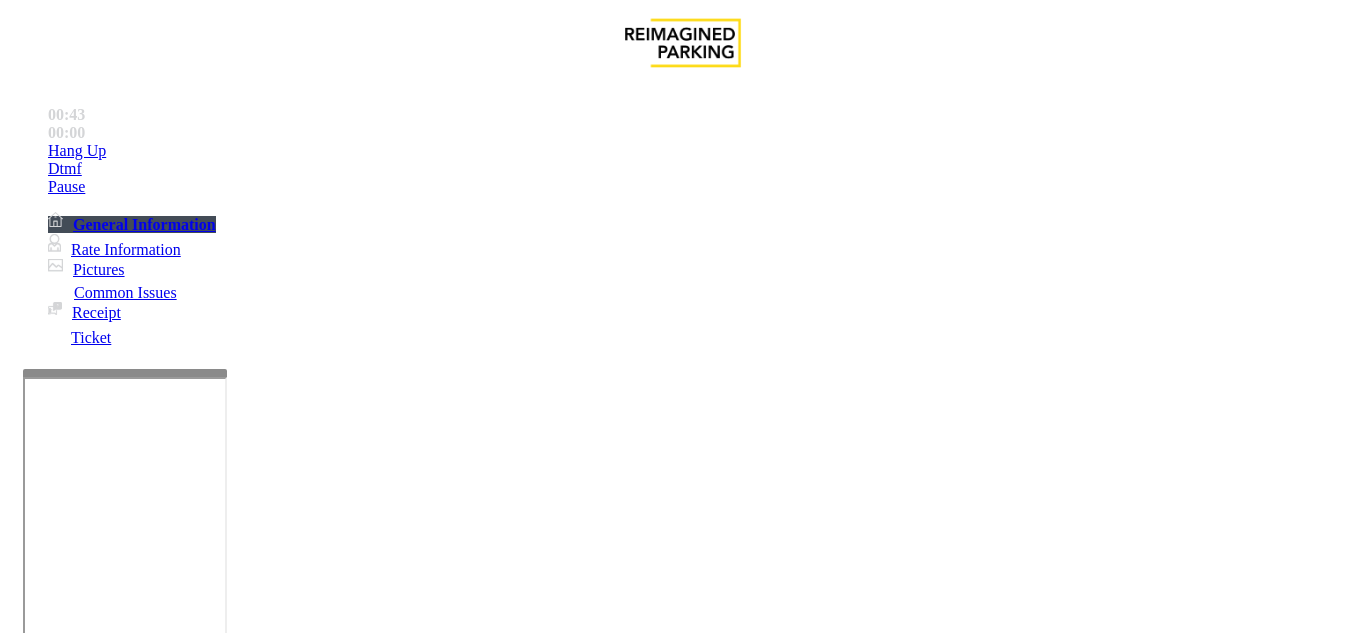 click on "AmericasMart" at bounding box center (682, 2266) 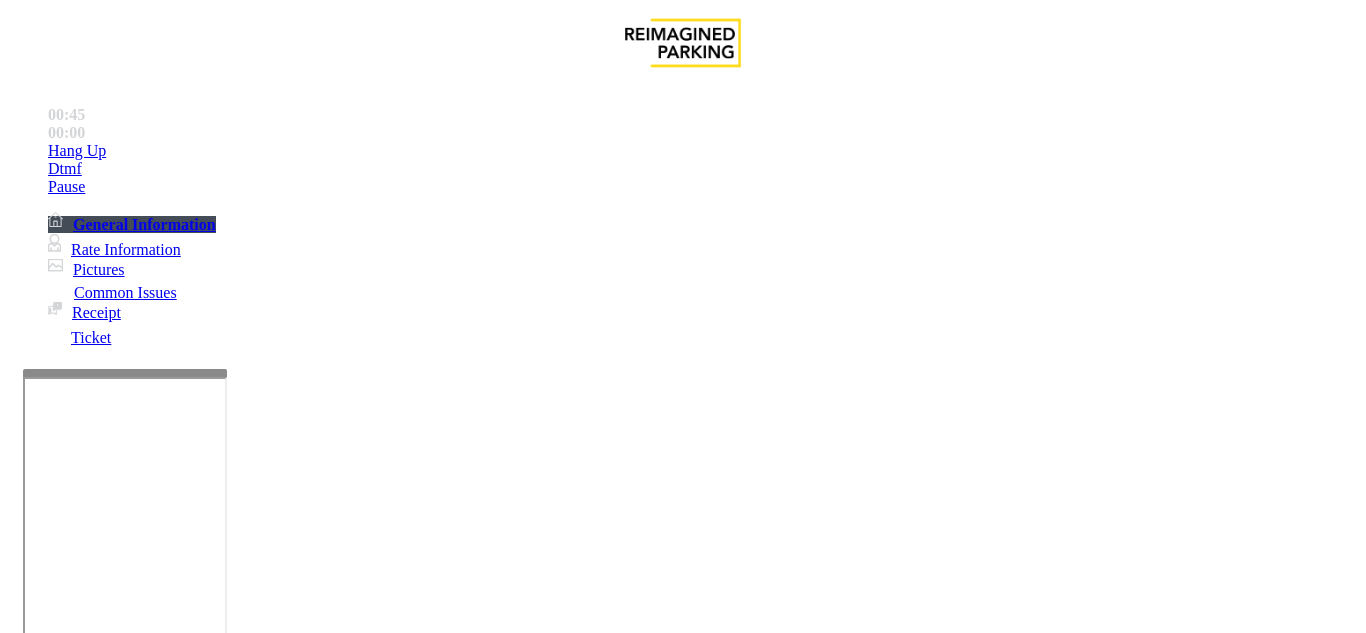 drag, startPoint x: 785, startPoint y: 195, endPoint x: 1112, endPoint y: 277, distance: 337.1246 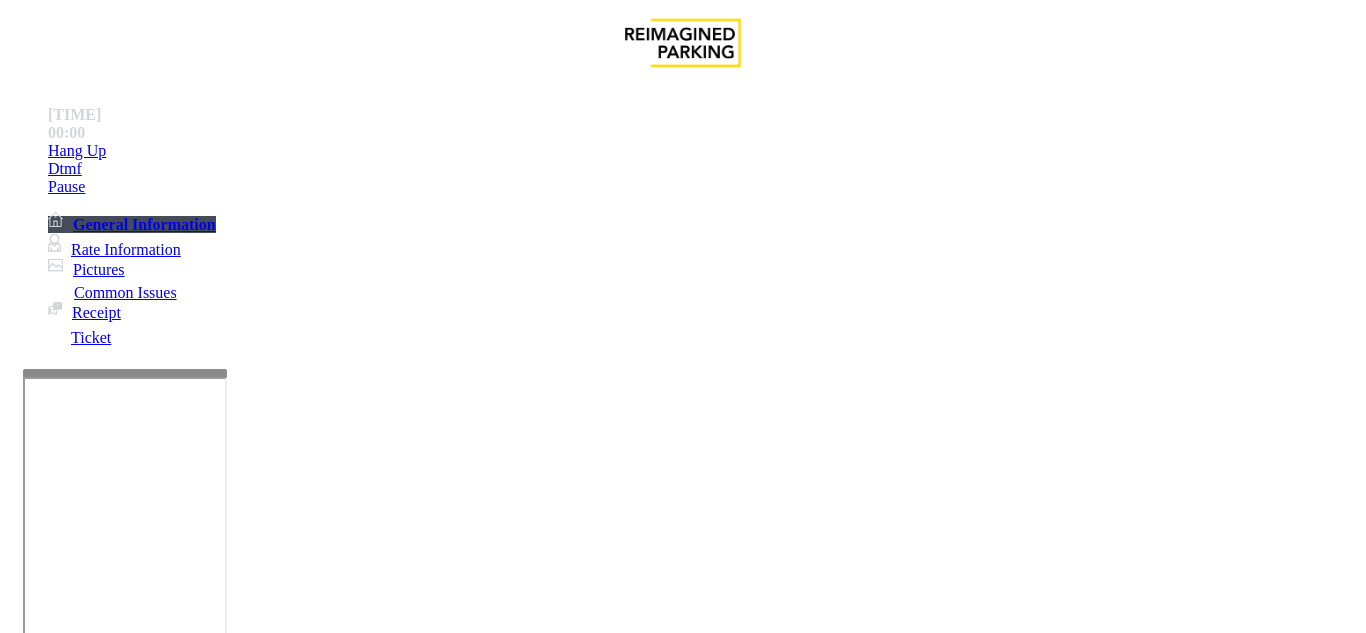 drag, startPoint x: 846, startPoint y: 196, endPoint x: 1158, endPoint y: 267, distance: 319.97656 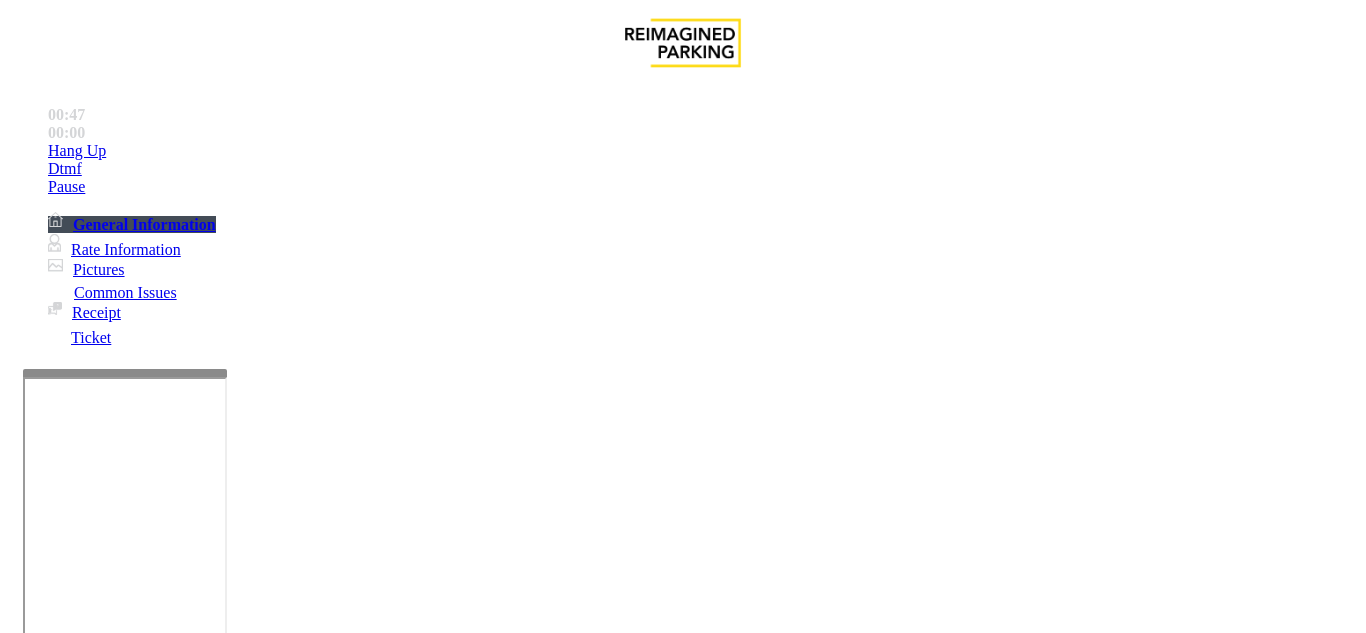 drag, startPoint x: 886, startPoint y: 212, endPoint x: 826, endPoint y: 183, distance: 66.64083 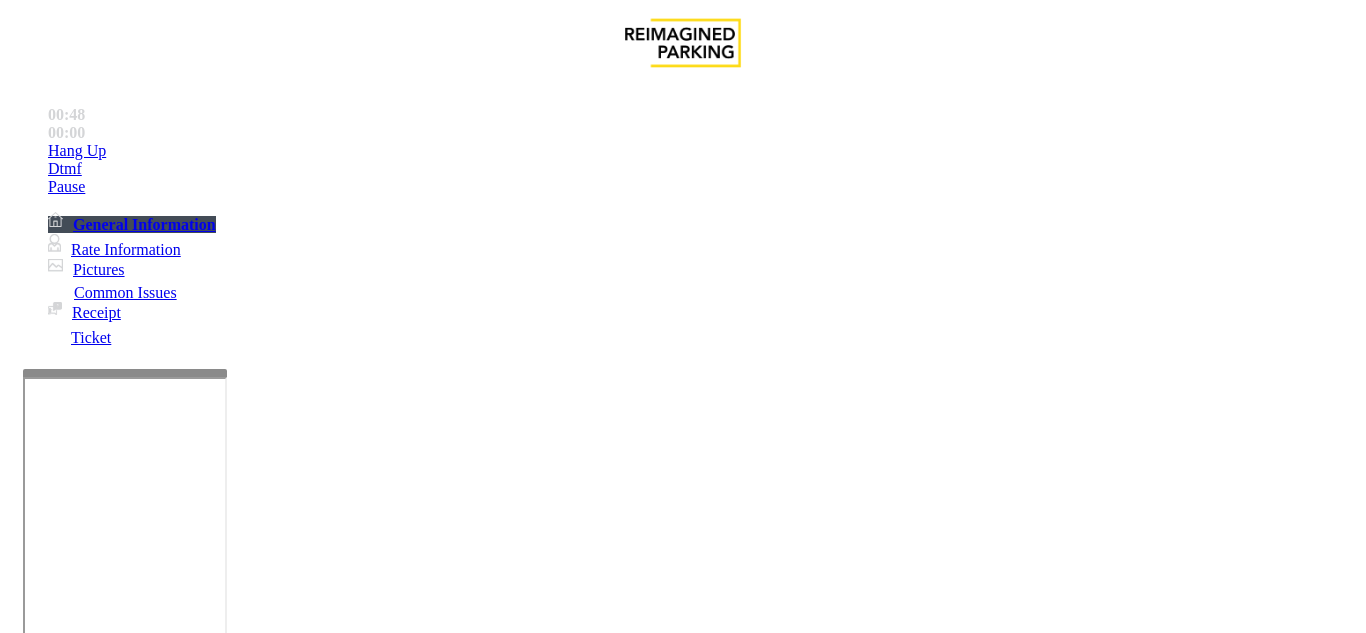 drag, startPoint x: 826, startPoint y: 183, endPoint x: 1163, endPoint y: 290, distance: 353.57886 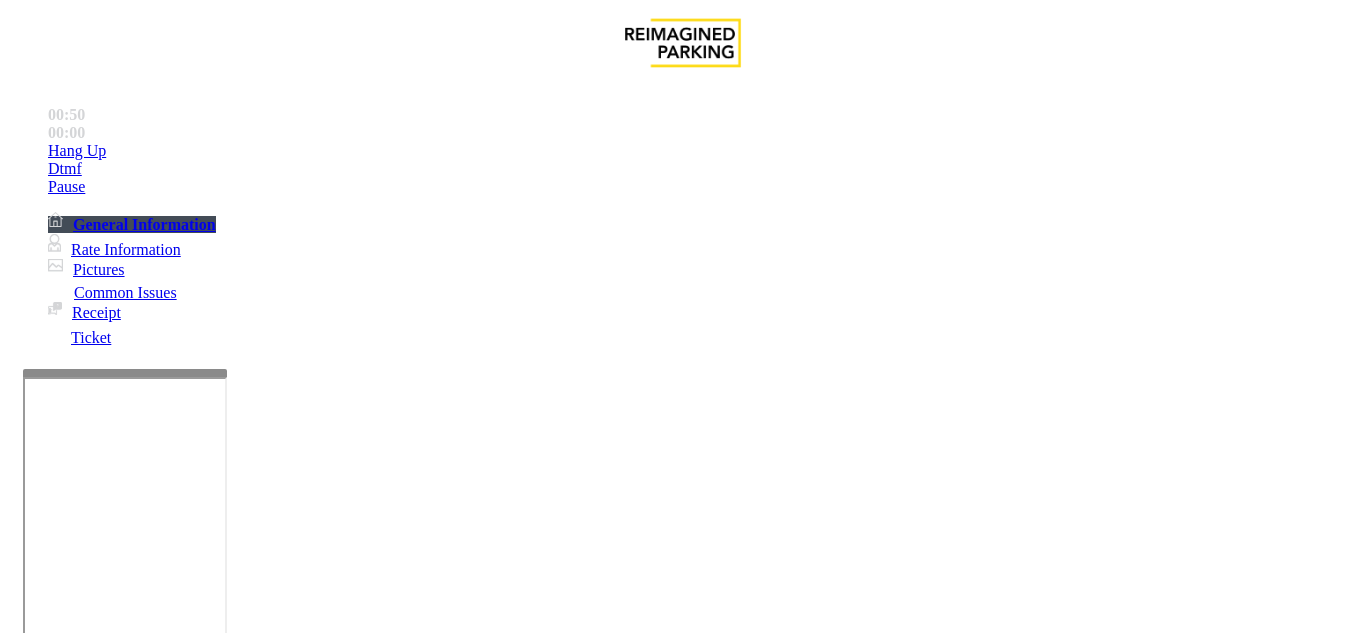 drag, startPoint x: 802, startPoint y: 210, endPoint x: 1200, endPoint y: 326, distance: 414.56 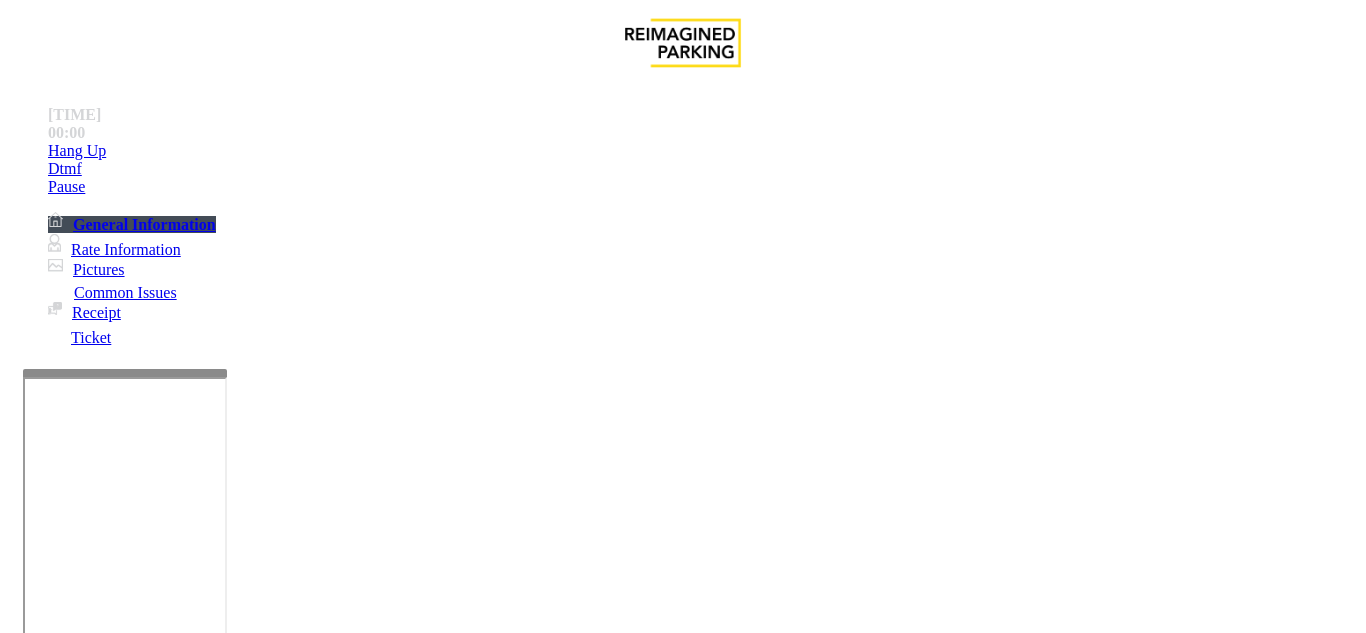 click on "250 Ted Turner Dr NW" at bounding box center [682, 2390] 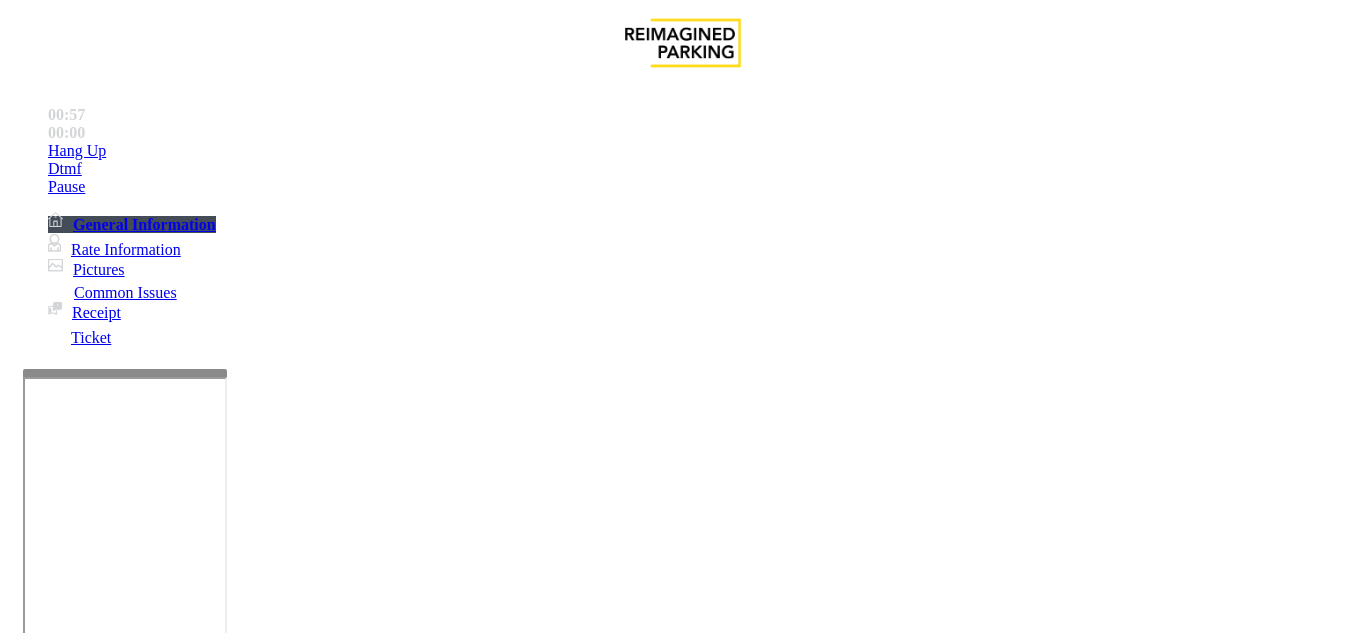 drag, startPoint x: 895, startPoint y: 244, endPoint x: 805, endPoint y: 212, distance: 95.51963 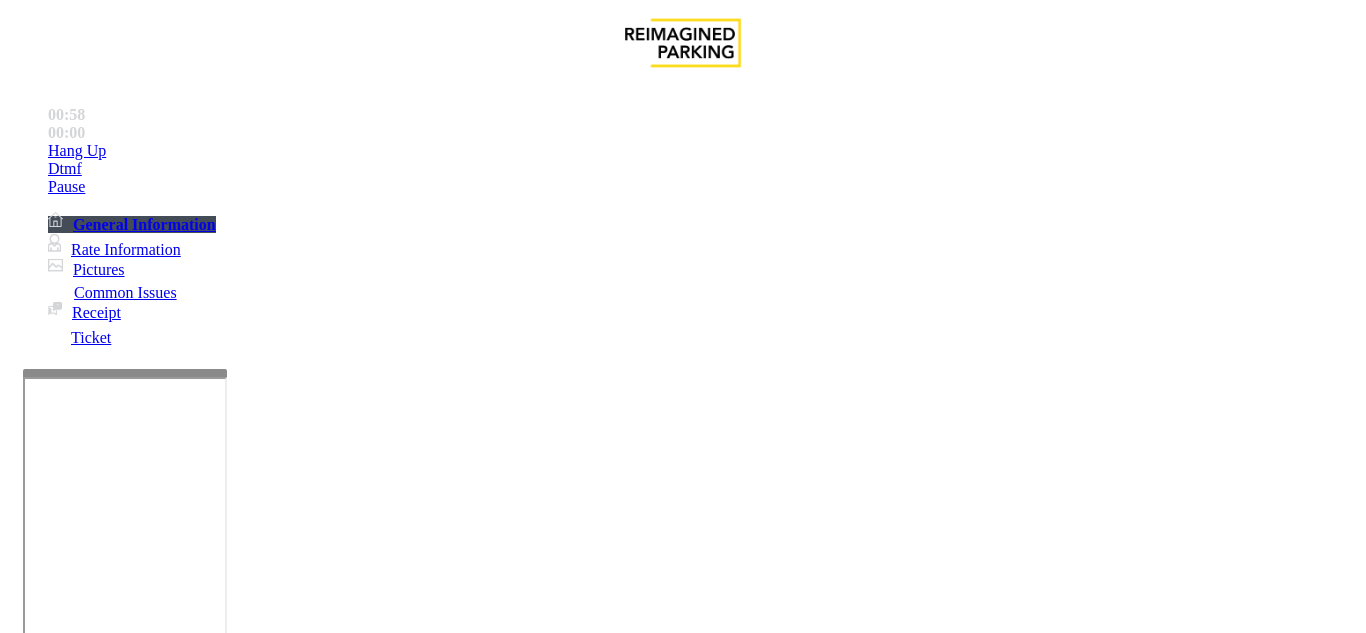drag, startPoint x: 917, startPoint y: 199, endPoint x: 999, endPoint y: 238, distance: 90.80198 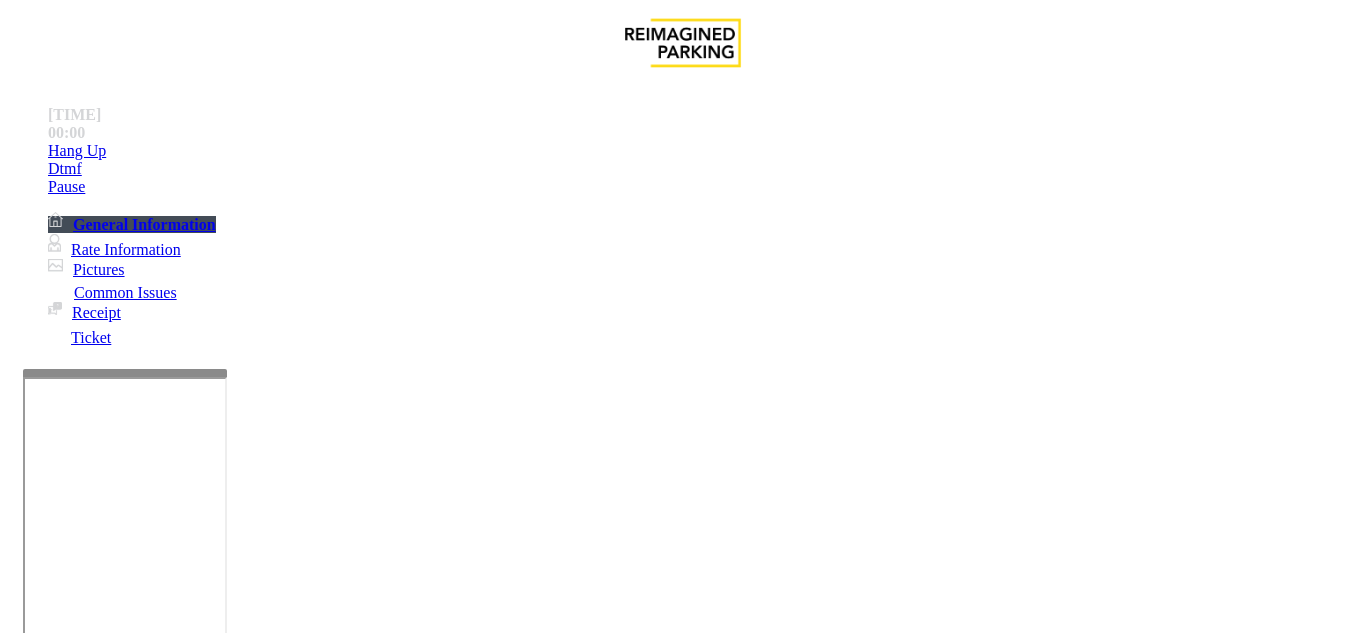 scroll, scrollTop: 700, scrollLeft: 0, axis: vertical 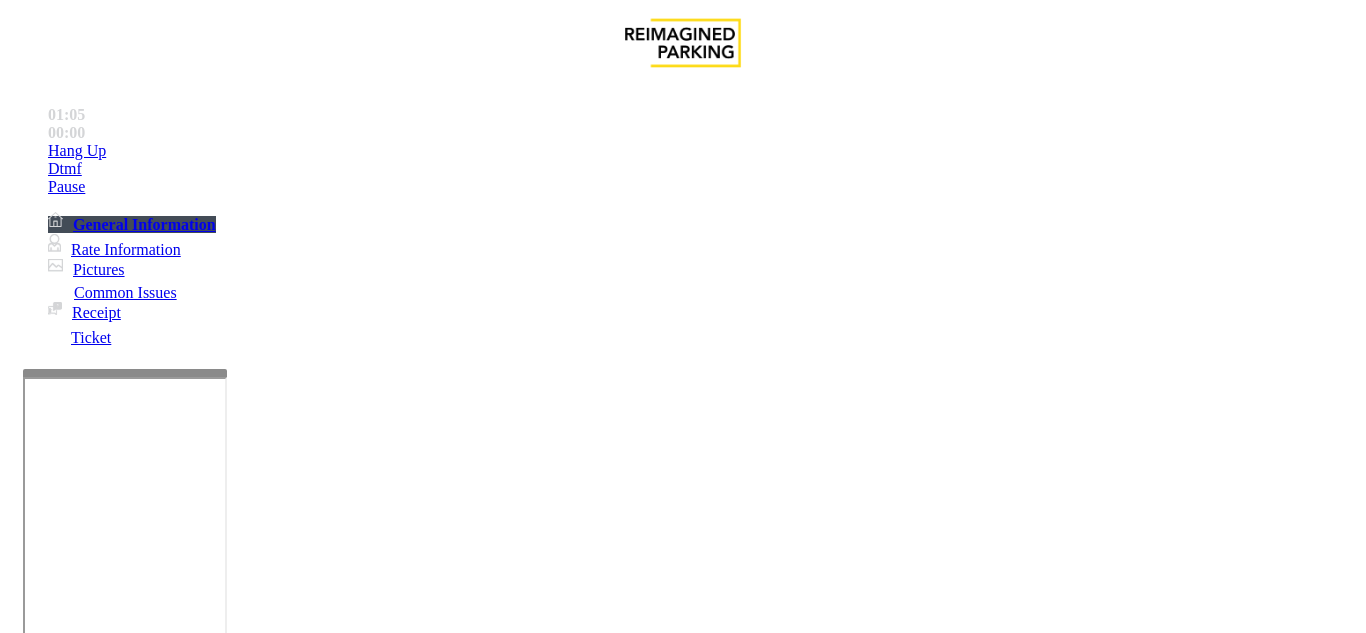 drag, startPoint x: 897, startPoint y: 330, endPoint x: 1312, endPoint y: 322, distance: 415.0771 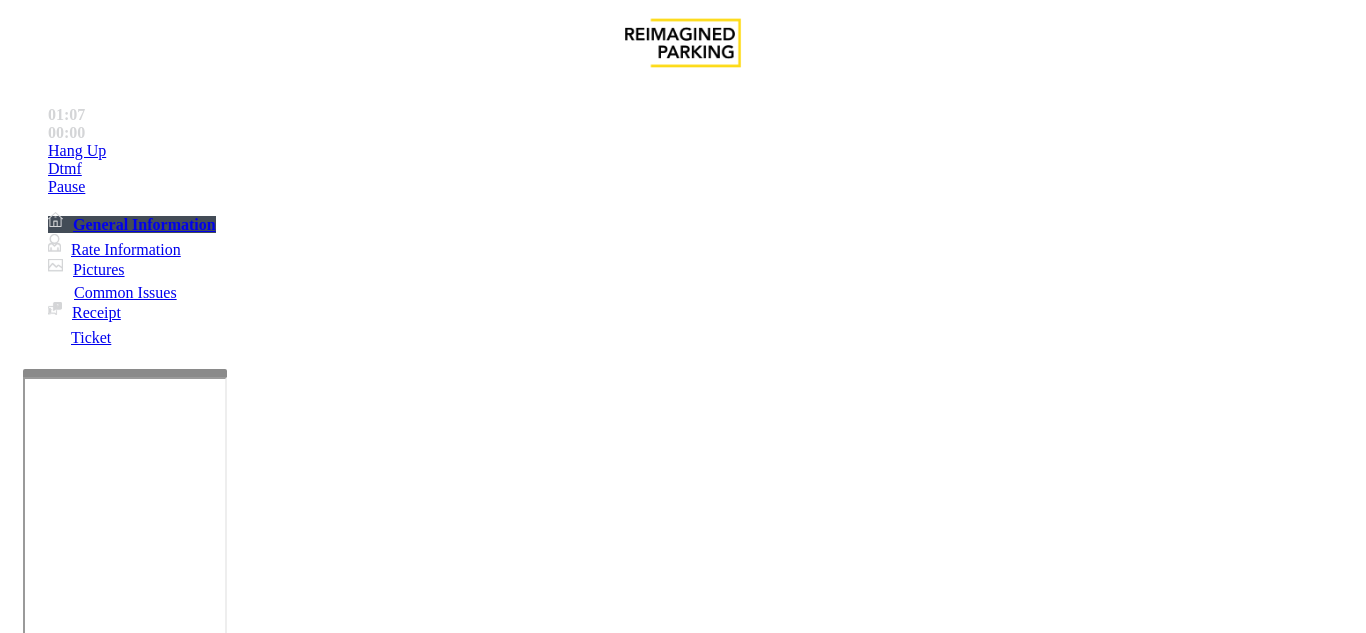 drag, startPoint x: 1342, startPoint y: 339, endPoint x: 886, endPoint y: 329, distance: 456.10965 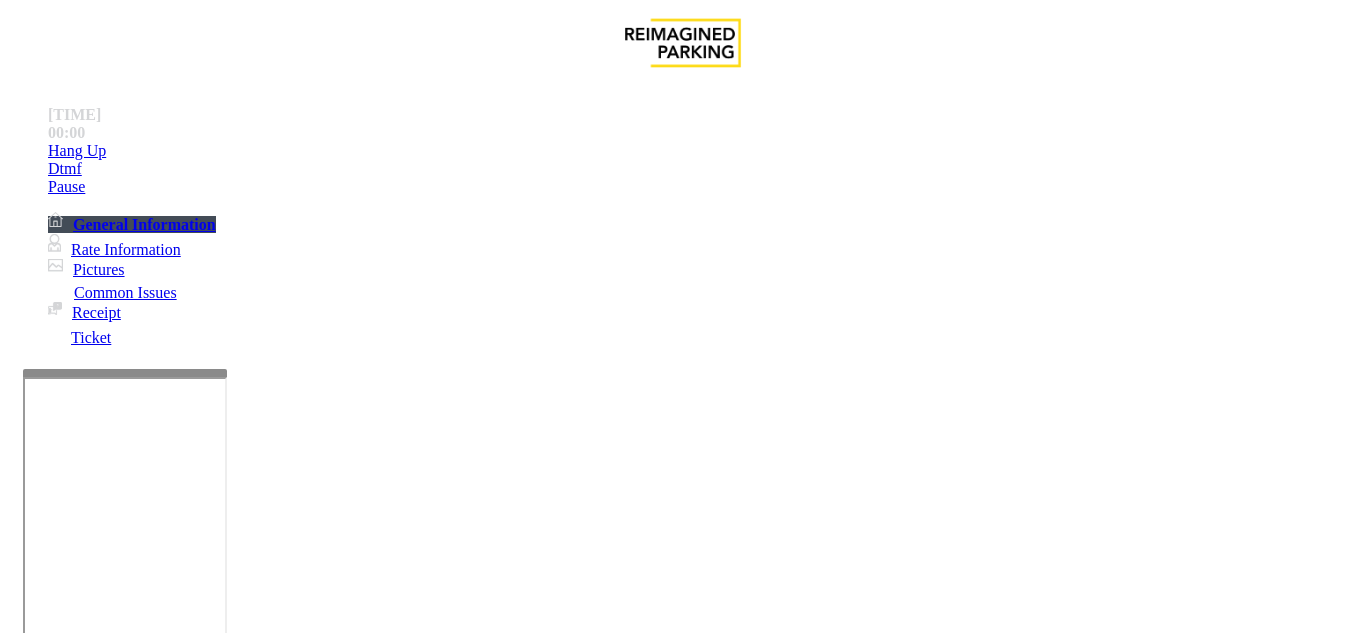 click on "Intercom Issue/No Response" at bounding box center [773, 1286] 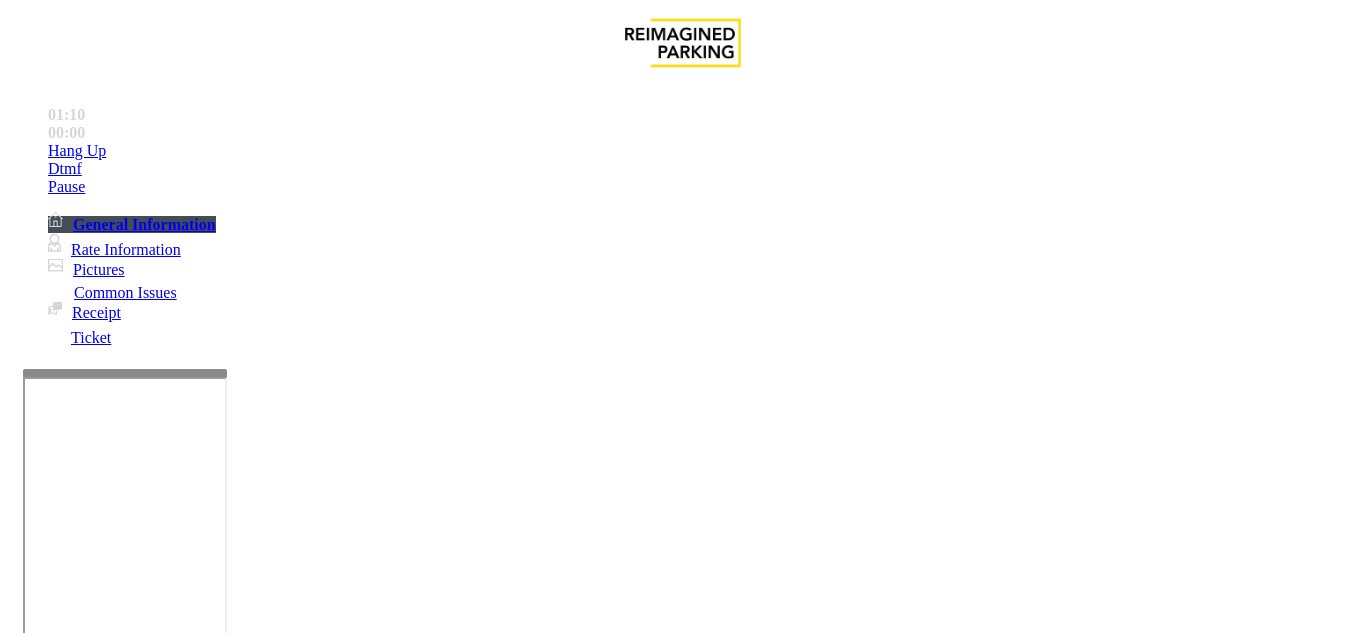 click on "Issue" at bounding box center [42, 1253] 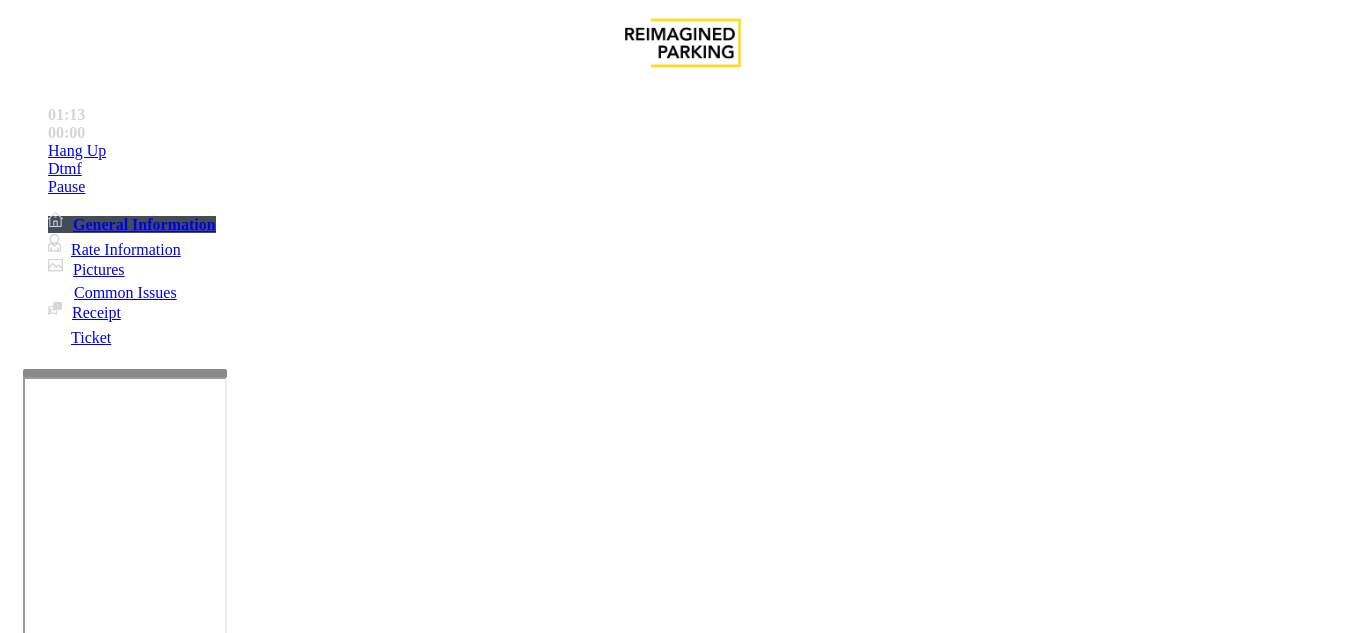 drag, startPoint x: 633, startPoint y: 329, endPoint x: 905, endPoint y: 334, distance: 272.04596 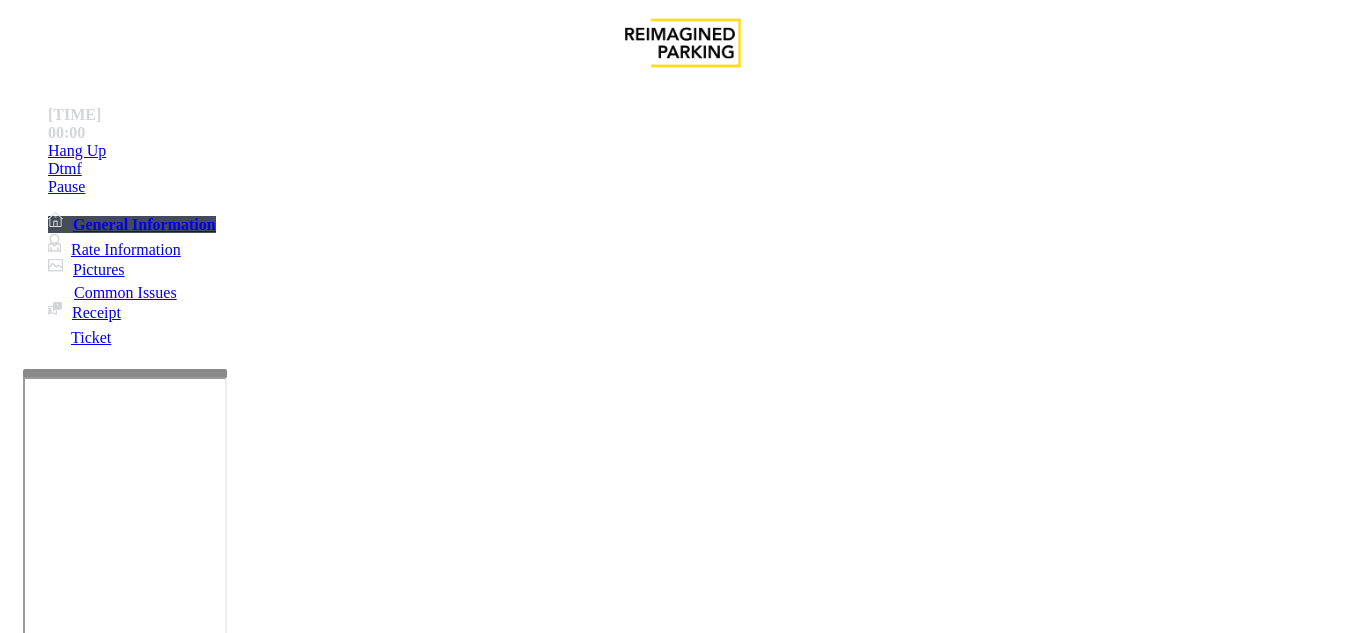 drag, startPoint x: 894, startPoint y: 331, endPoint x: 1344, endPoint y: 329, distance: 450.00446 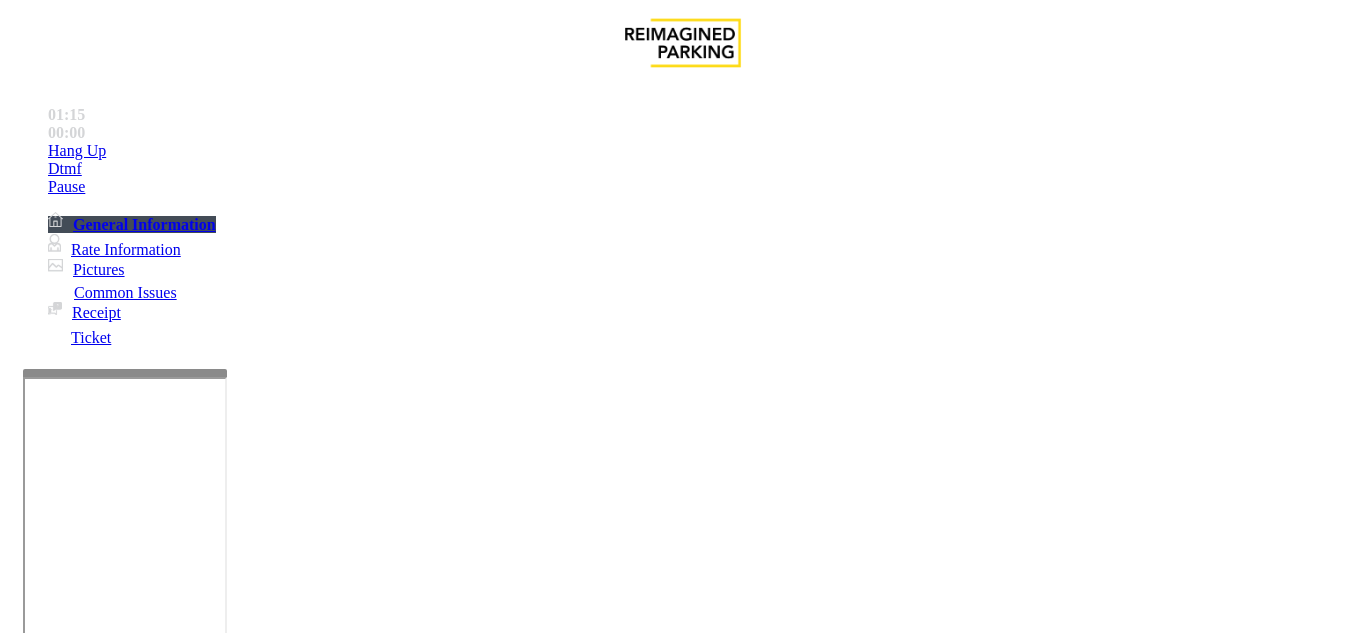 click on "Security does not get out for free. Please call [PERSON] or [PERSON] before vending customer out." at bounding box center [682, 2548] 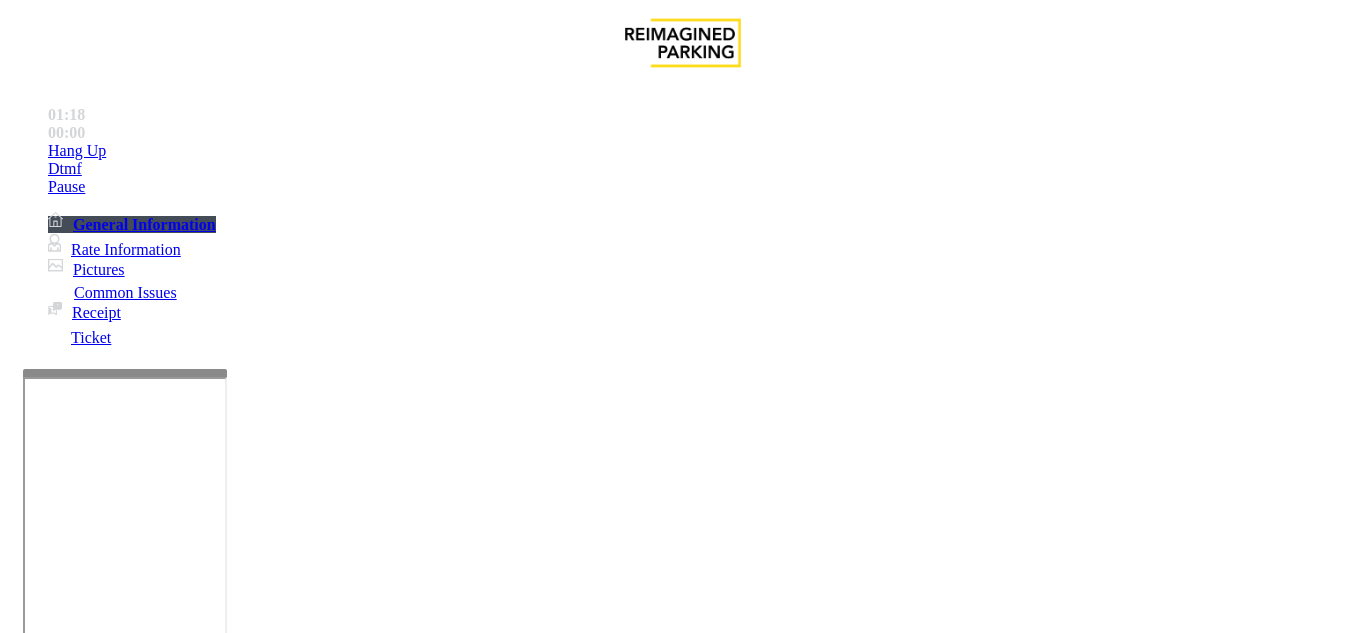 drag, startPoint x: 897, startPoint y: 322, endPoint x: 1227, endPoint y: 349, distance: 331.1027 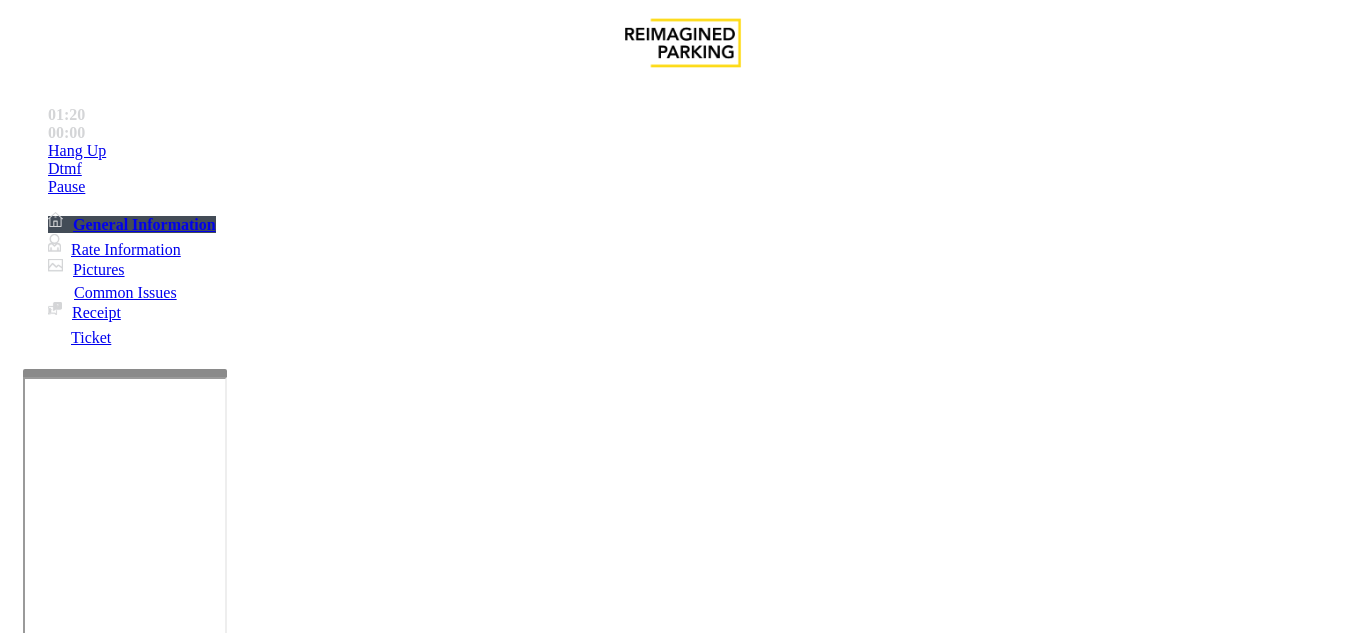 scroll, scrollTop: 3422, scrollLeft: 0, axis: vertical 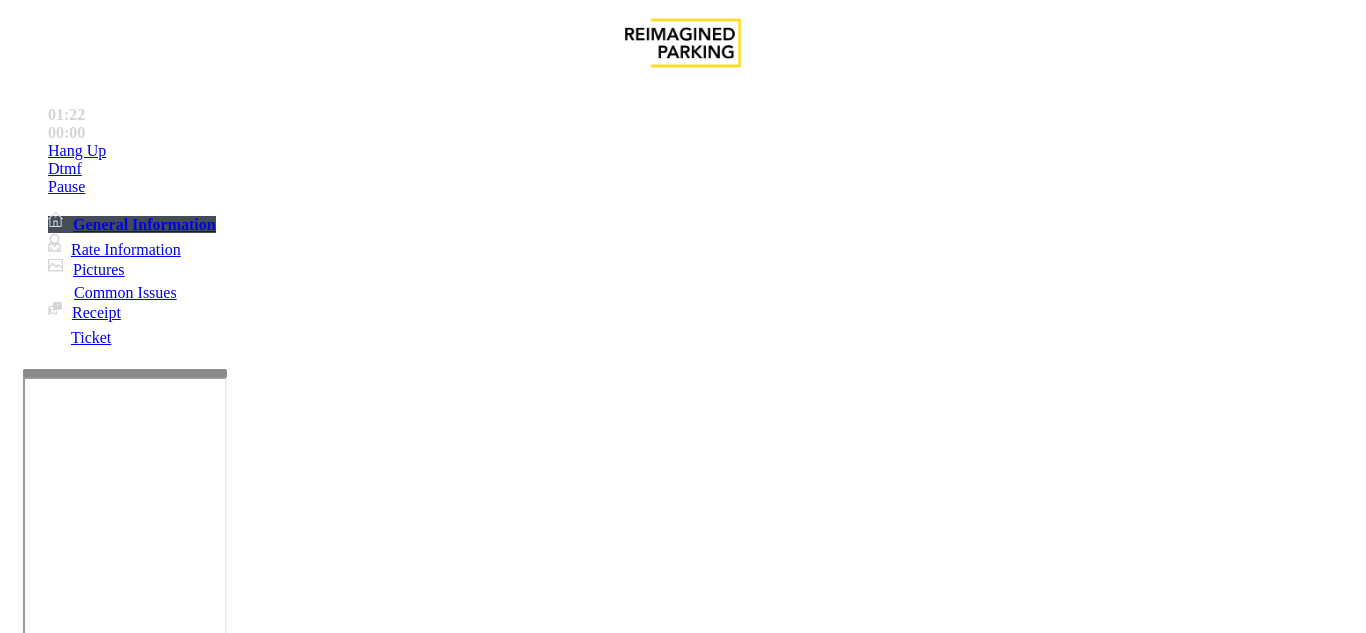 drag, startPoint x: 845, startPoint y: 582, endPoint x: 666, endPoint y: 538, distance: 184.3285 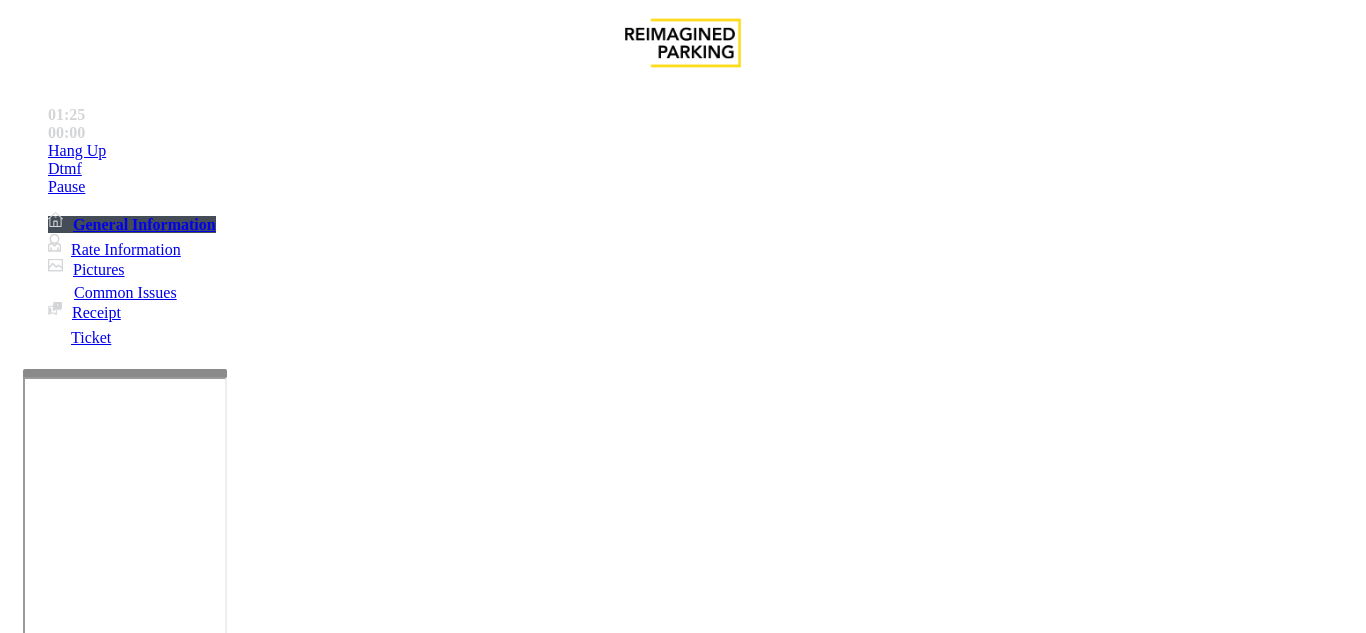 drag, startPoint x: 640, startPoint y: 383, endPoint x: 892, endPoint y: 399, distance: 252.50743 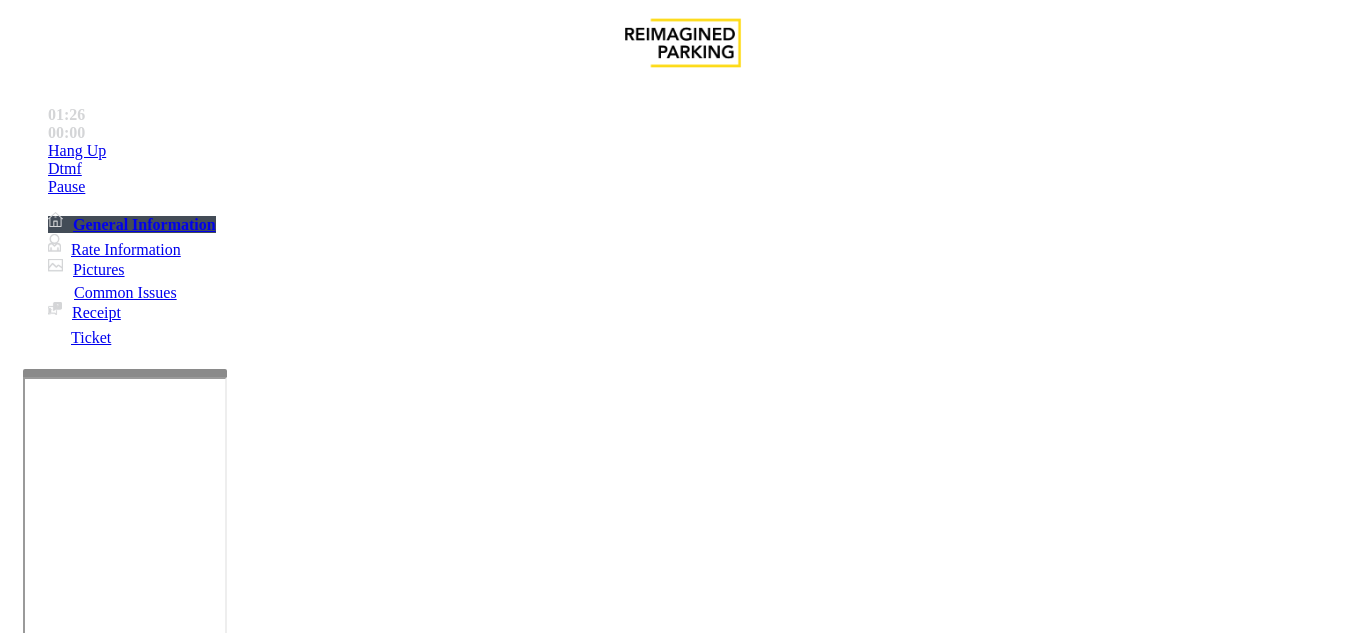 drag, startPoint x: 922, startPoint y: 392, endPoint x: 813, endPoint y: 389, distance: 109.041275 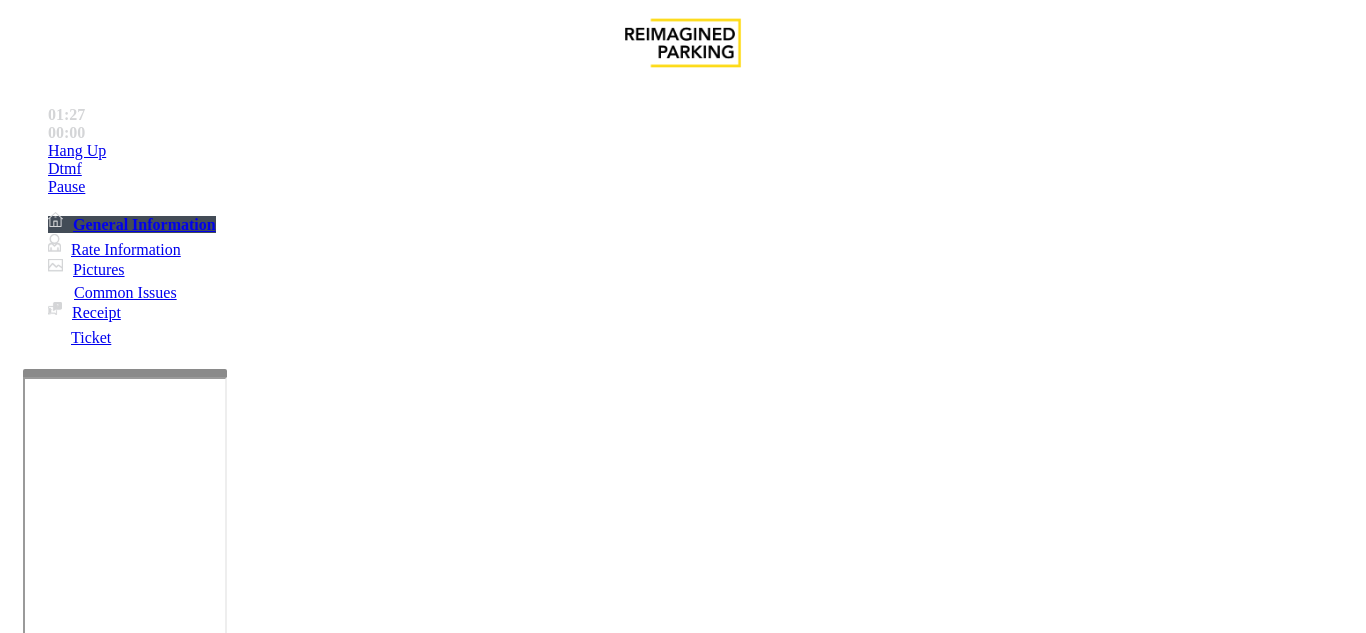 click on "([PHONE])" at bounding box center [390, 5405] 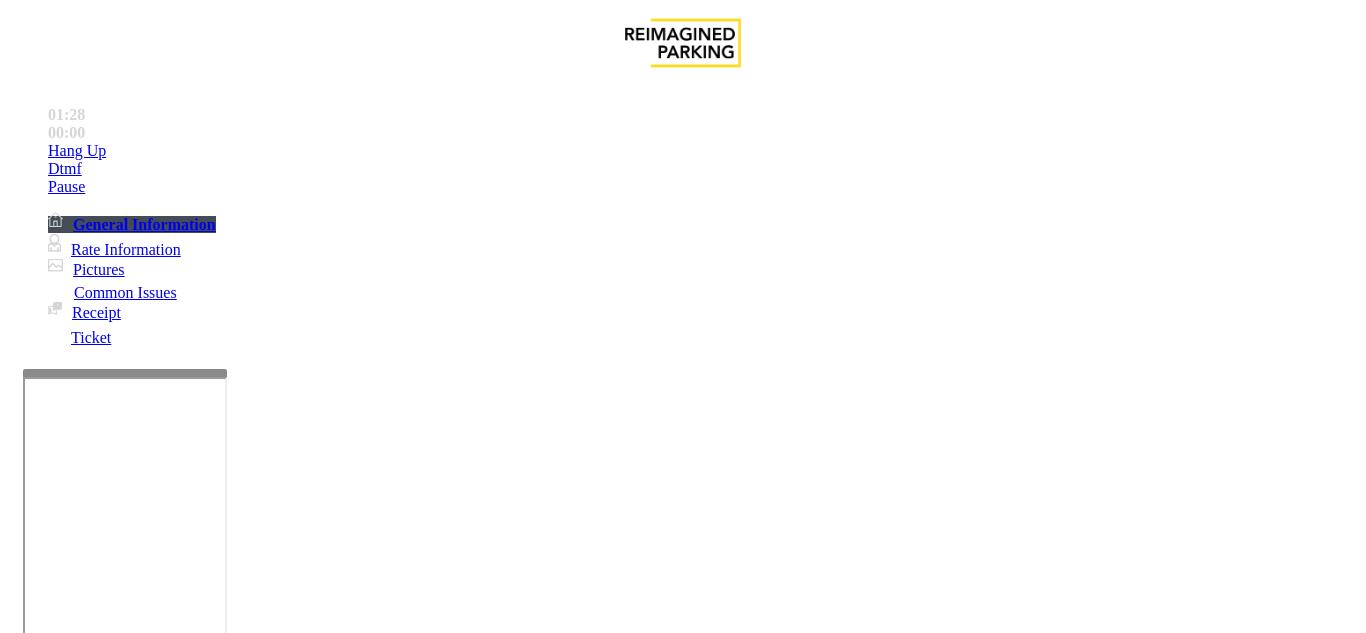 click on "[PHONE] [PHONE]" at bounding box center [390, 5405] 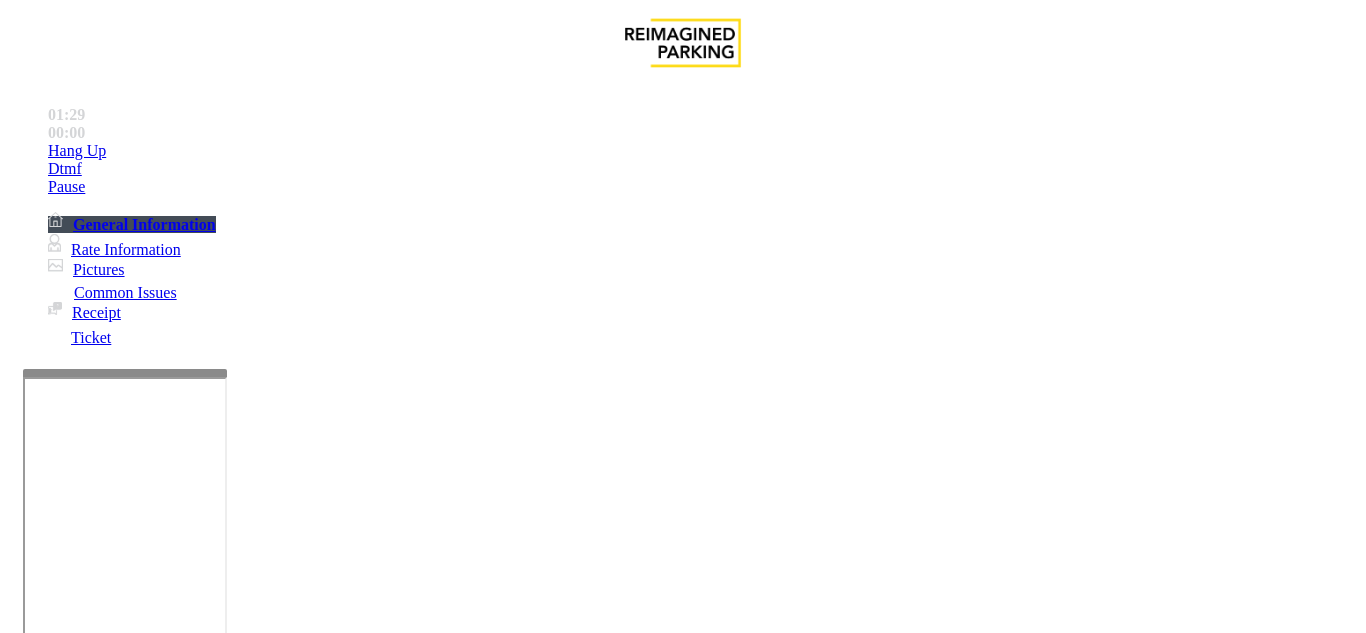 drag, startPoint x: 936, startPoint y: 192, endPoint x: 787, endPoint y: 190, distance: 149.01343 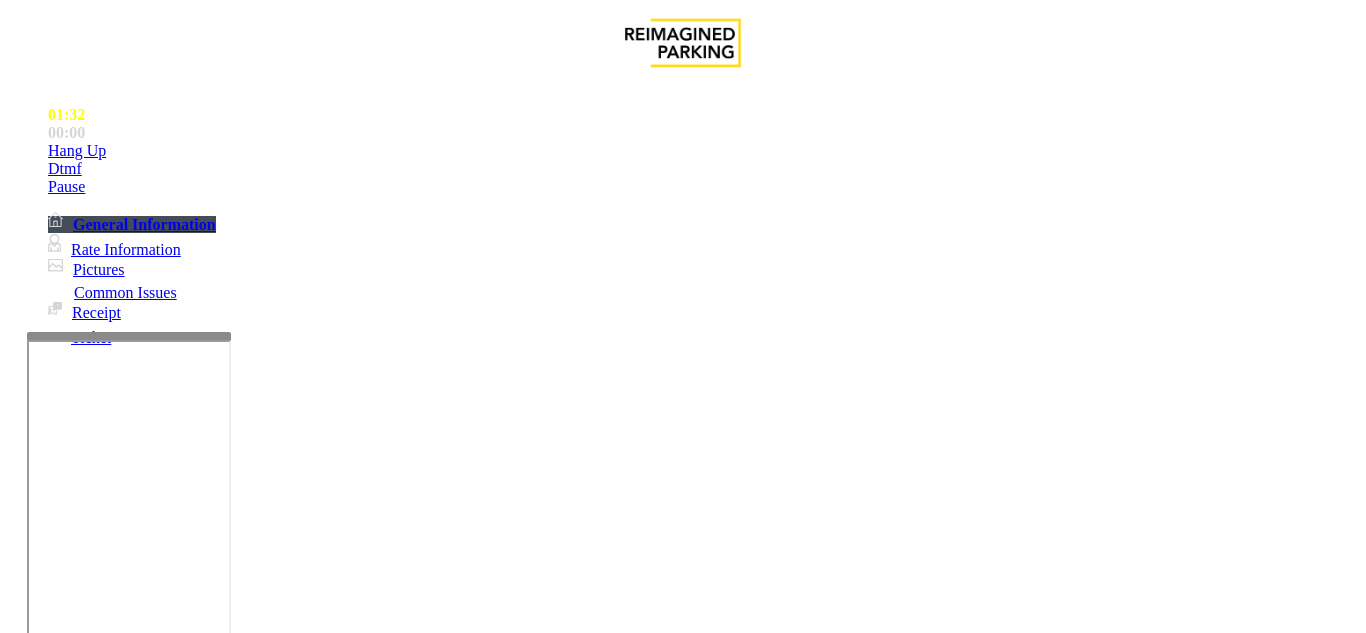 click at bounding box center (129, 336) 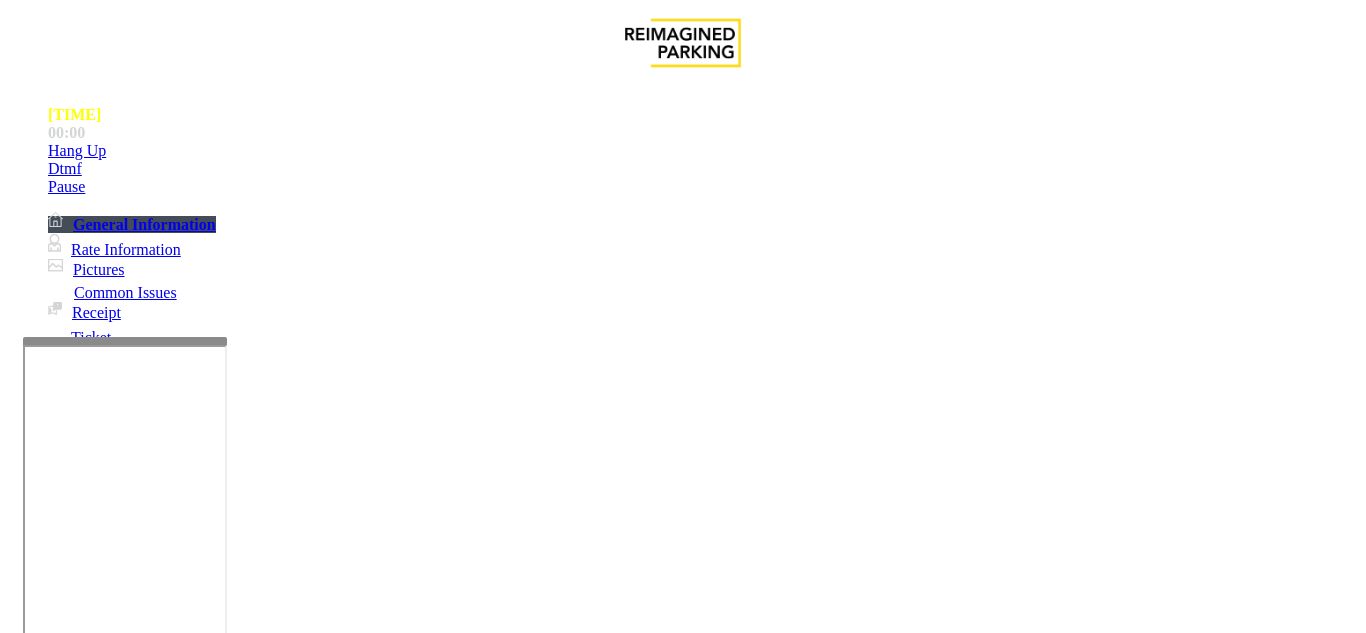 drag, startPoint x: 267, startPoint y: 153, endPoint x: 364, endPoint y: 153, distance: 97 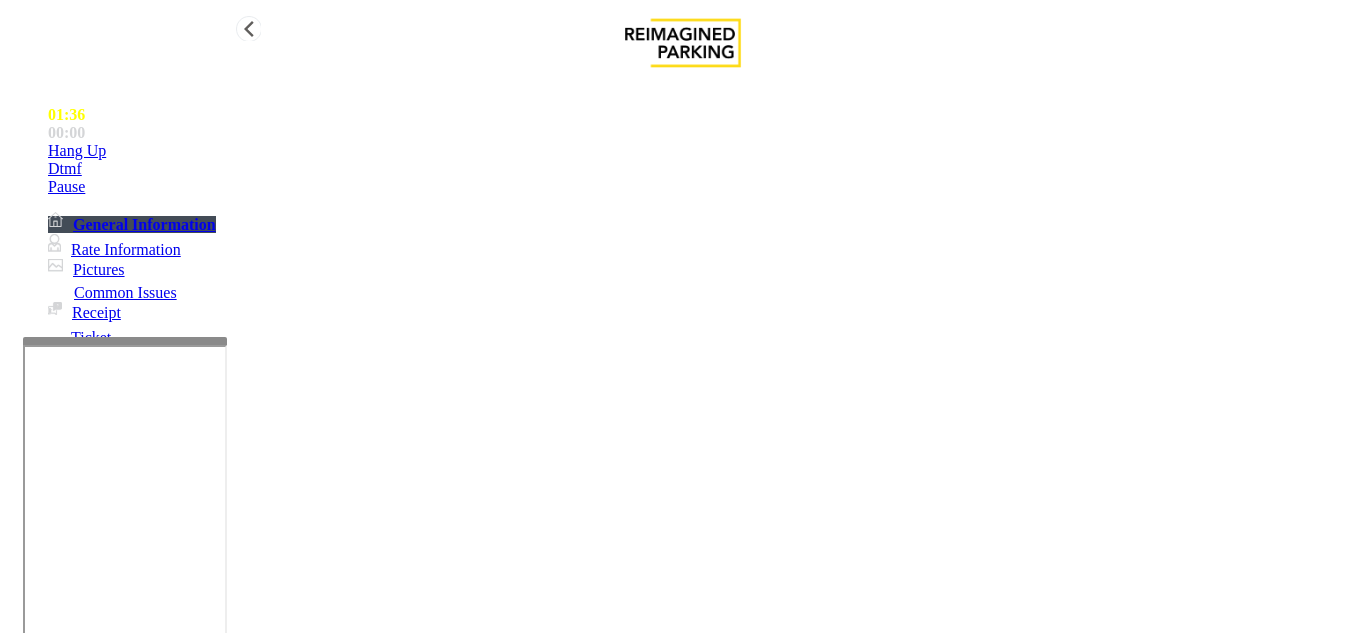 click on "Hang Up" at bounding box center [703, 151] 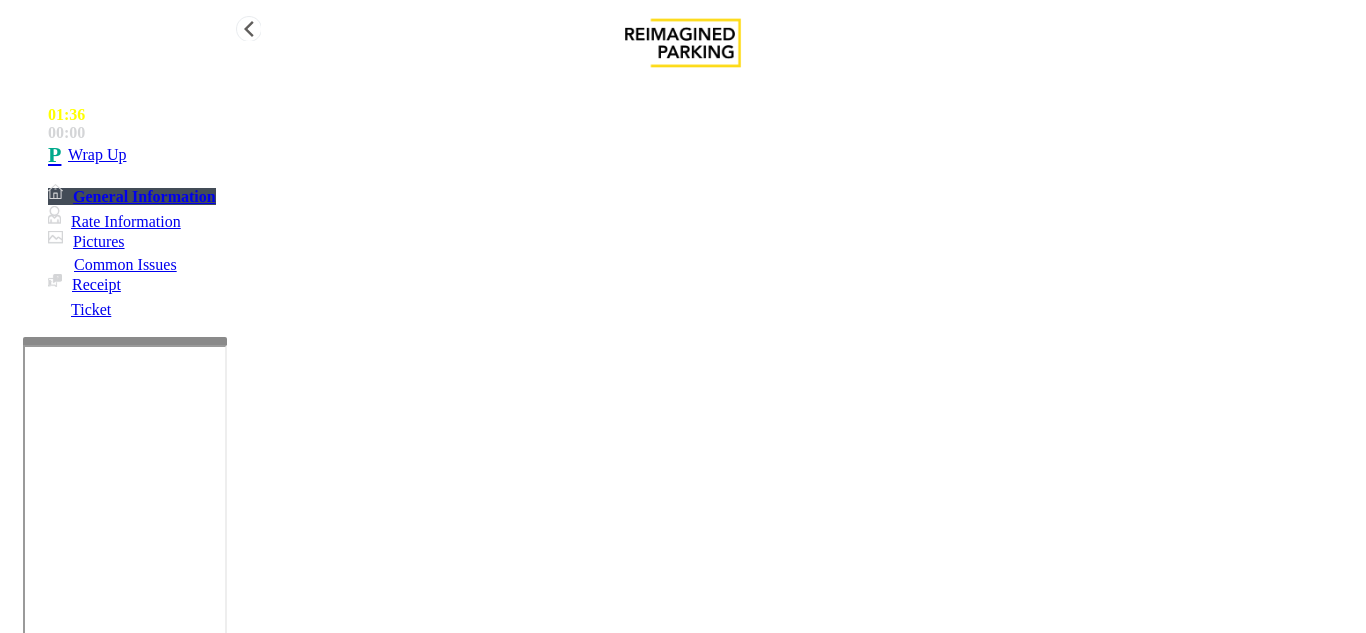 click on "Wrap Up" at bounding box center (703, 155) 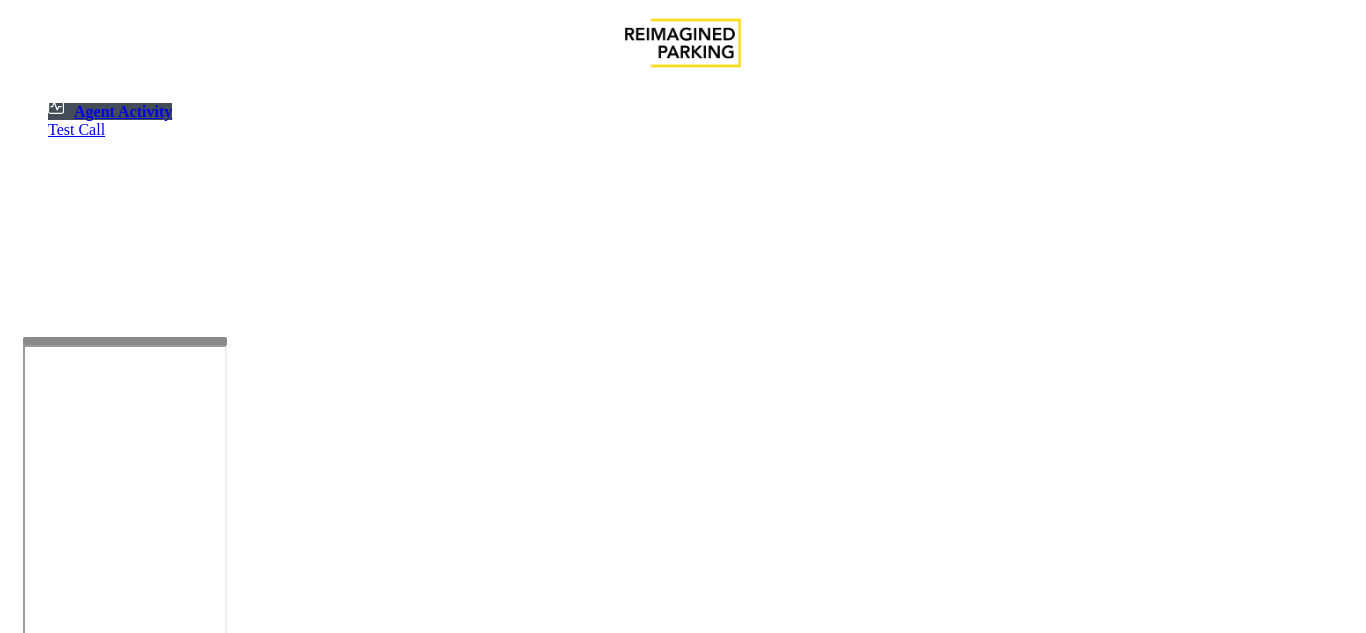 click at bounding box center (186, 1147) 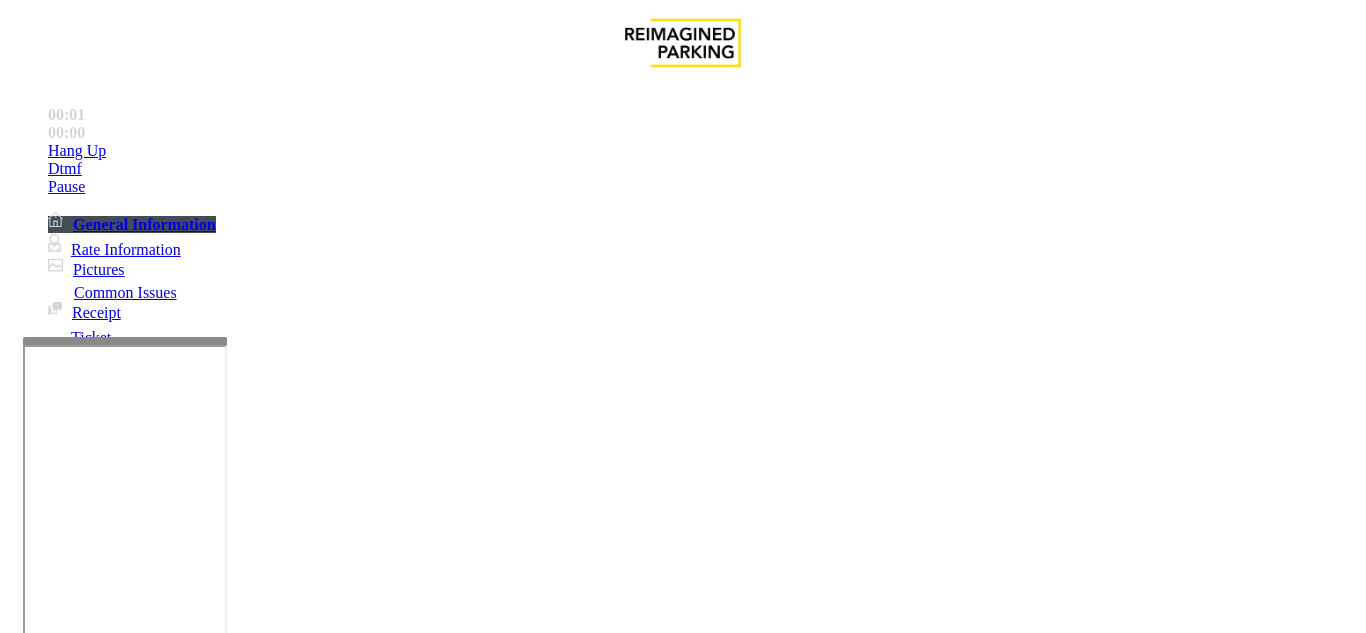 scroll, scrollTop: 600, scrollLeft: 0, axis: vertical 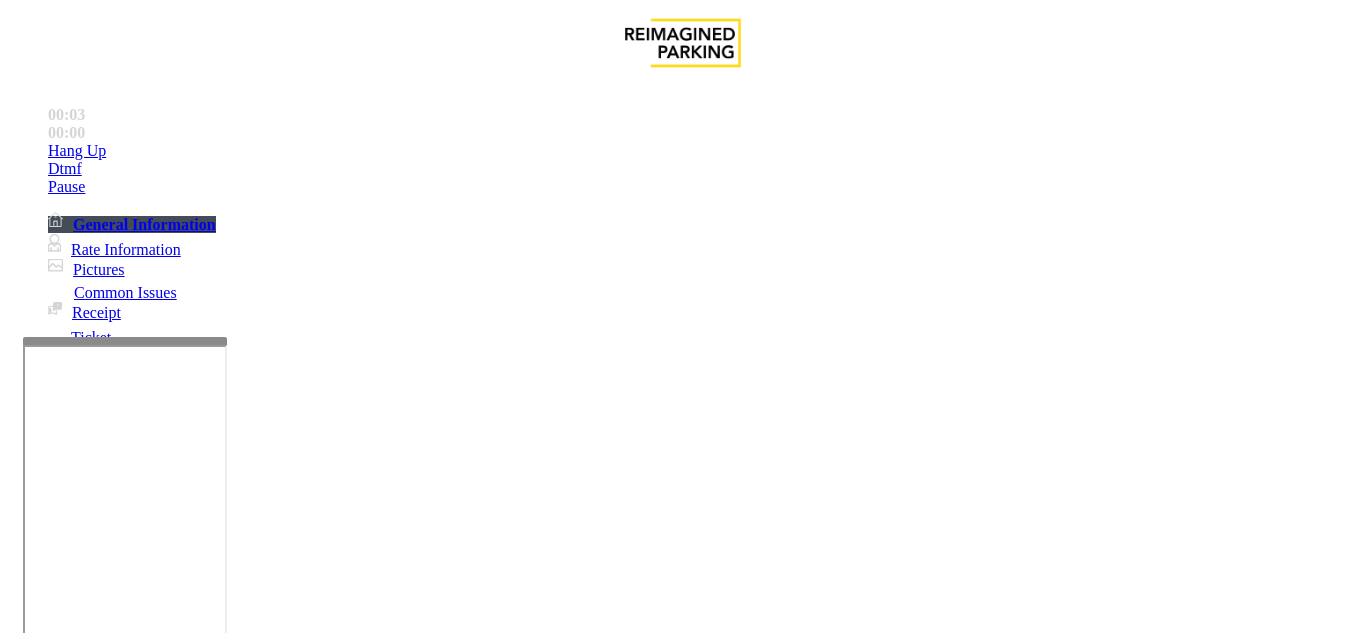 drag, startPoint x: 815, startPoint y: 377, endPoint x: 875, endPoint y: 477, distance: 116.61904 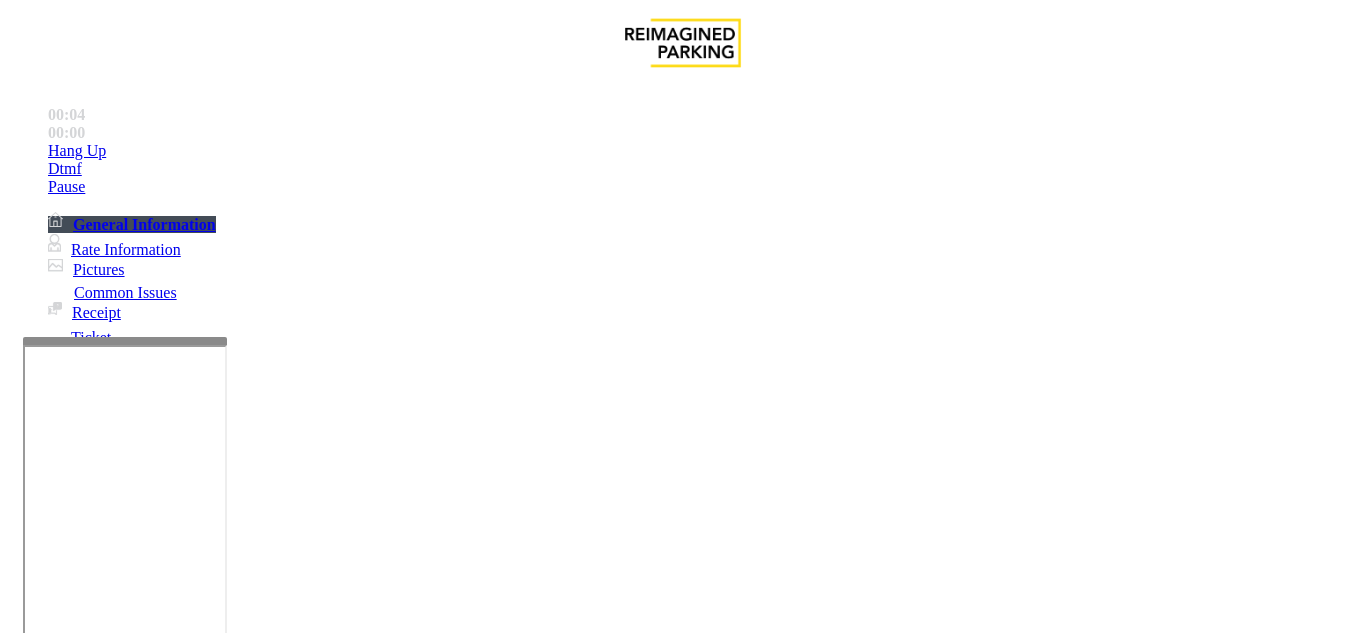 drag, startPoint x: 965, startPoint y: 450, endPoint x: 882, endPoint y: 373, distance: 113.216606 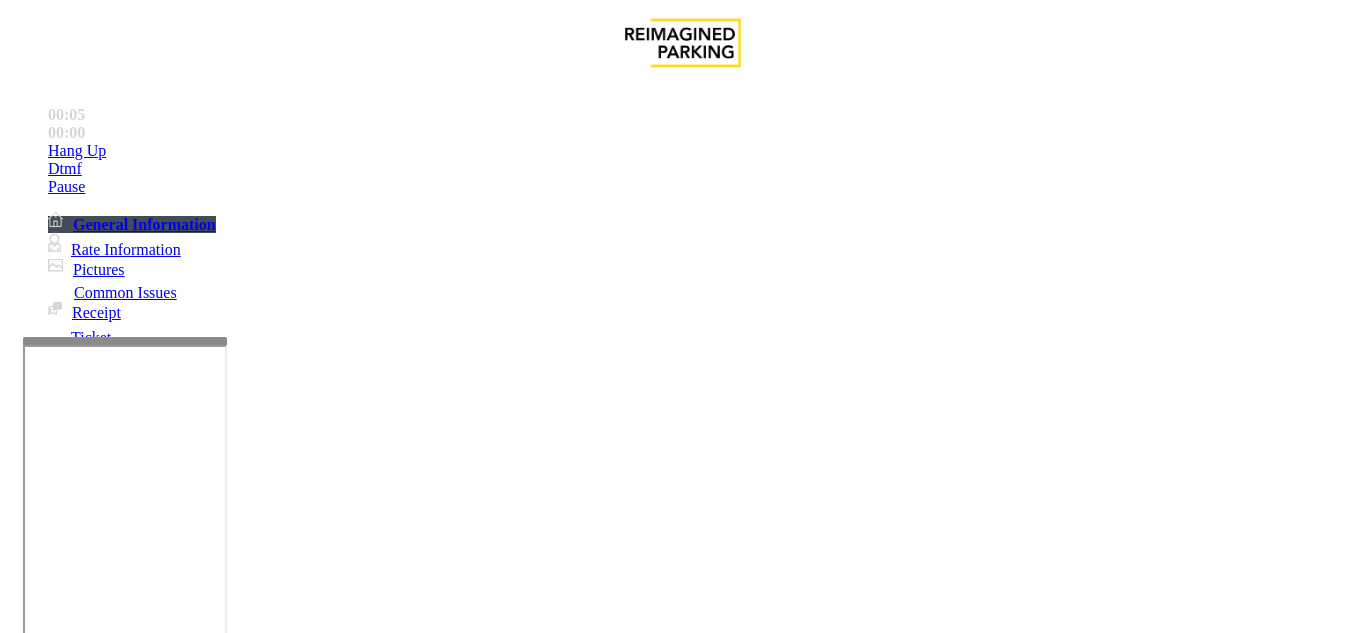 click on "Services" at bounding box center (687, 1286) 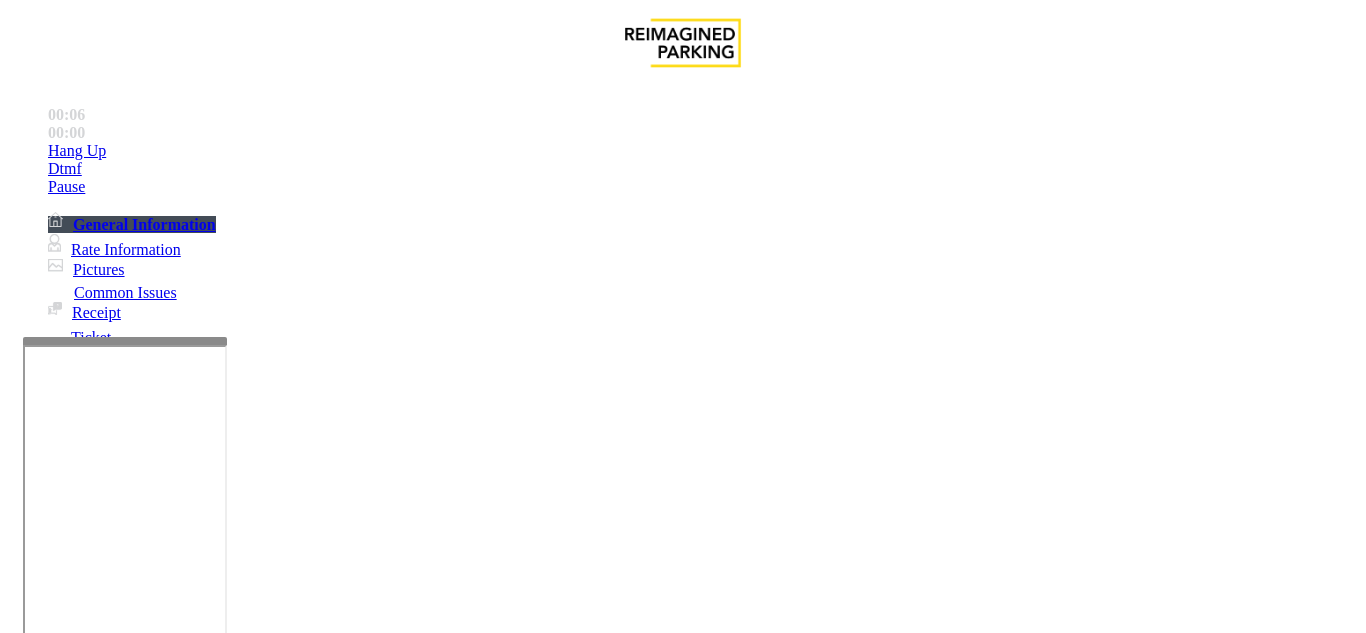 click on "Hotel Customer" at bounding box center [406, 1286] 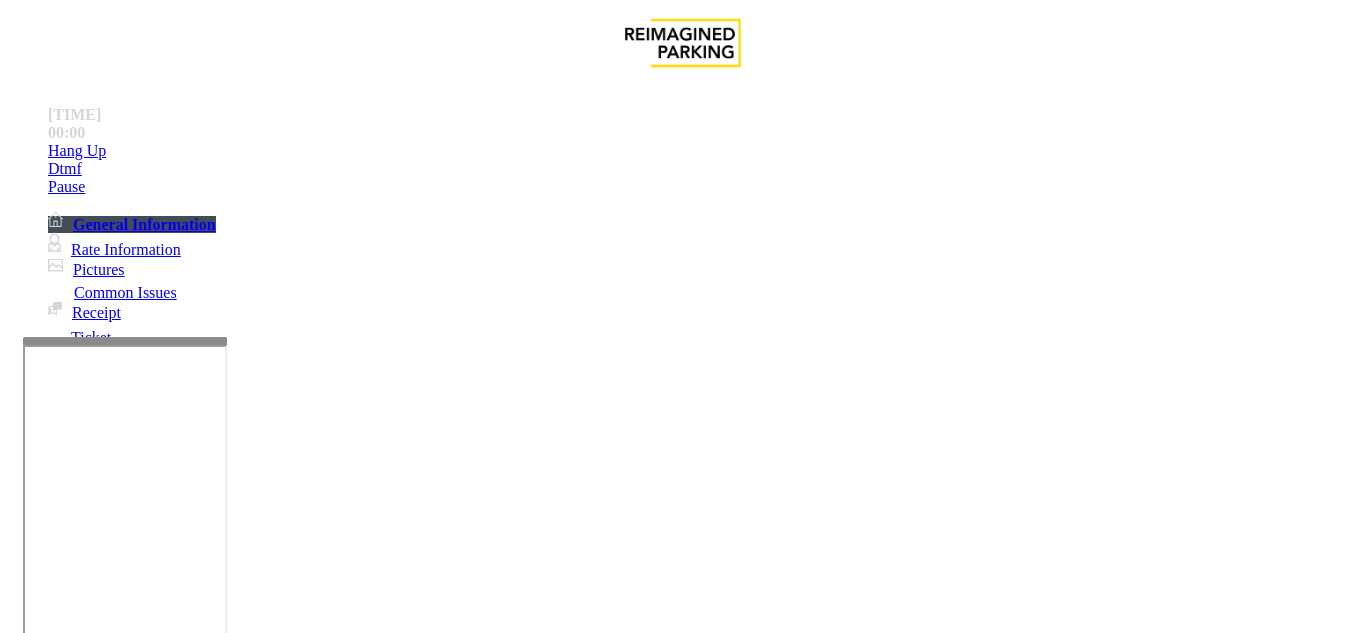 click at bounding box center [221, 1588] 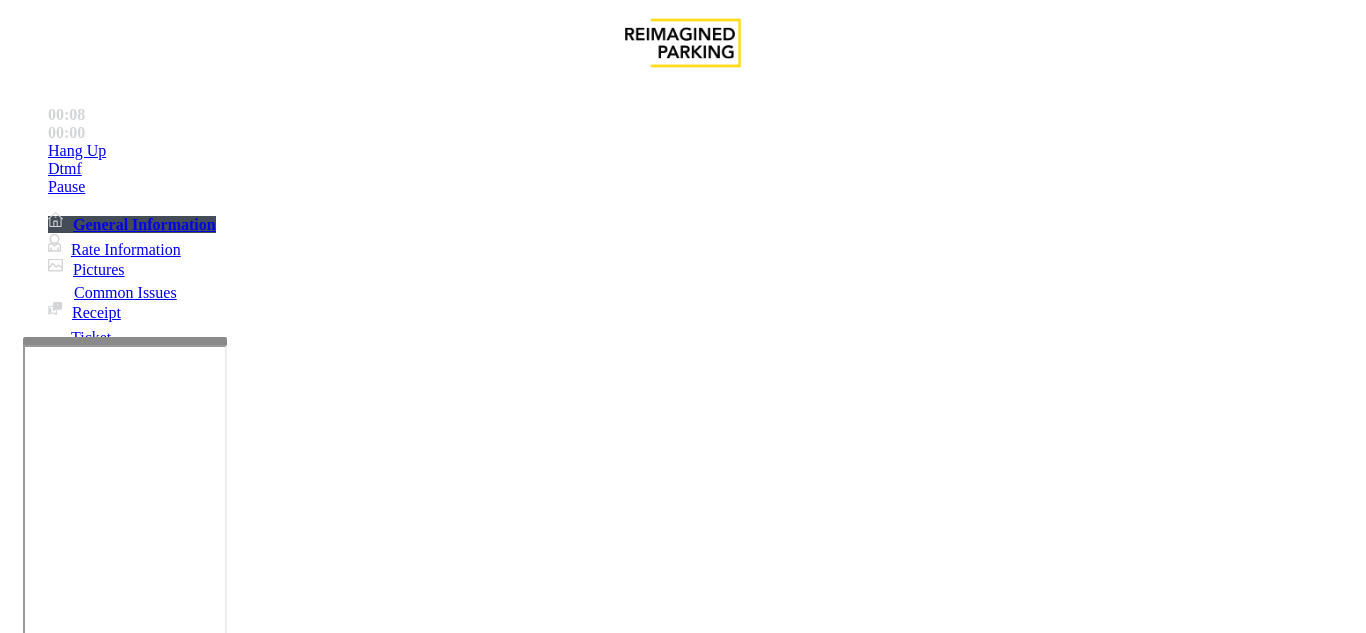 scroll, scrollTop: 100, scrollLeft: 0, axis: vertical 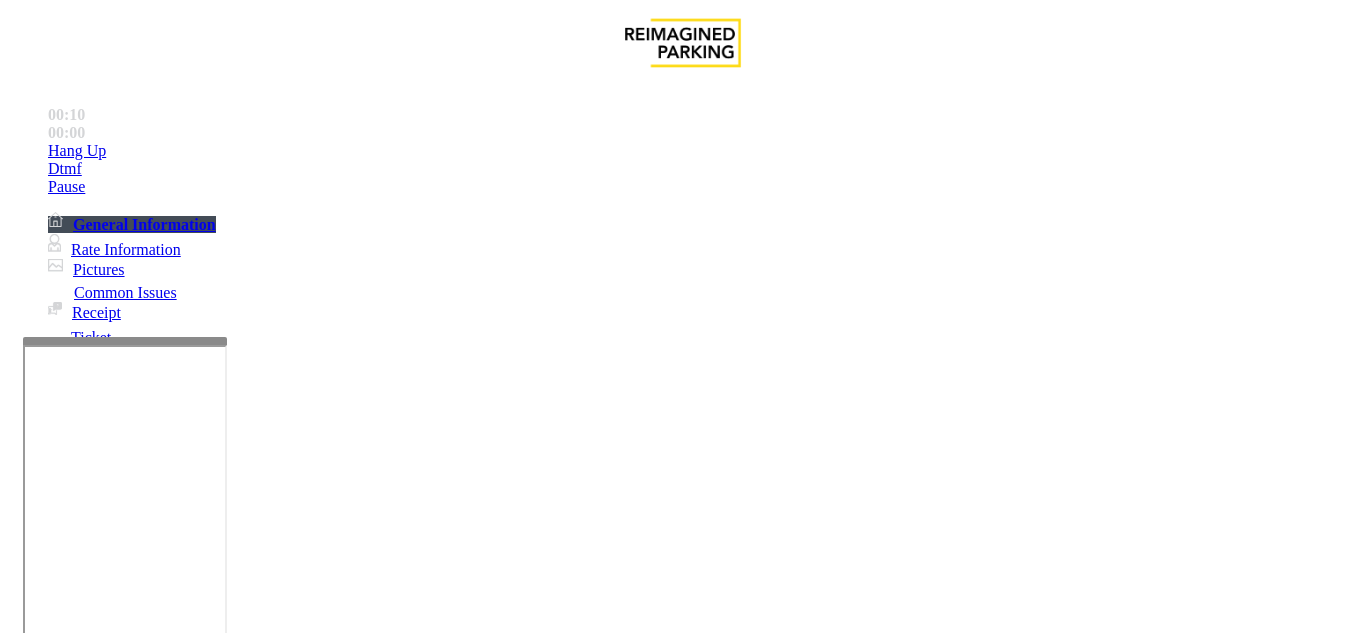 click at bounding box center (221, 1588) 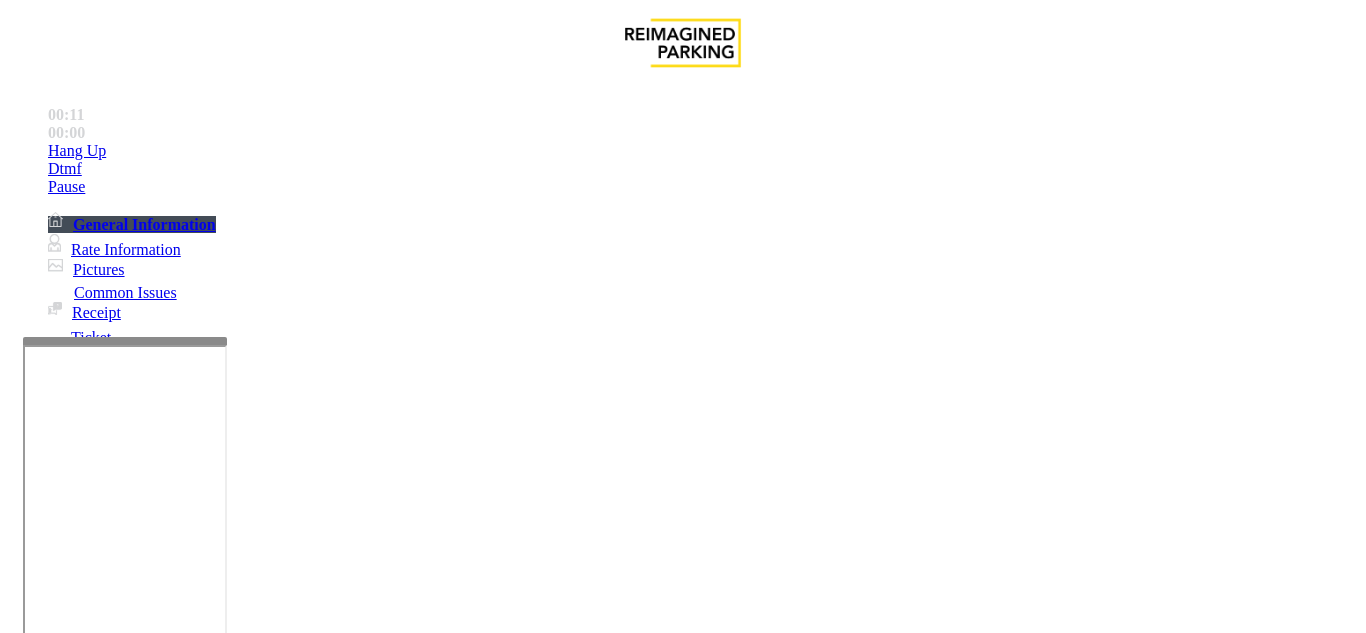 scroll, scrollTop: 0, scrollLeft: 0, axis: both 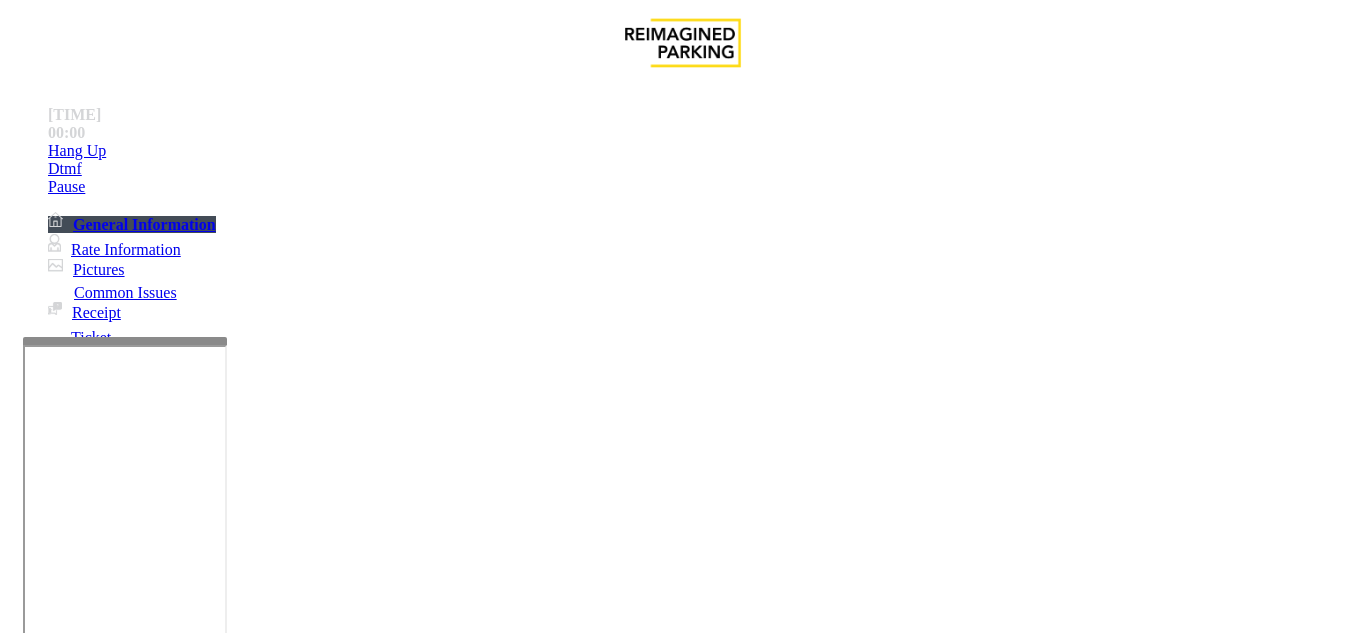 click on "Hotel Customer" at bounding box center [682, 1271] 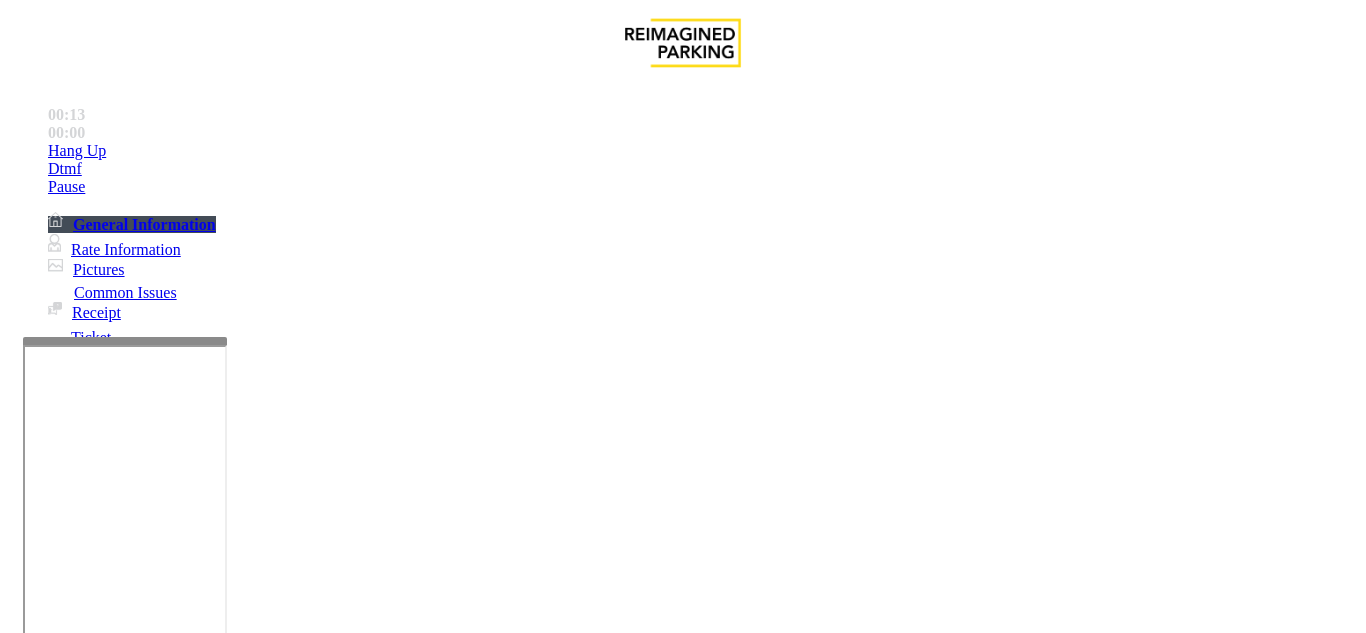 click at bounding box center (221, 1588) 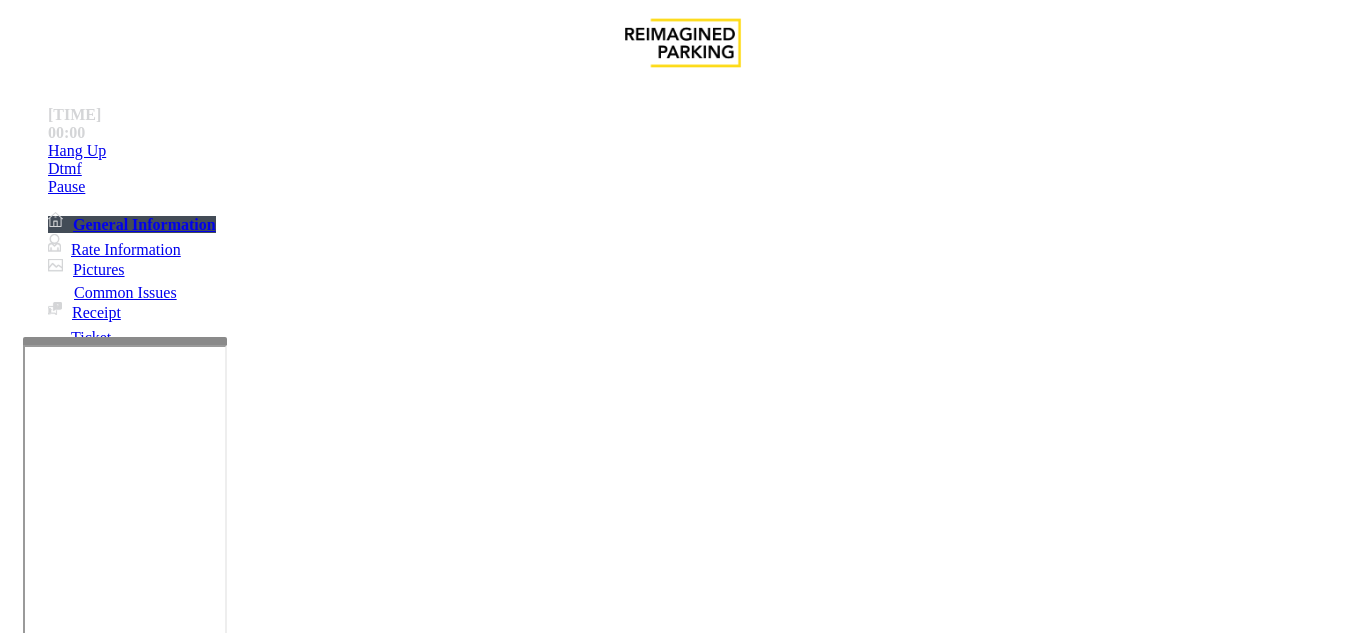 type on "**********" 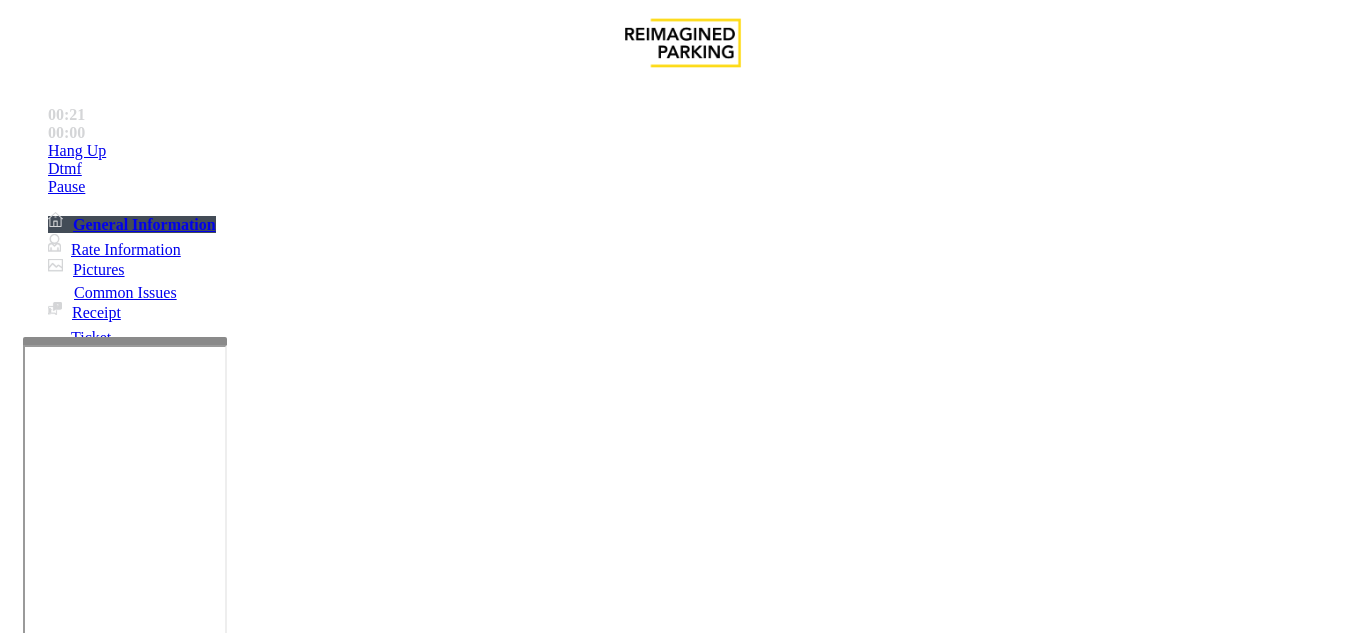 click at bounding box center [96, 1308] 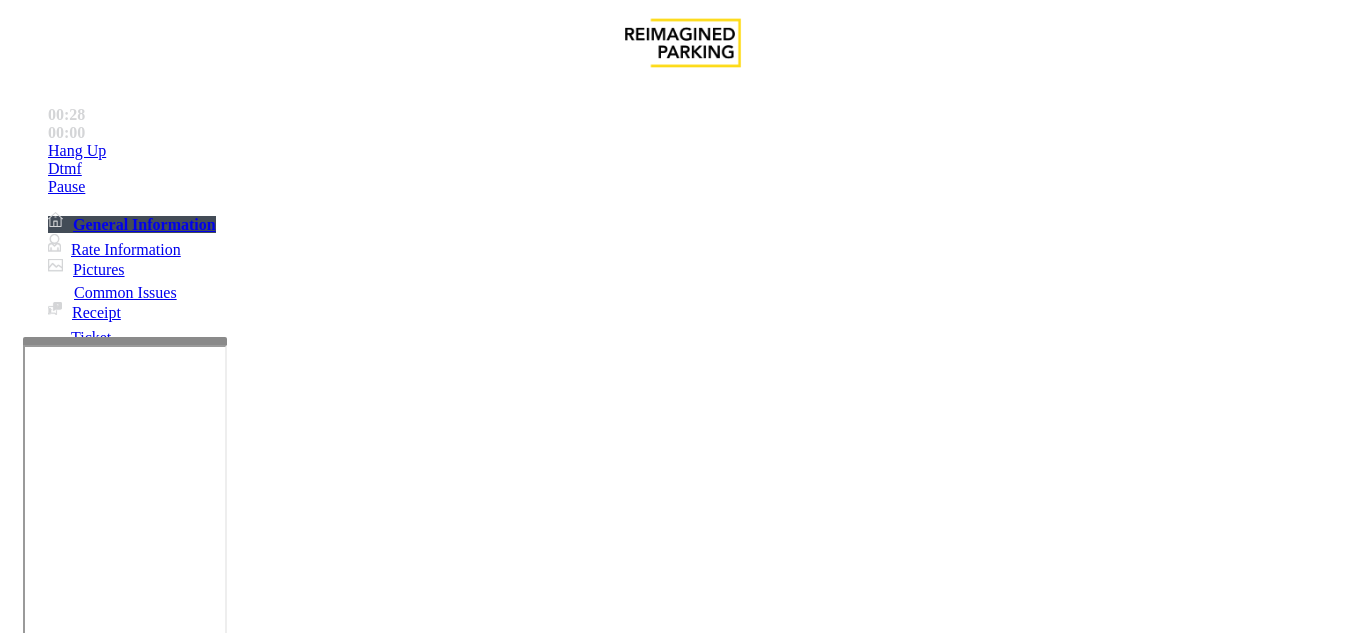 type on "****" 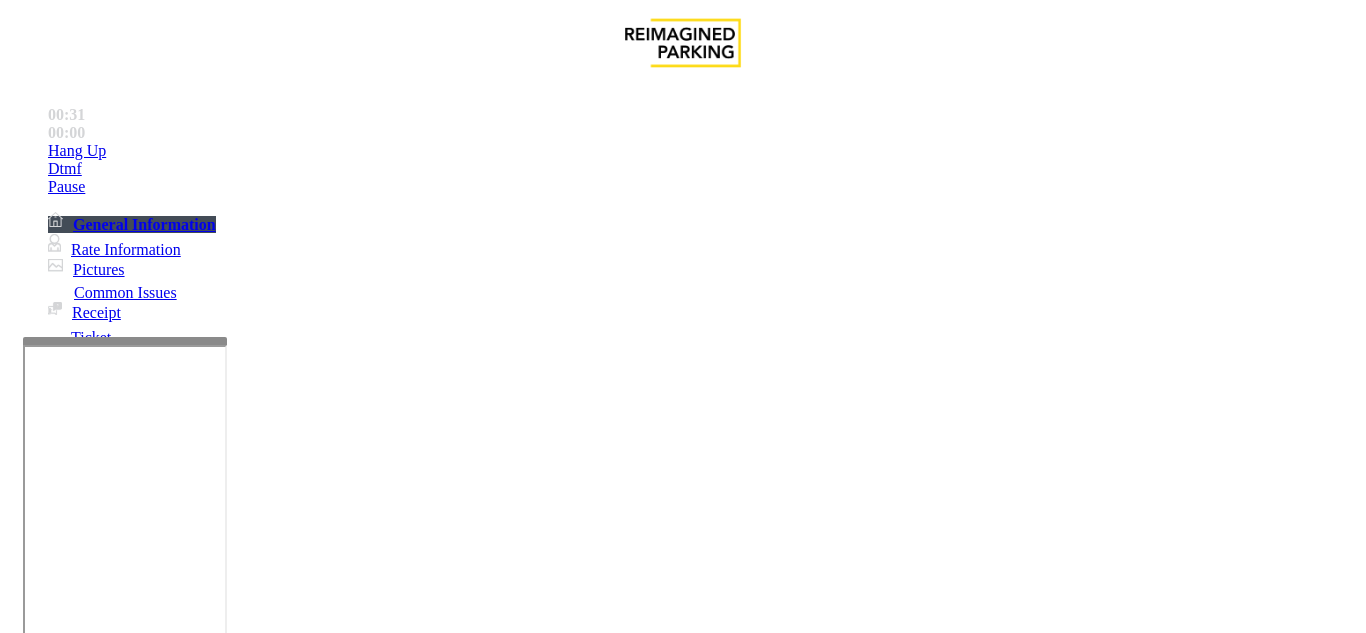 click at bounding box center (221, 1588) 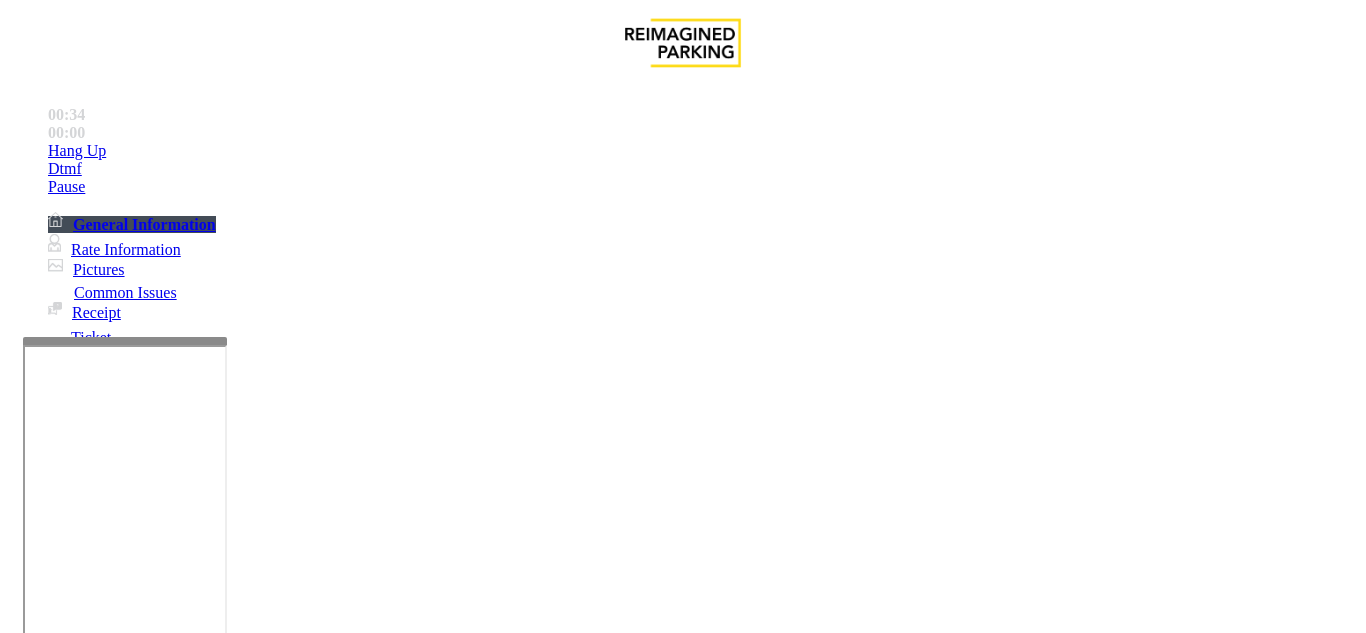 click at bounding box center (96, 1308) 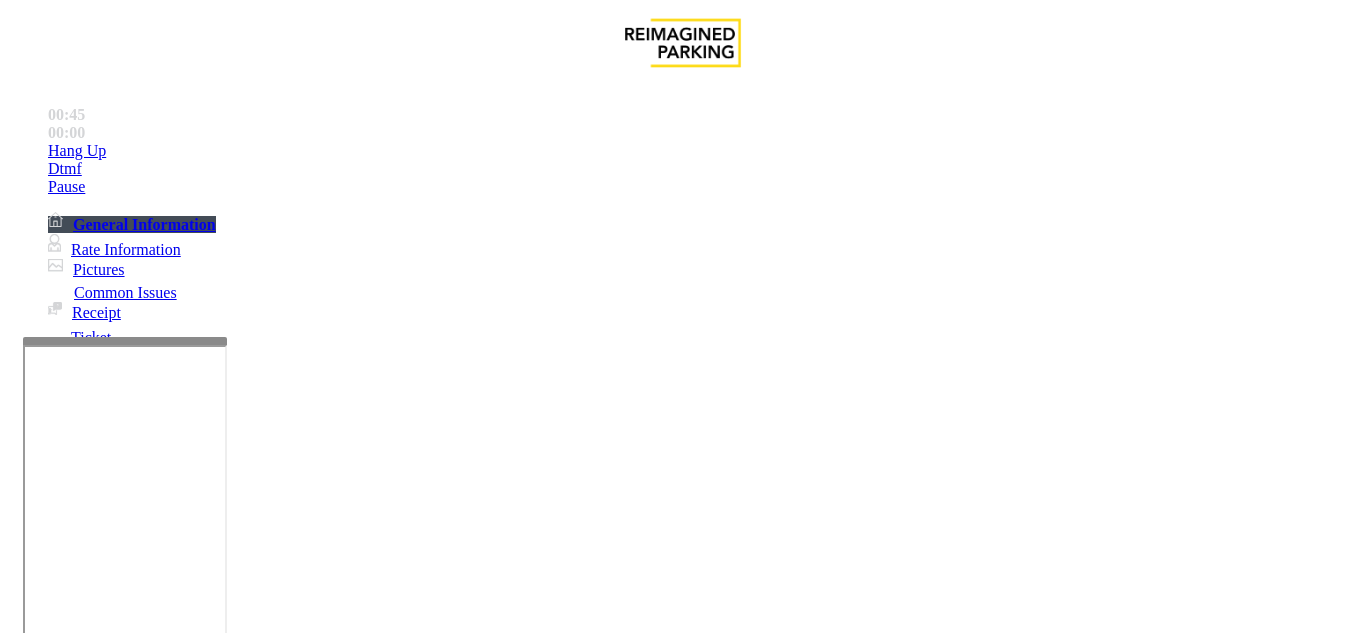 scroll, scrollTop: 200, scrollLeft: 0, axis: vertical 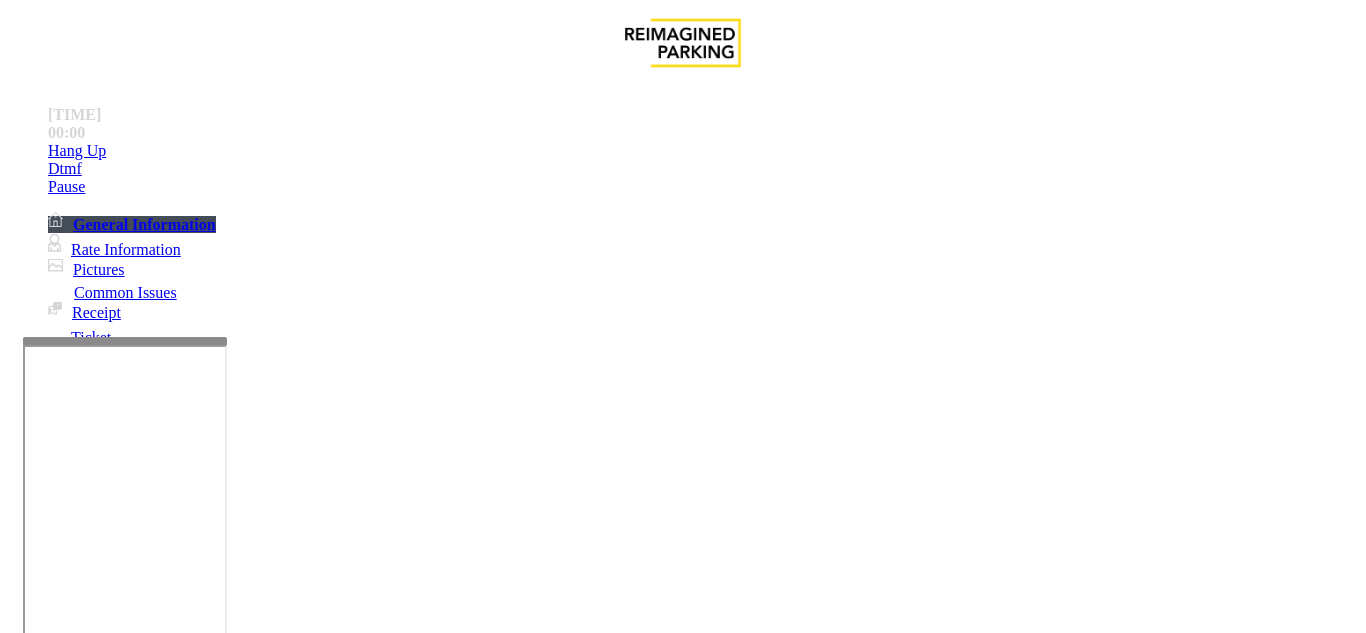 click on "Vend Gate" at bounding box center (69, 1681) 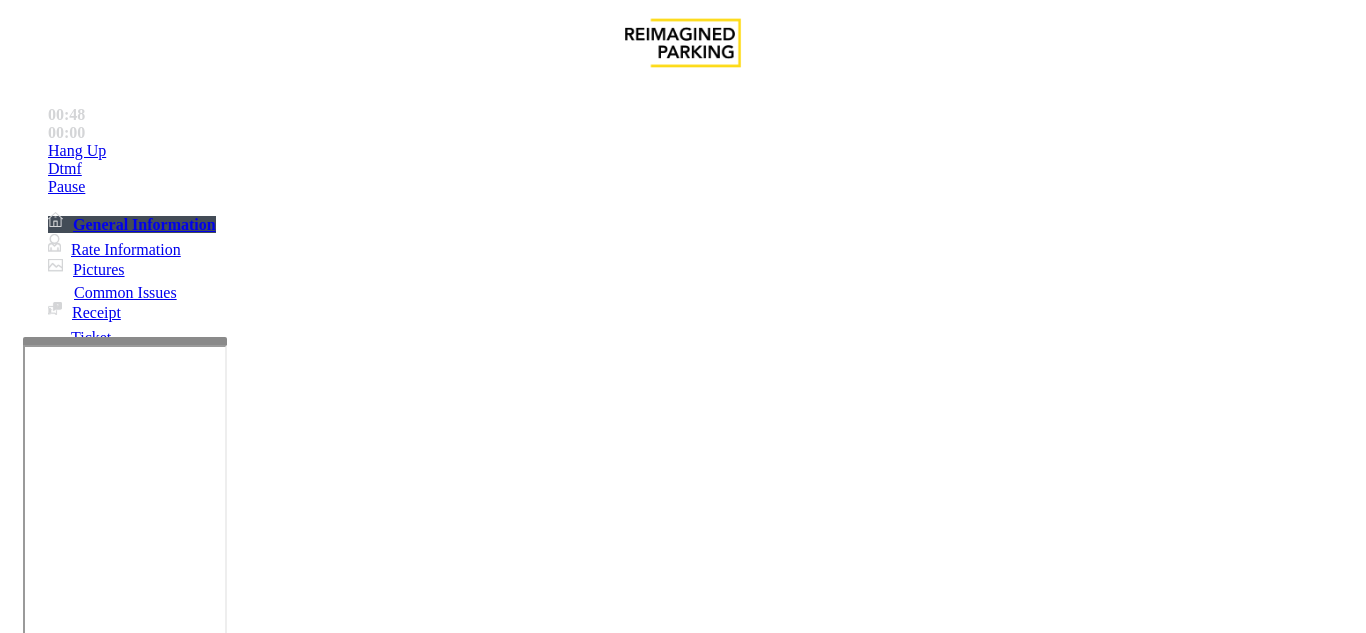 drag, startPoint x: 461, startPoint y: 397, endPoint x: 426, endPoint y: 388, distance: 36.138622 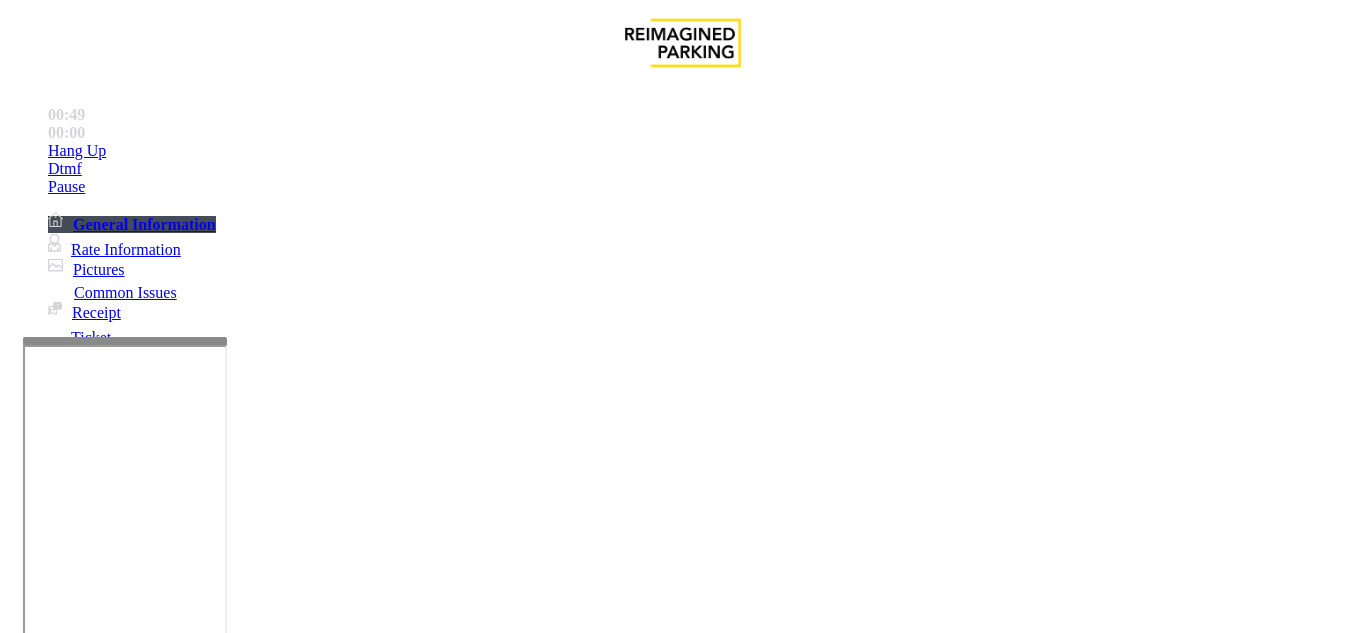 click at bounding box center [221, 1588] 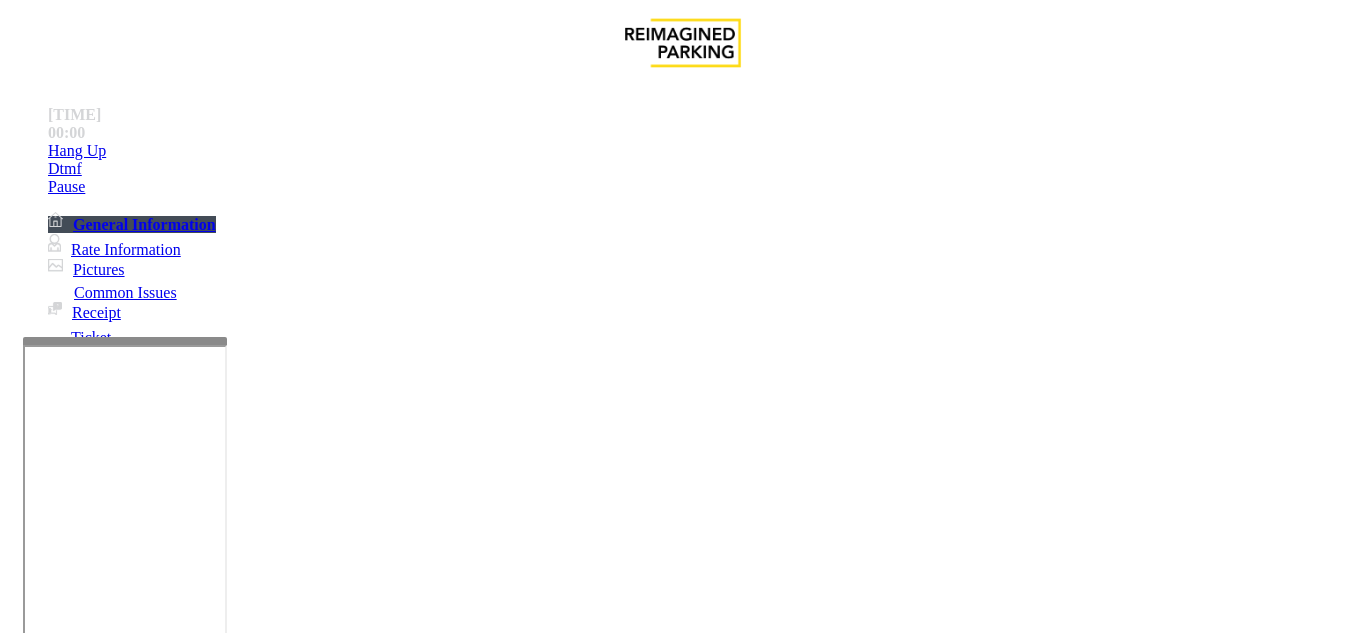 scroll, scrollTop: 100, scrollLeft: 0, axis: vertical 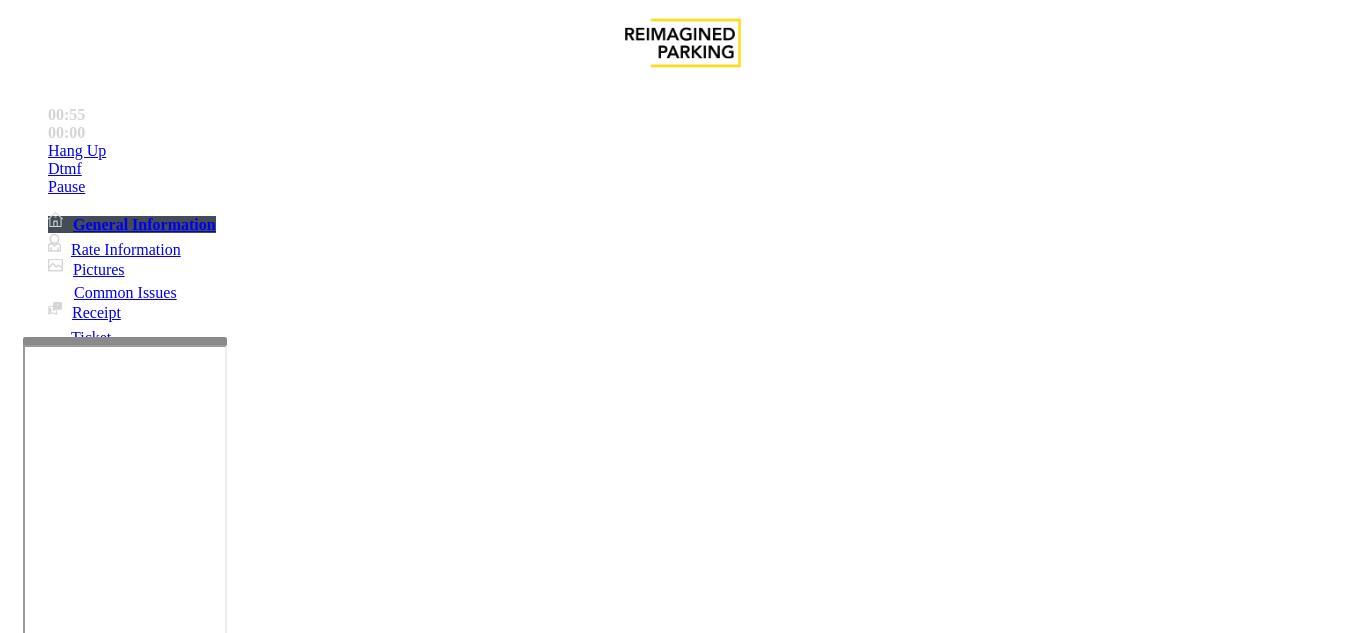 type on "**********" 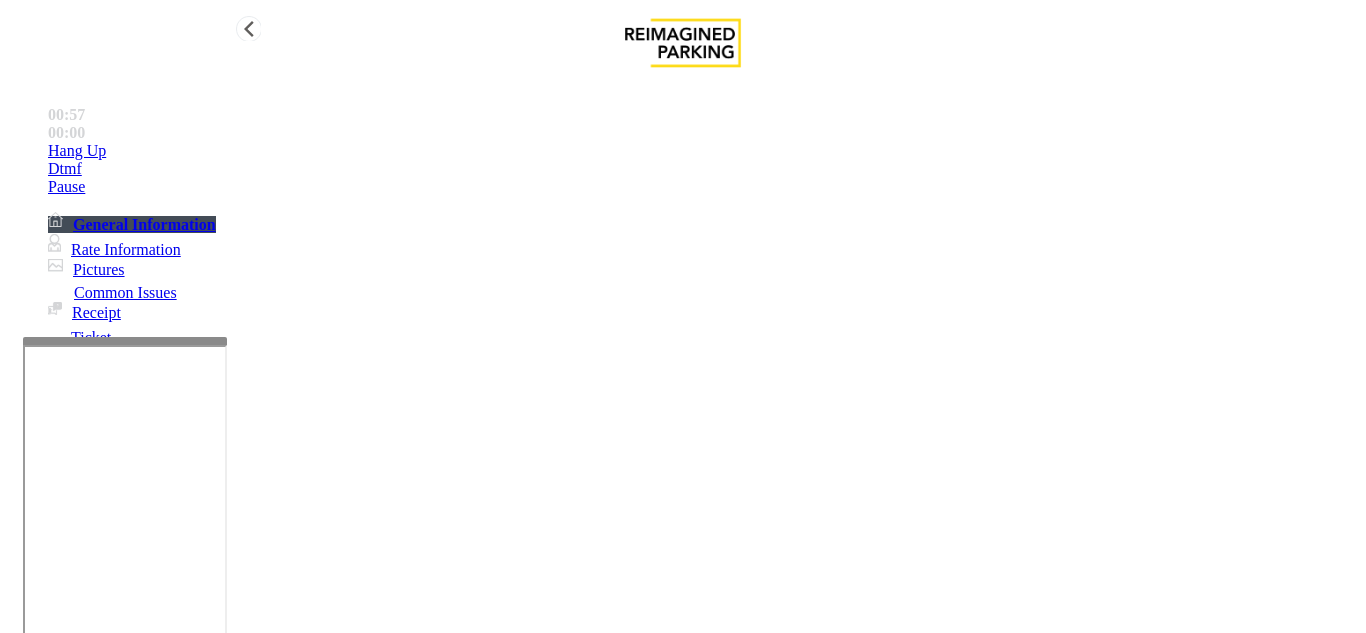 click on "Hang Up" at bounding box center (703, 151) 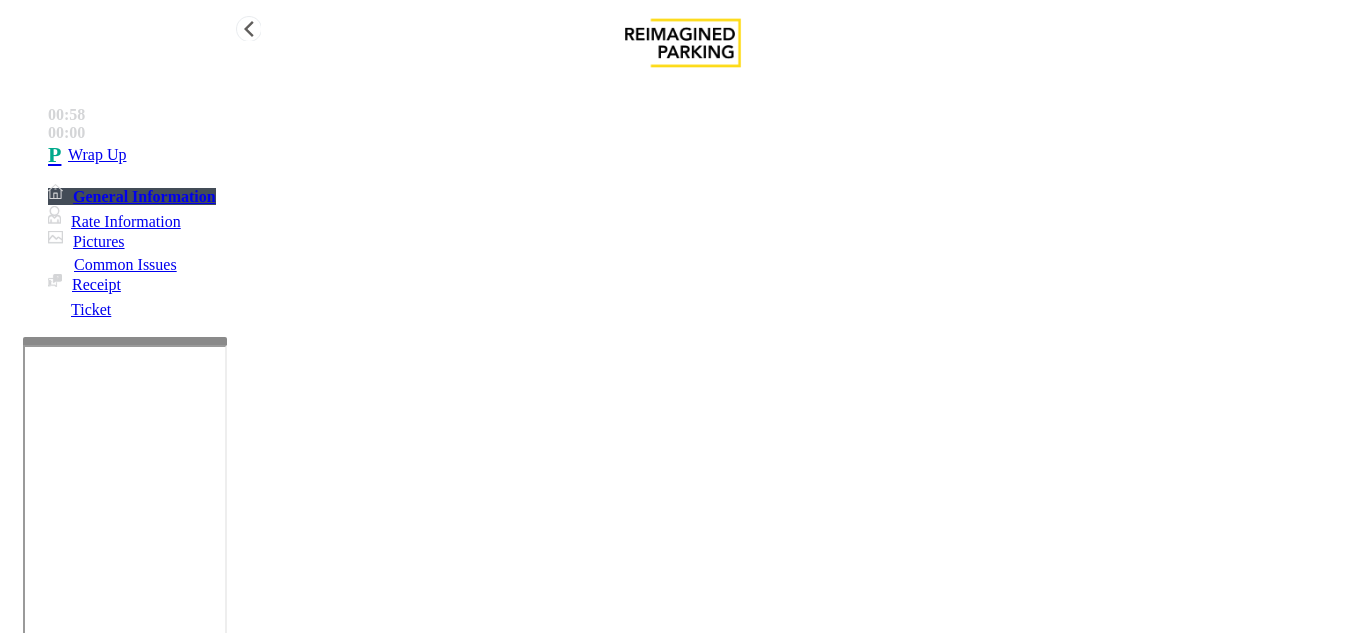 click on "Wrap Up" at bounding box center (703, 155) 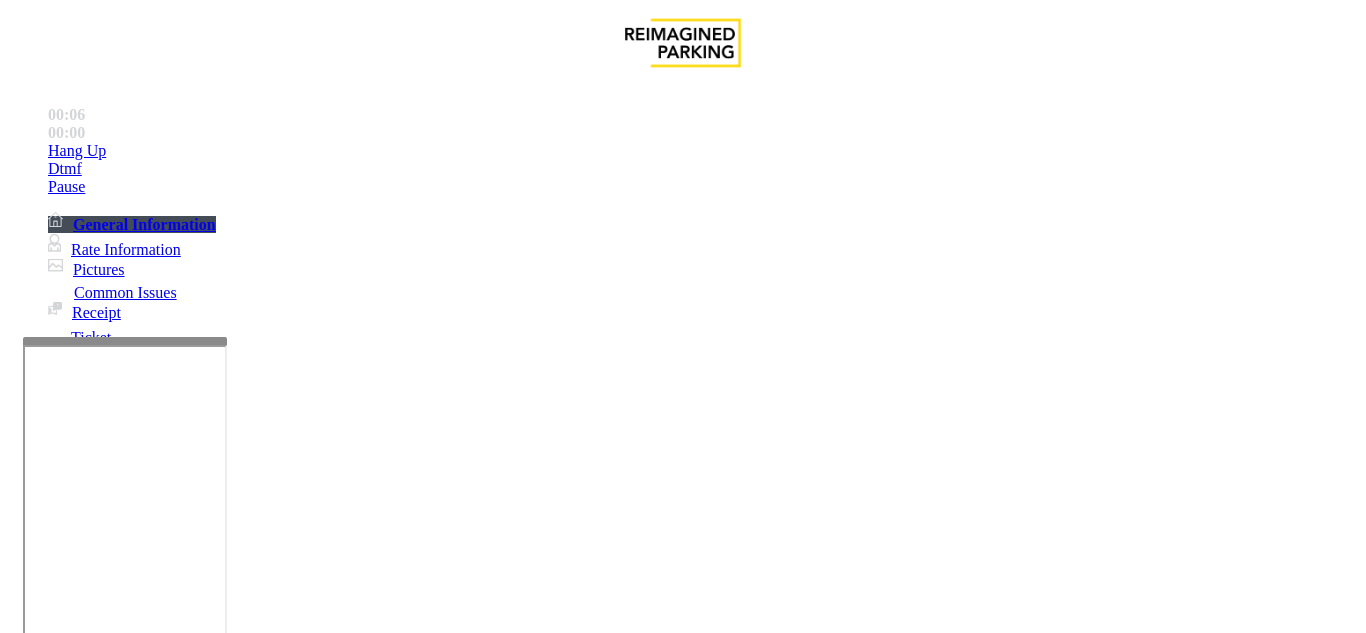 scroll, scrollTop: 800, scrollLeft: 0, axis: vertical 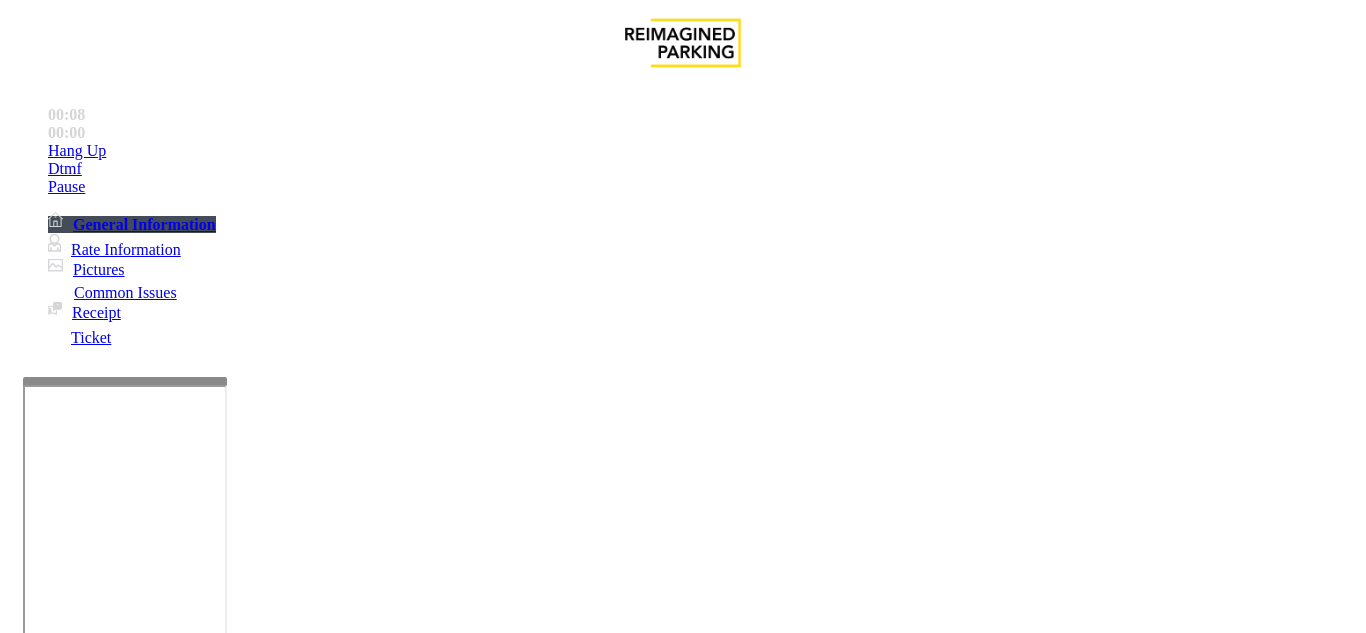 click at bounding box center [125, 613] 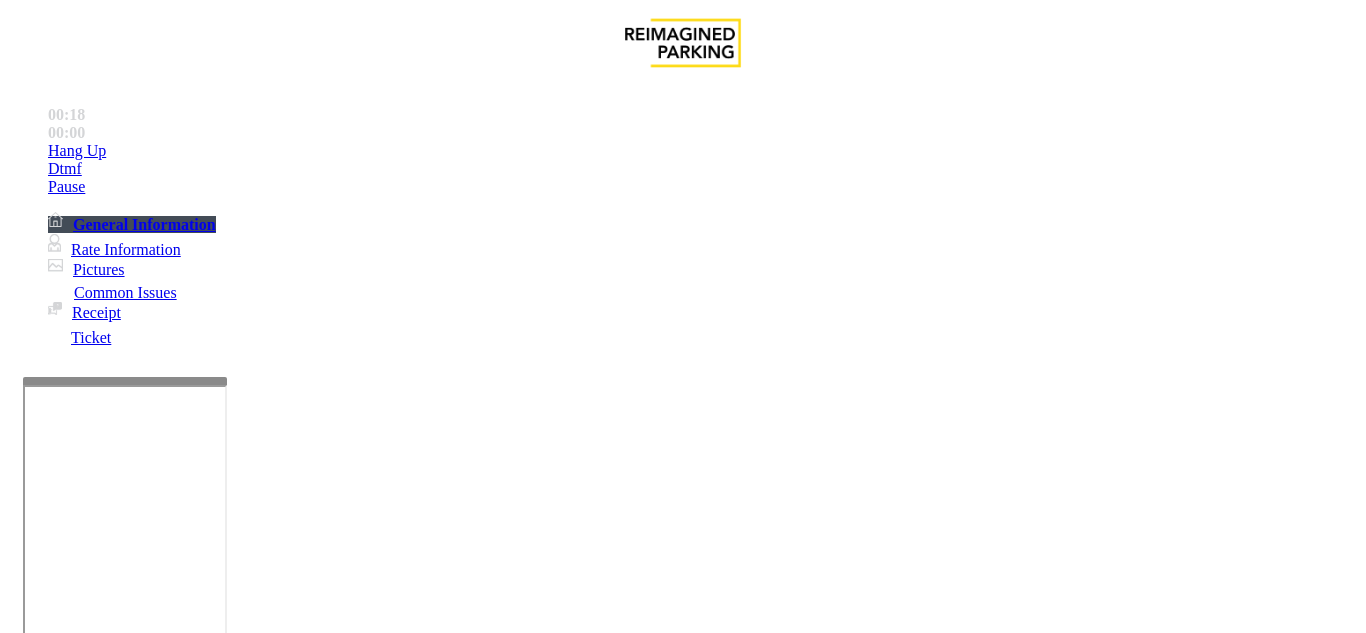 scroll, scrollTop: 1000, scrollLeft: 0, axis: vertical 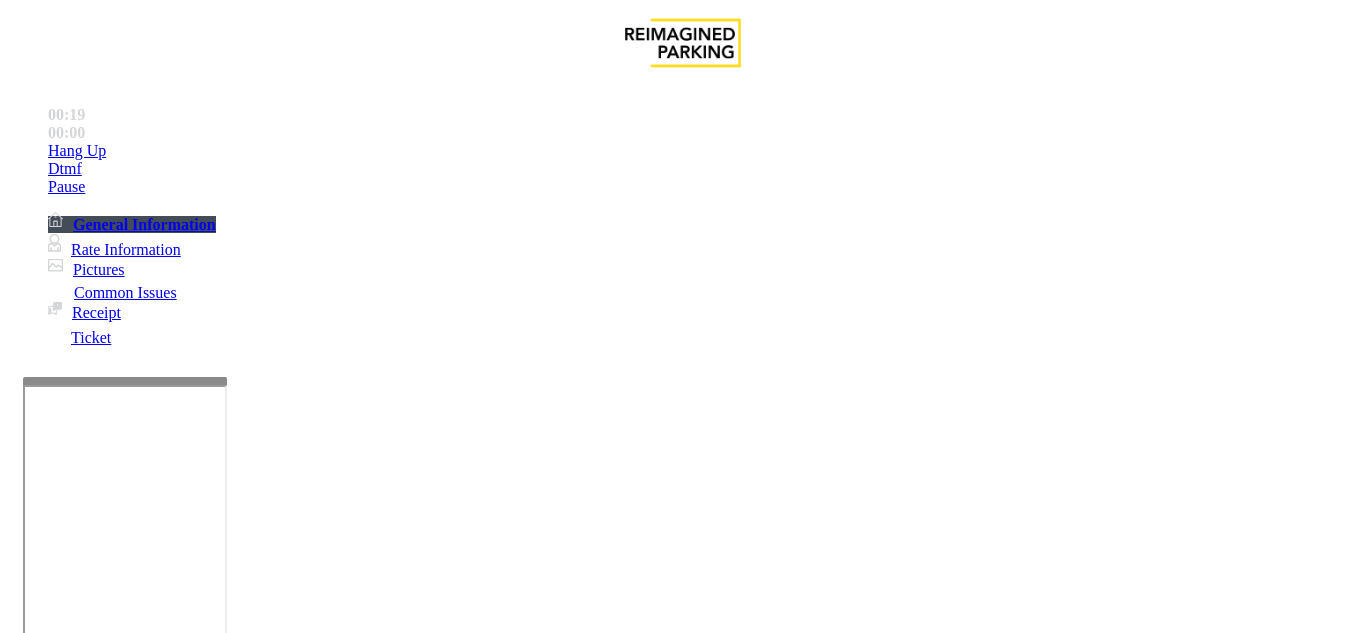 drag, startPoint x: 858, startPoint y: 317, endPoint x: 1200, endPoint y: 317, distance: 342 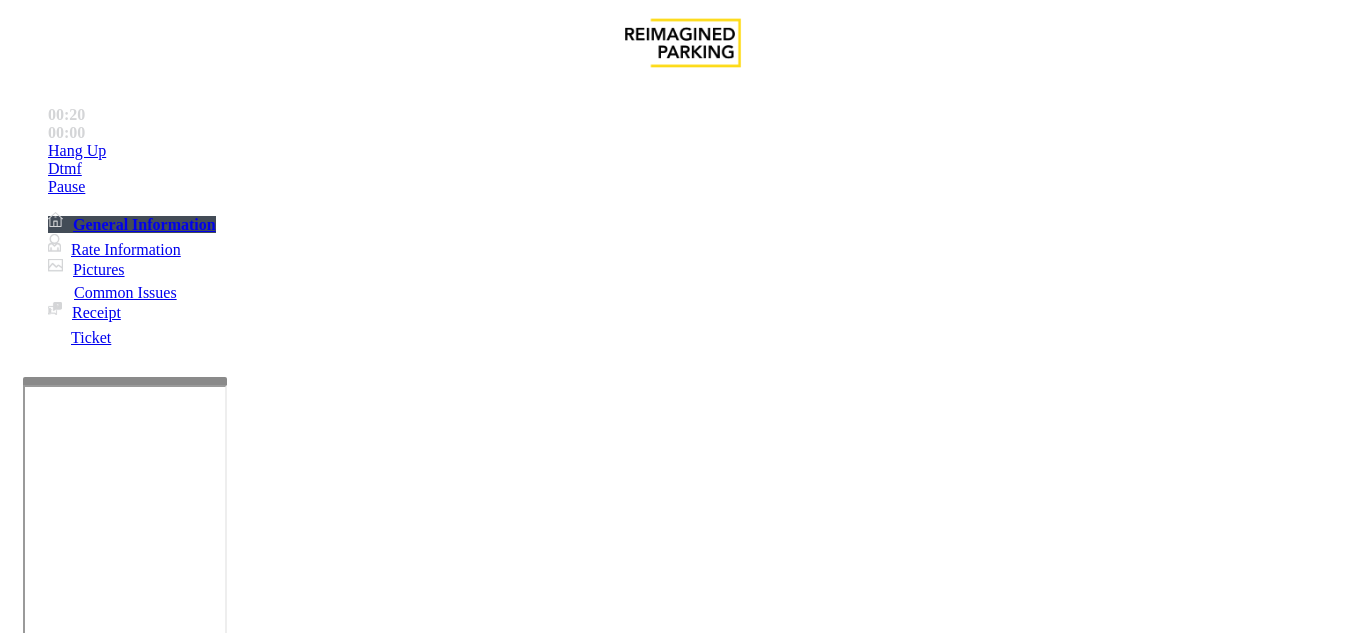 drag, startPoint x: 972, startPoint y: 224, endPoint x: 768, endPoint y: 203, distance: 205.07803 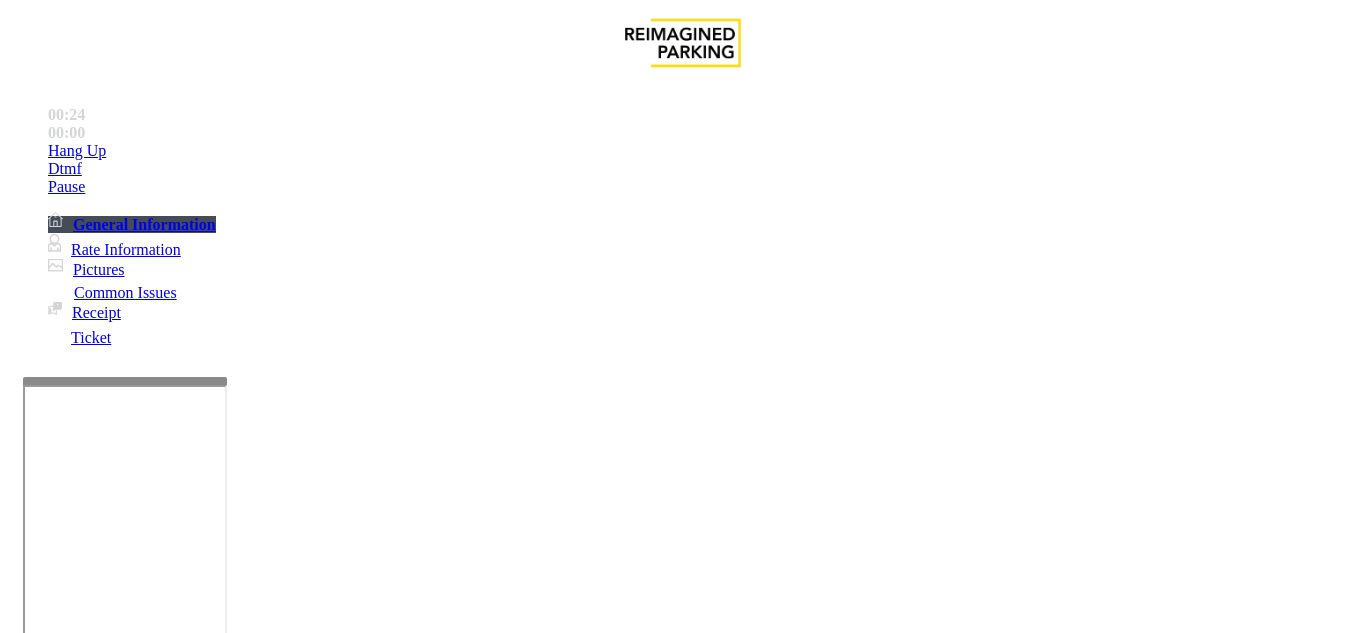 scroll, scrollTop: 2800, scrollLeft: 0, axis: vertical 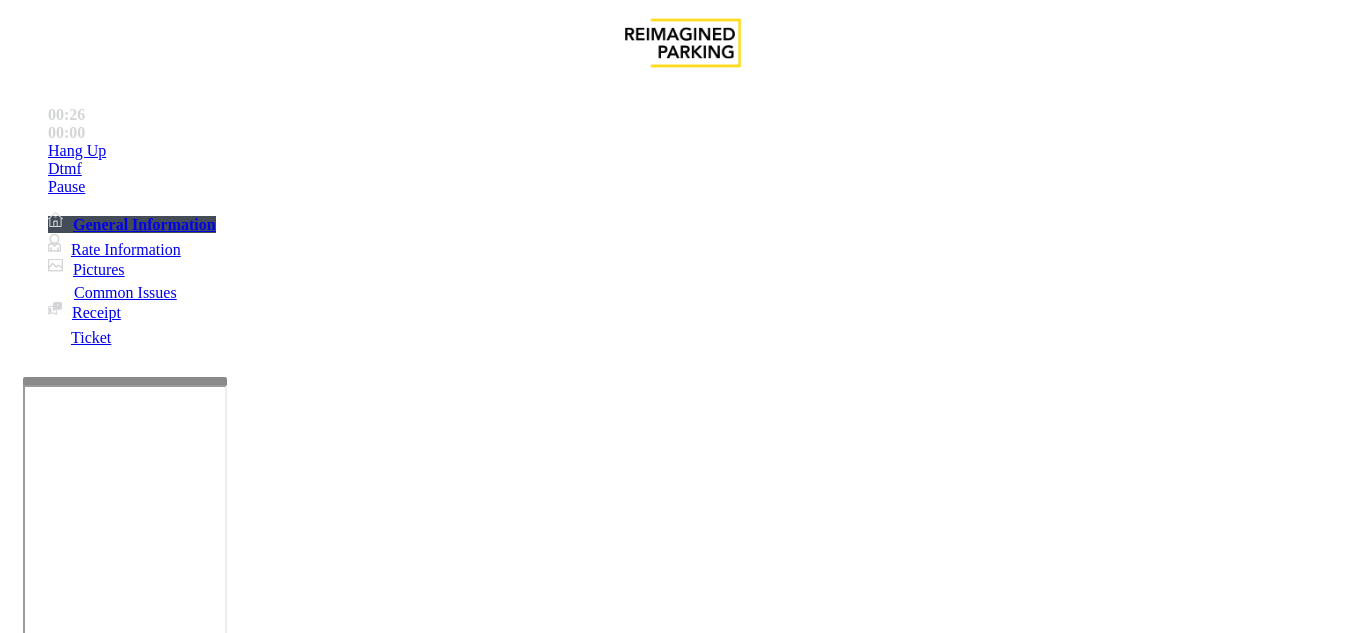 drag, startPoint x: 926, startPoint y: 319, endPoint x: 907, endPoint y: 306, distance: 23.021729 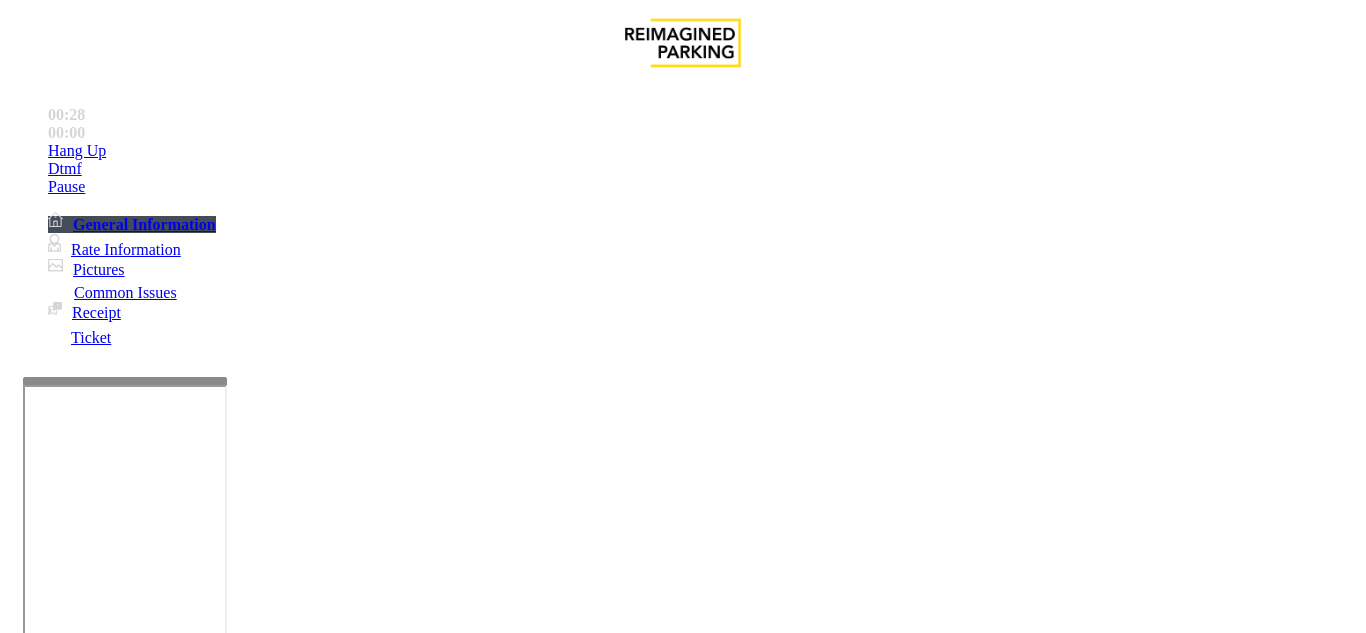 drag, startPoint x: 745, startPoint y: 277, endPoint x: 691, endPoint y: 222, distance: 77.07788 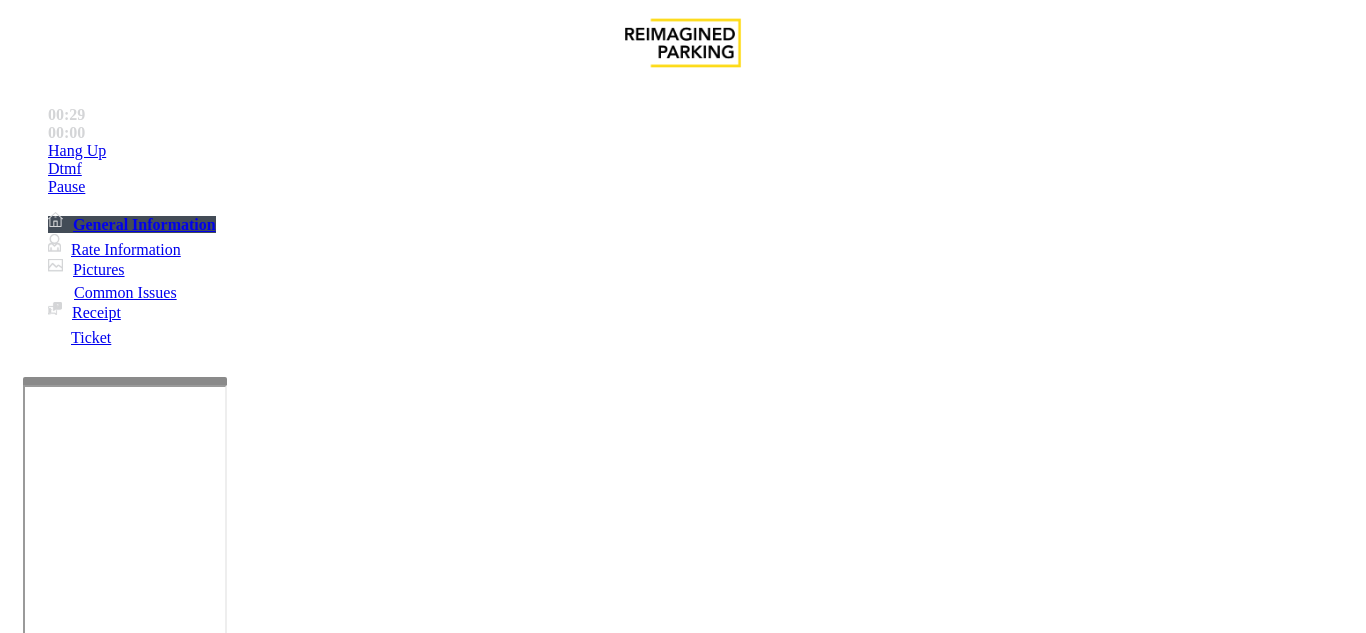 drag, startPoint x: 708, startPoint y: 237, endPoint x: 759, endPoint y: 347, distance: 121.24768 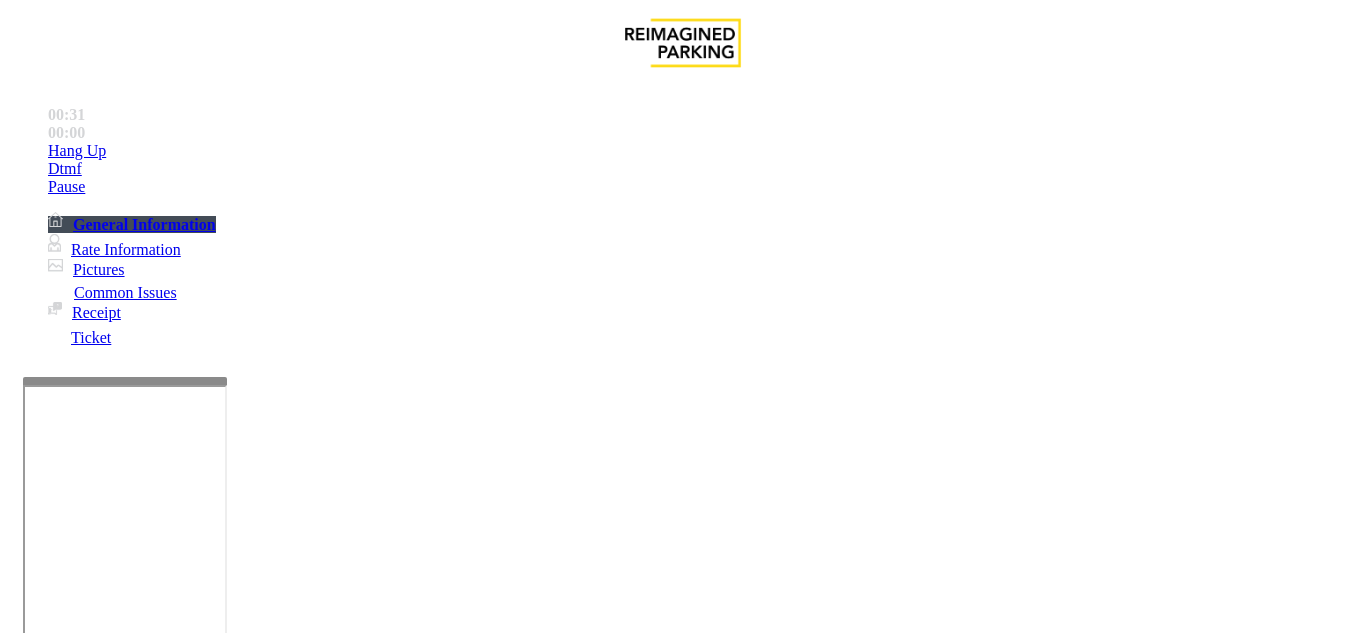 click on "Payment Issue" at bounding box center (167, 1286) 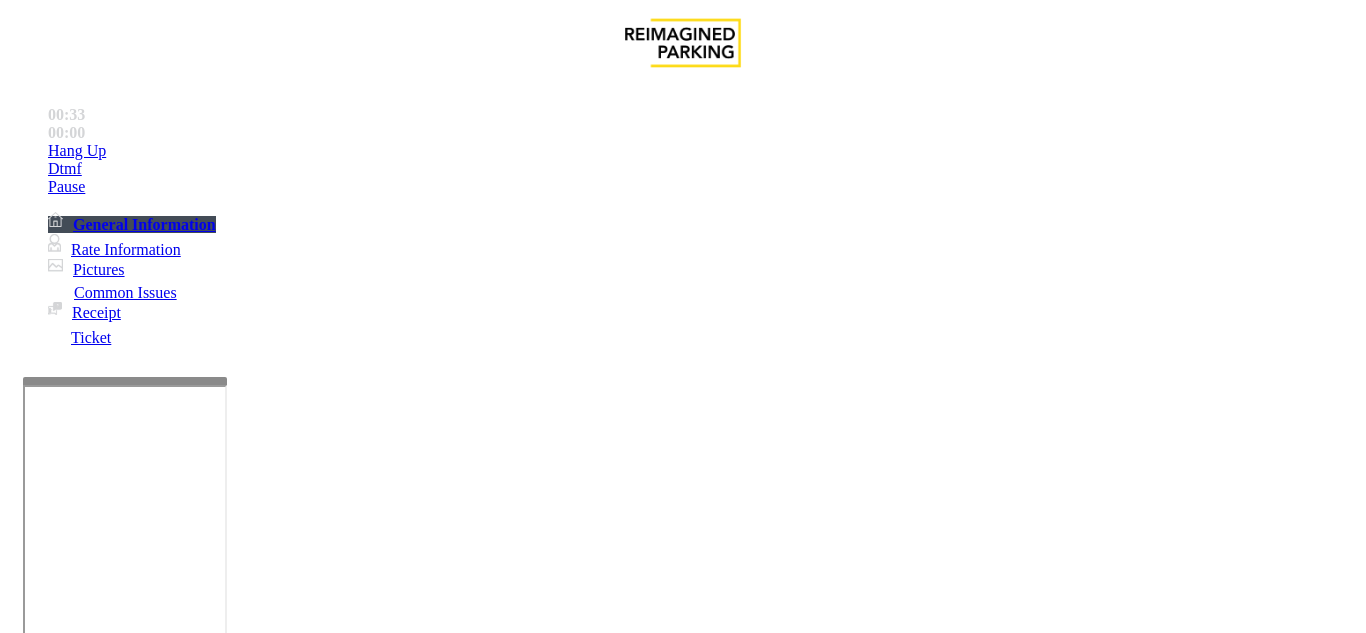 click on "Credit Card Not Reading   Customer Needs Receipt   Customer Needs Change   Cash Only Machine   Parker Requesting Refund/Credit   Machine Not Accepting Ticket   Parker Has No Money" at bounding box center (682, 1289) 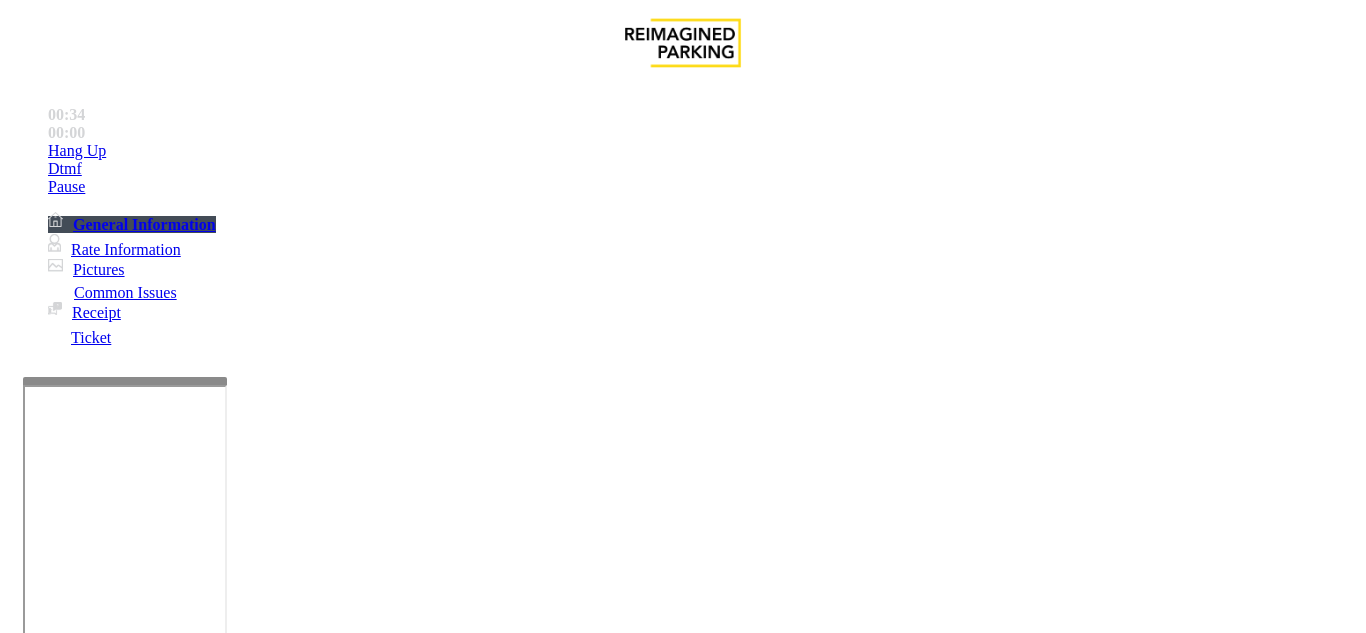 click at bounding box center (221, 1561) 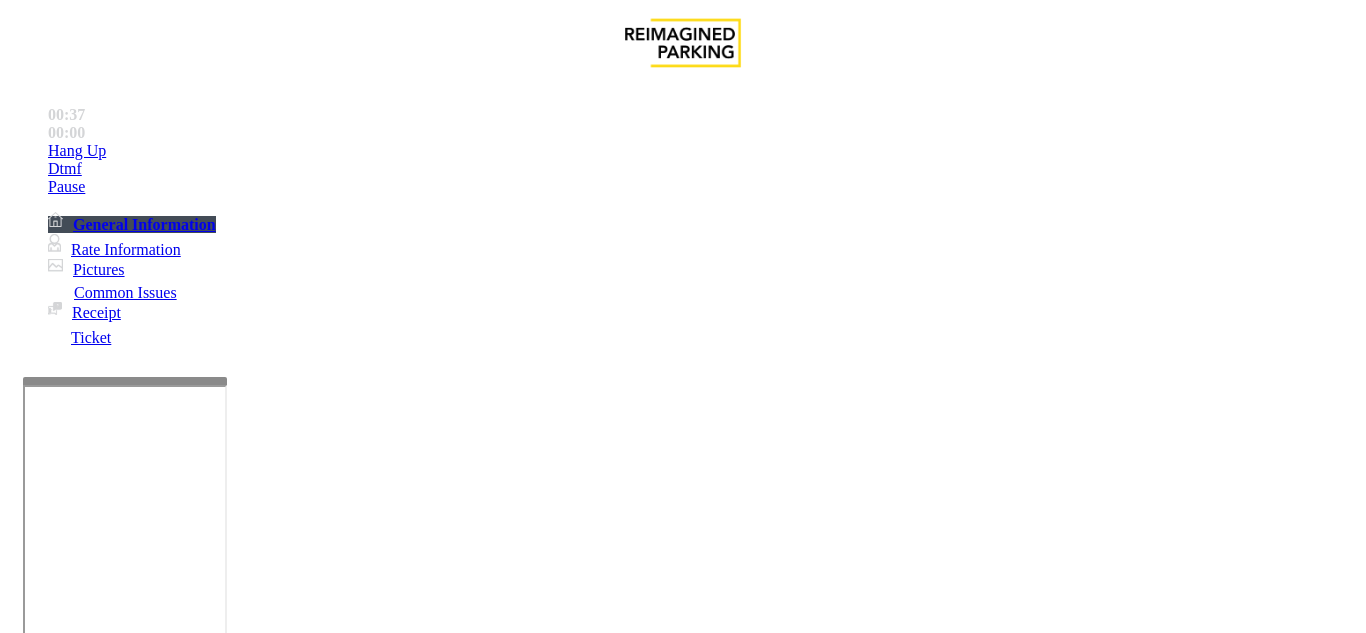 click at bounding box center [221, 1561] 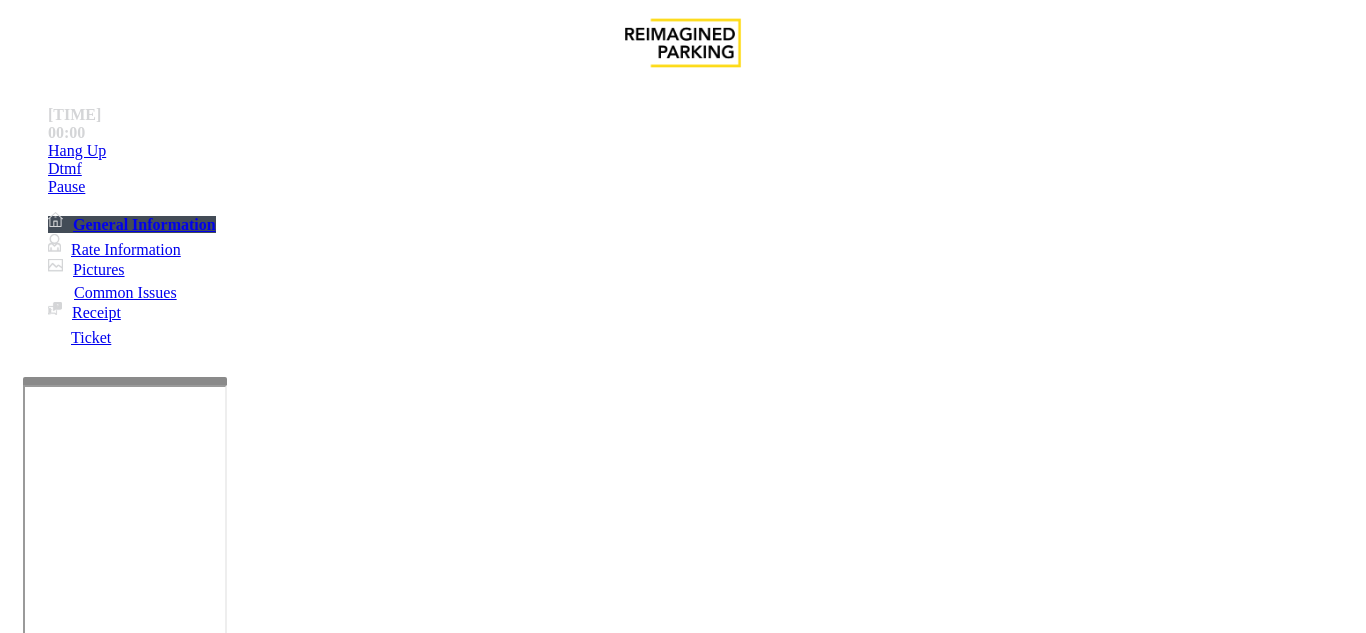 click at bounding box center (96, 1308) 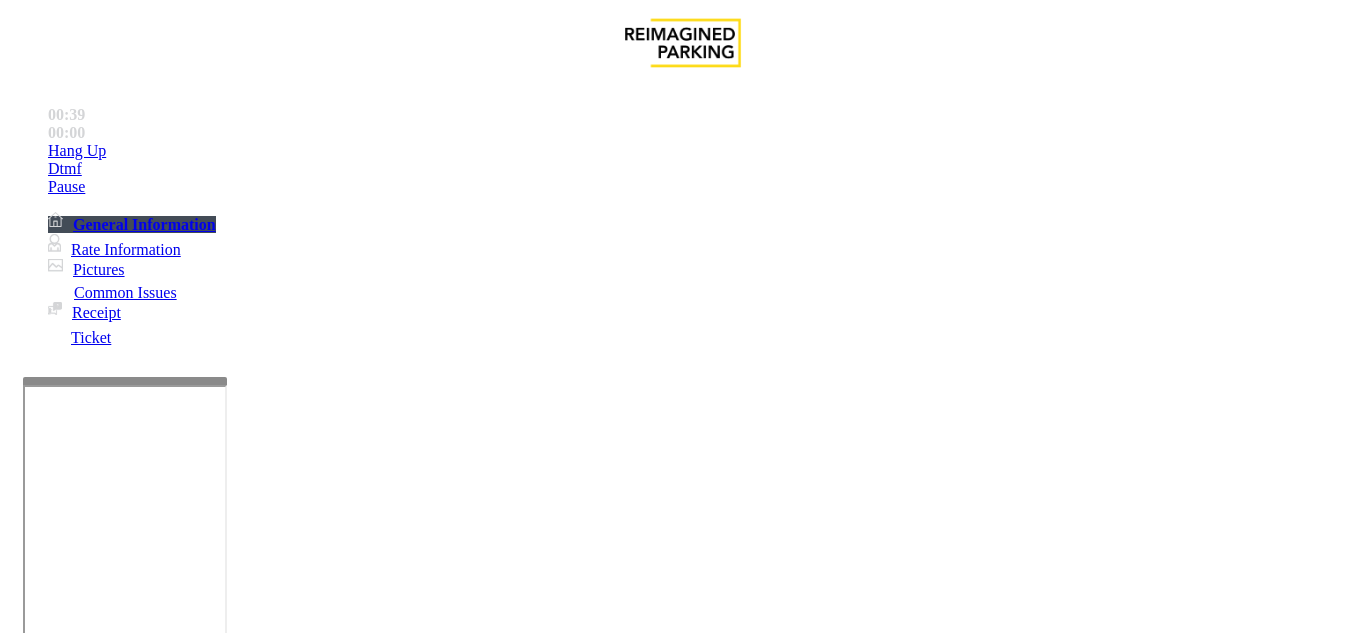type on "**" 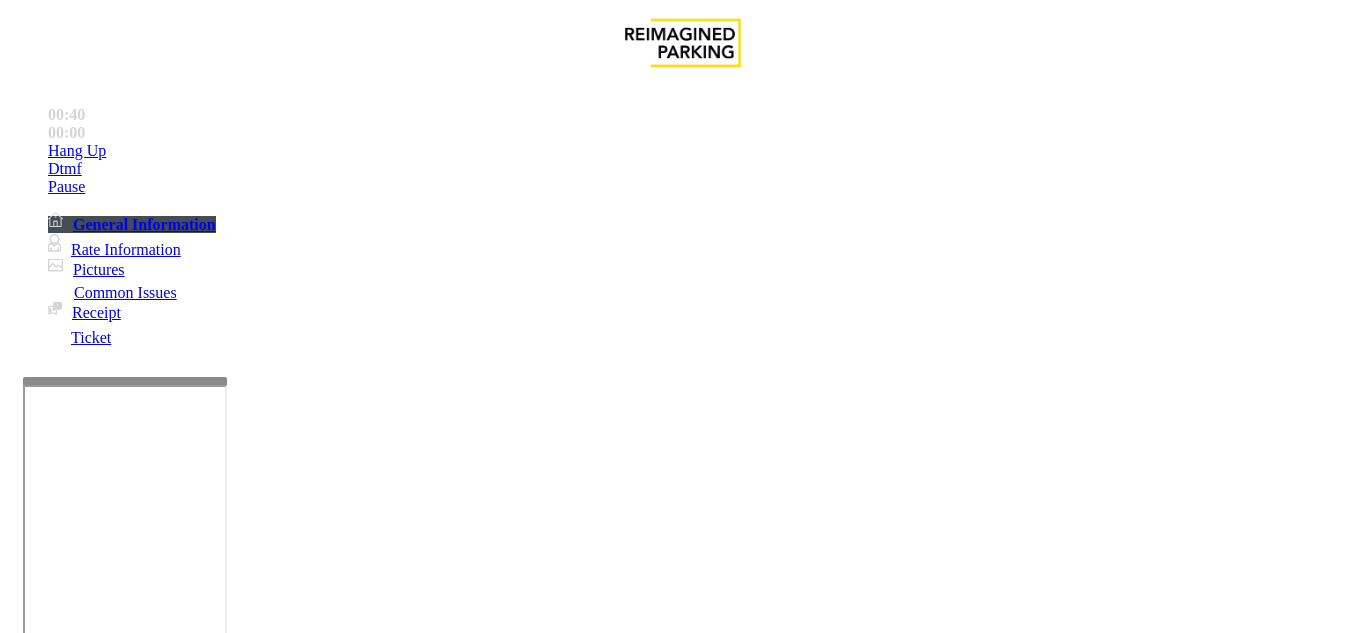 click on "Customer Needs Receipt" at bounding box center (682, 1271) 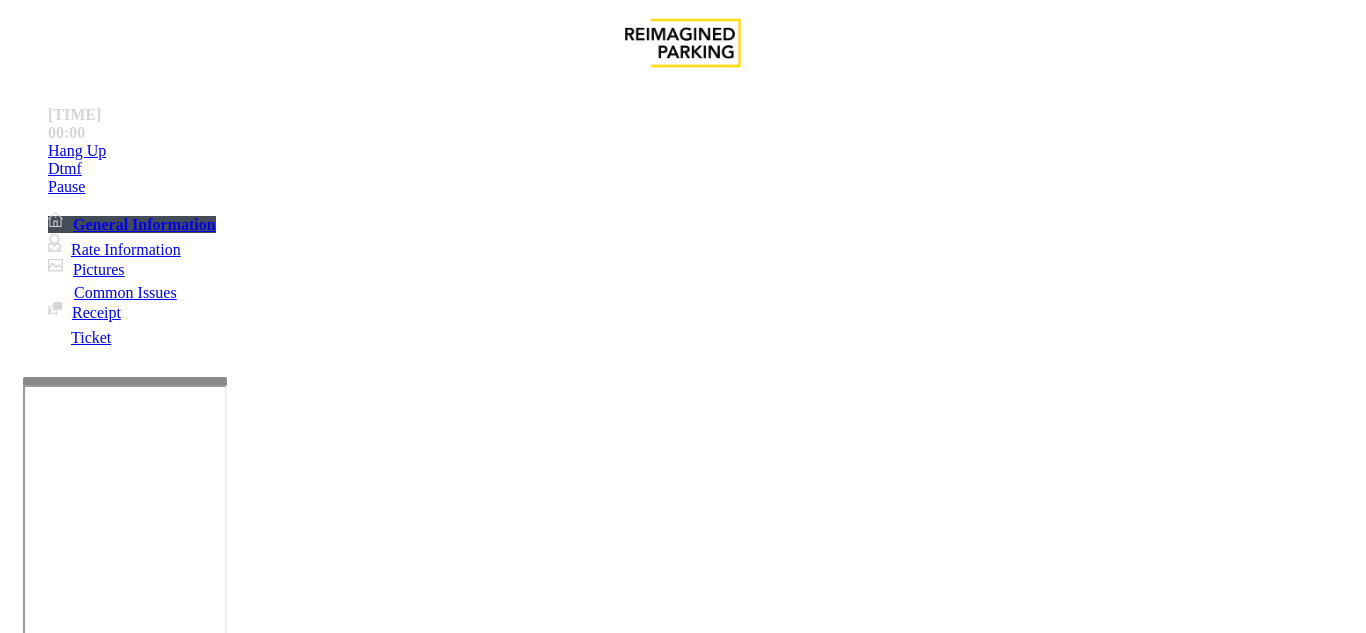 click at bounding box center [221, 1561] 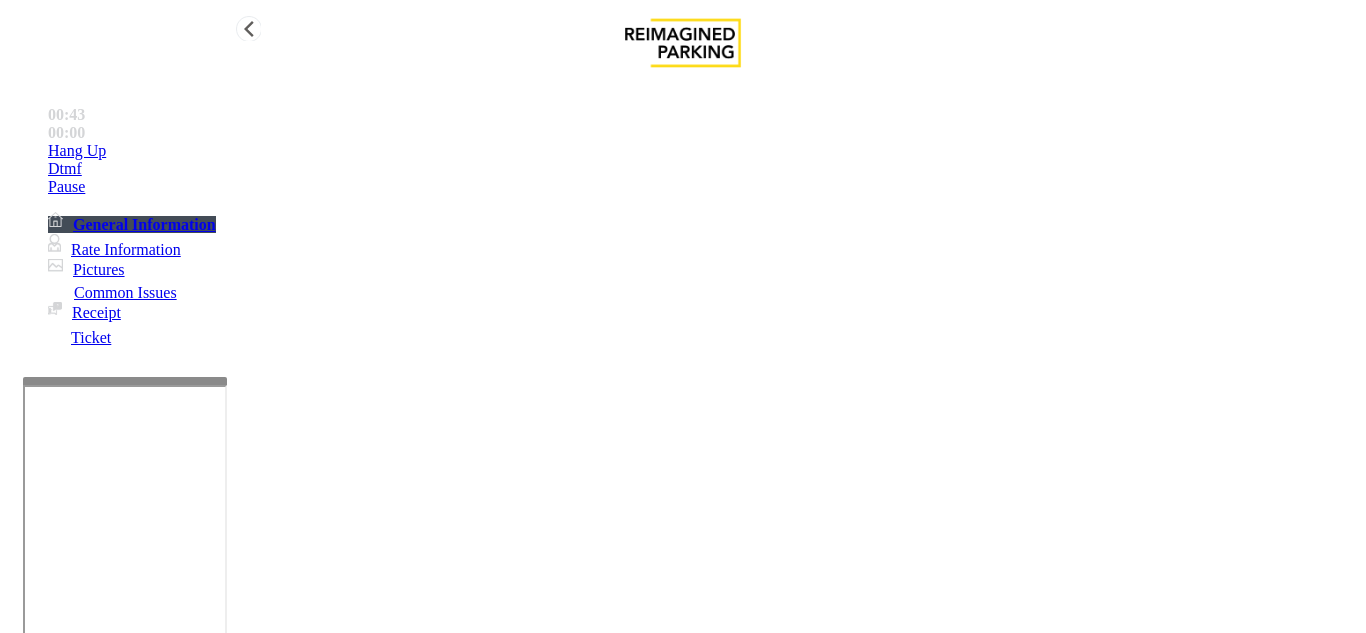 click on "Hang Up" at bounding box center [703, 151] 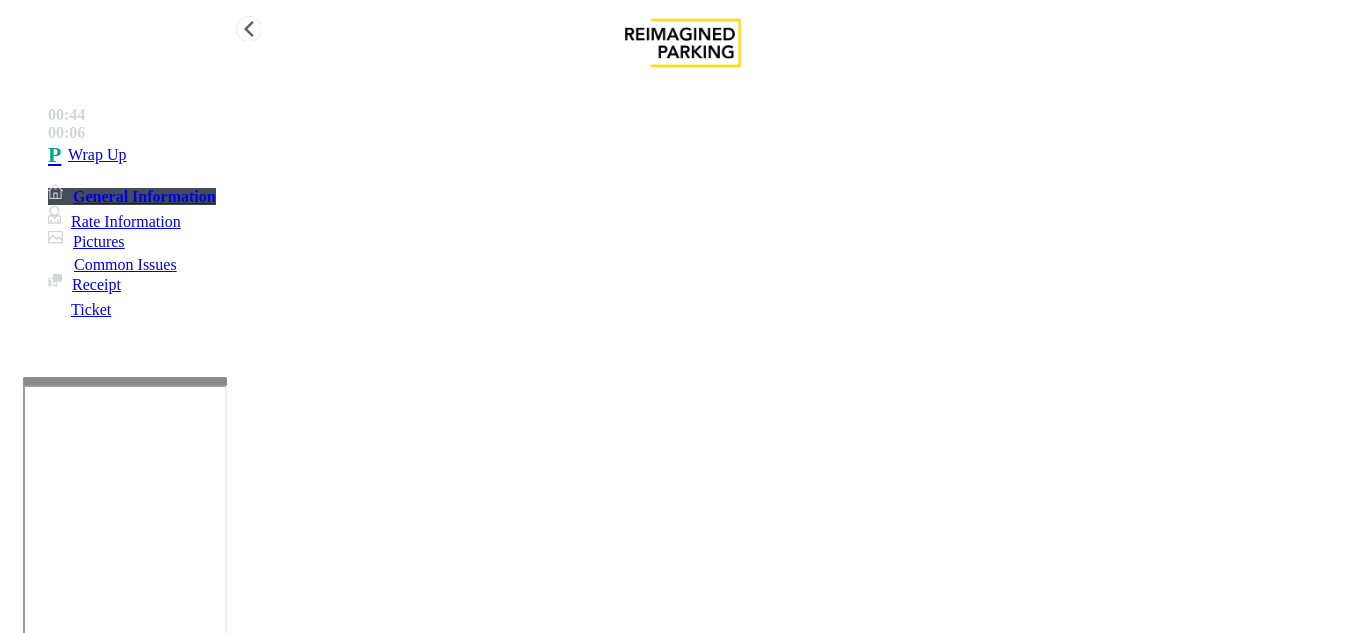 type on "**********" 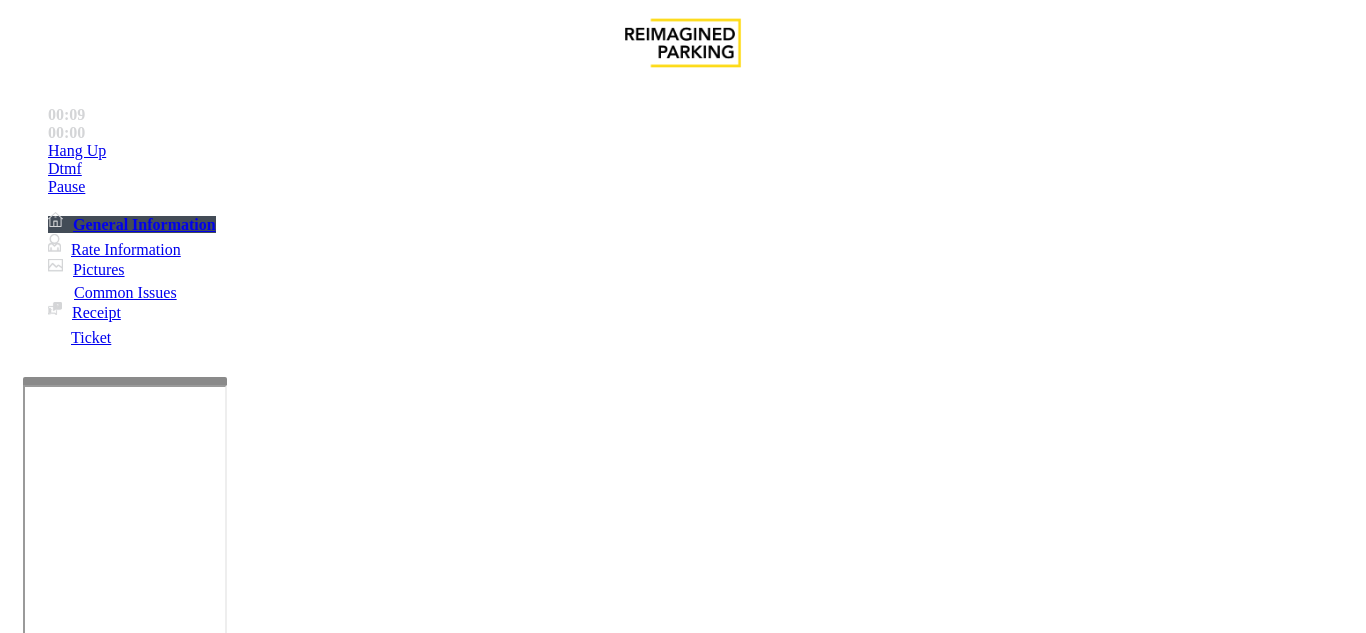 scroll, scrollTop: 78, scrollLeft: 0, axis: vertical 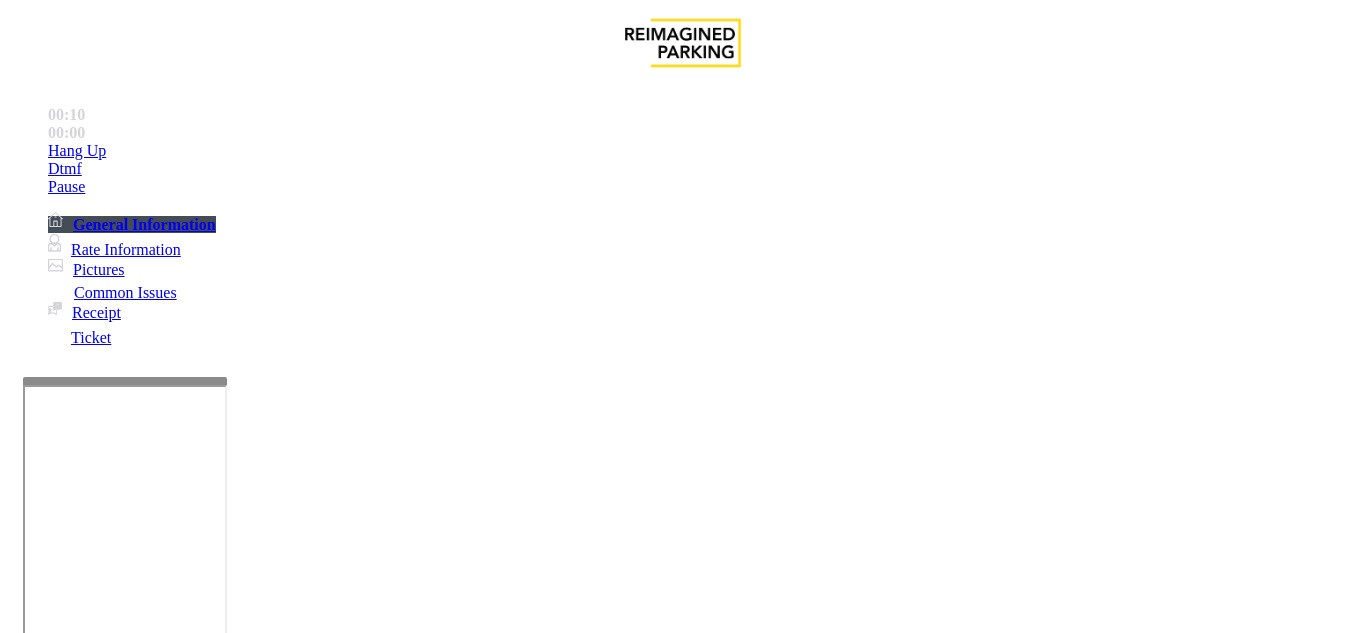 click on "No assistance needed" at bounding box center [102, 1286] 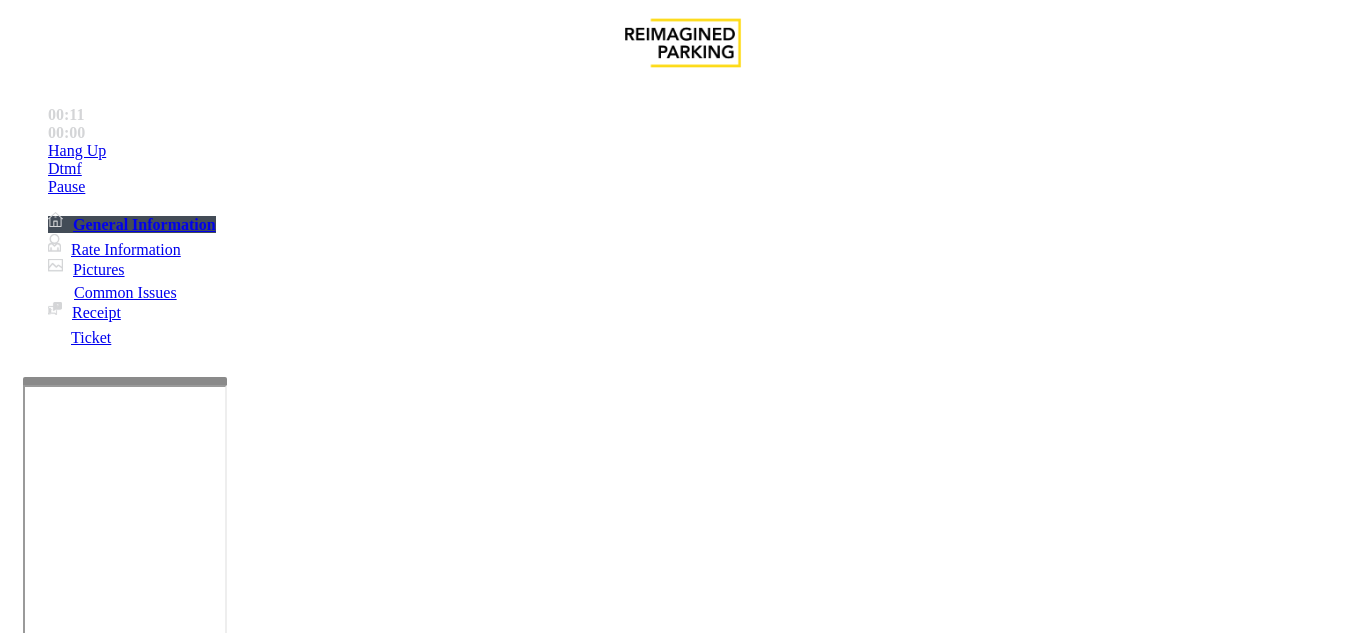 click on "No assistance needed" at bounding box center (682, 1271) 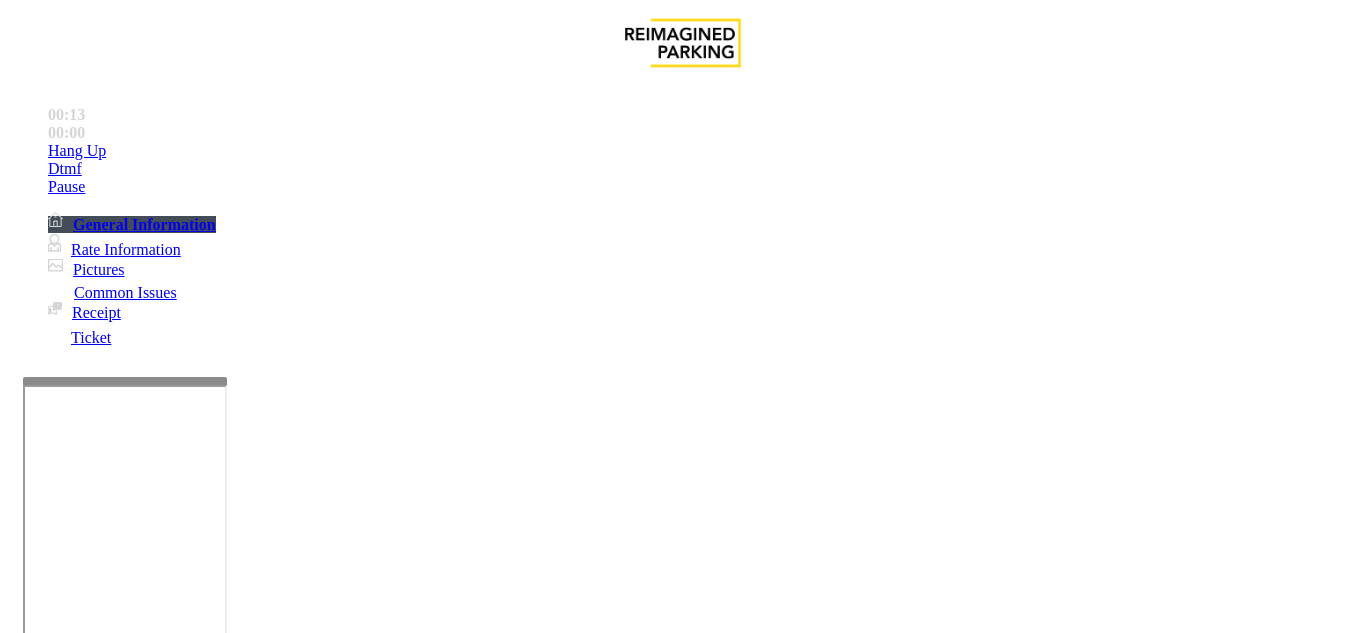 click on "Issue" at bounding box center (42, 1253) 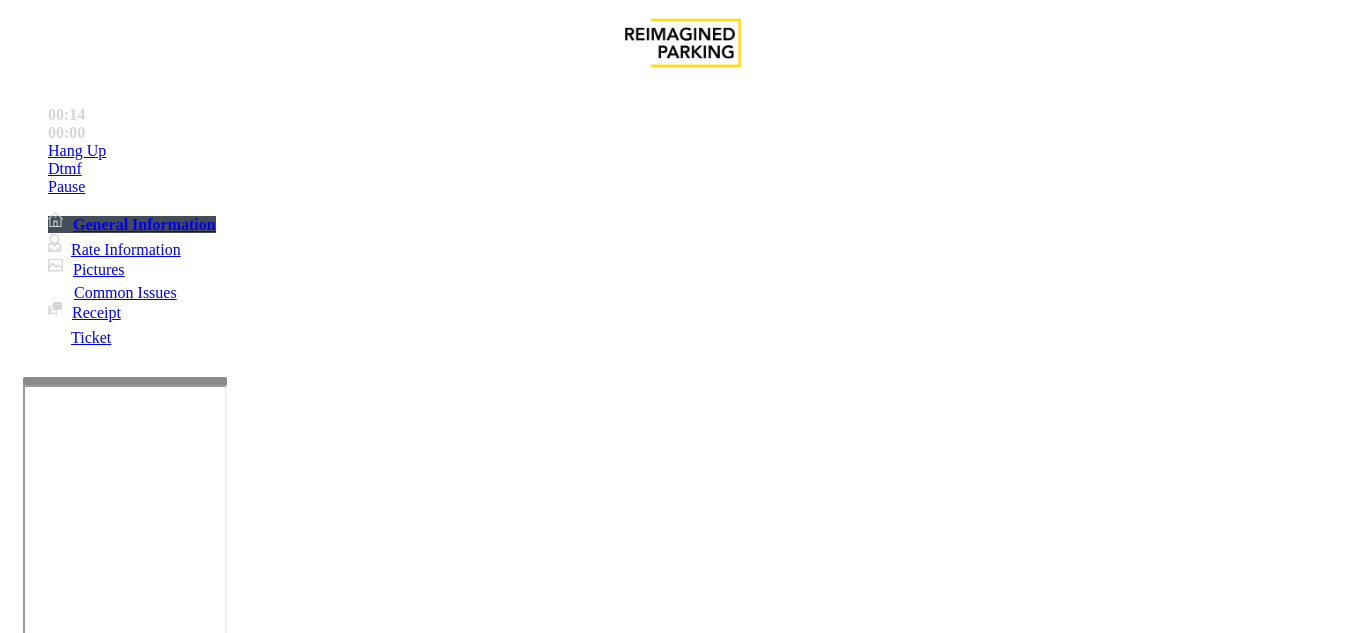 click on "Intercom Issue/No Response" at bounding box center (866, 1286) 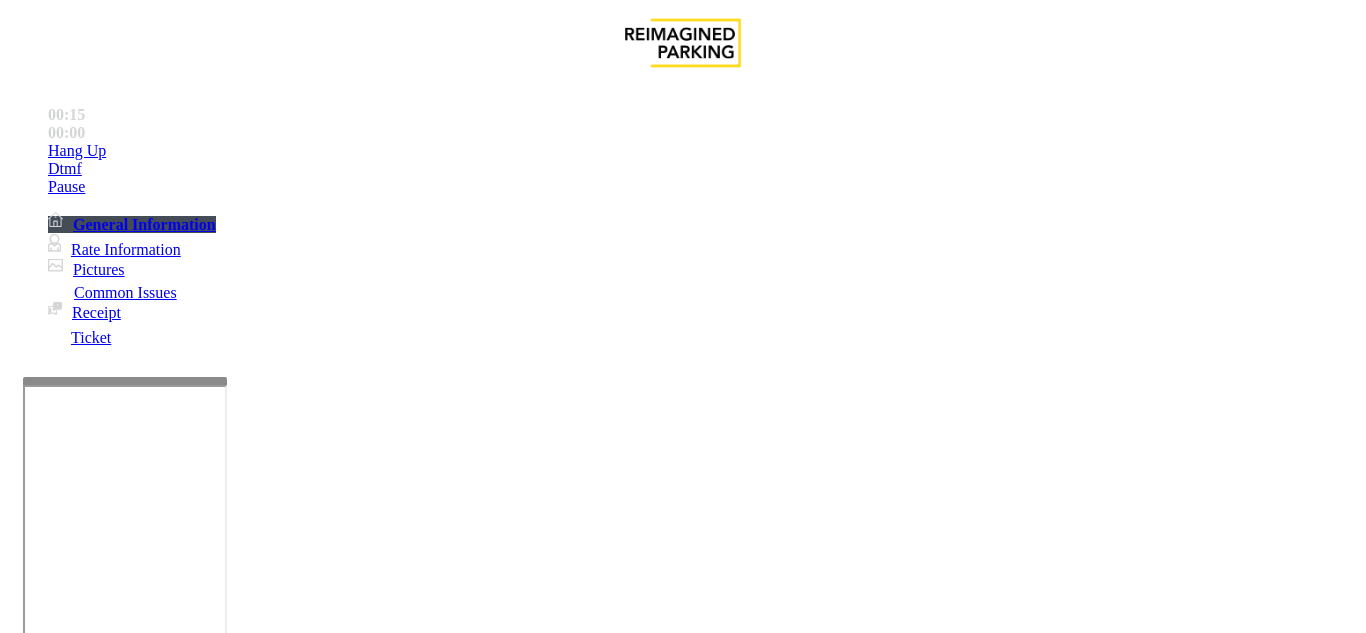 click on "No Response/Unable to hear parker" at bounding box center (142, 1286) 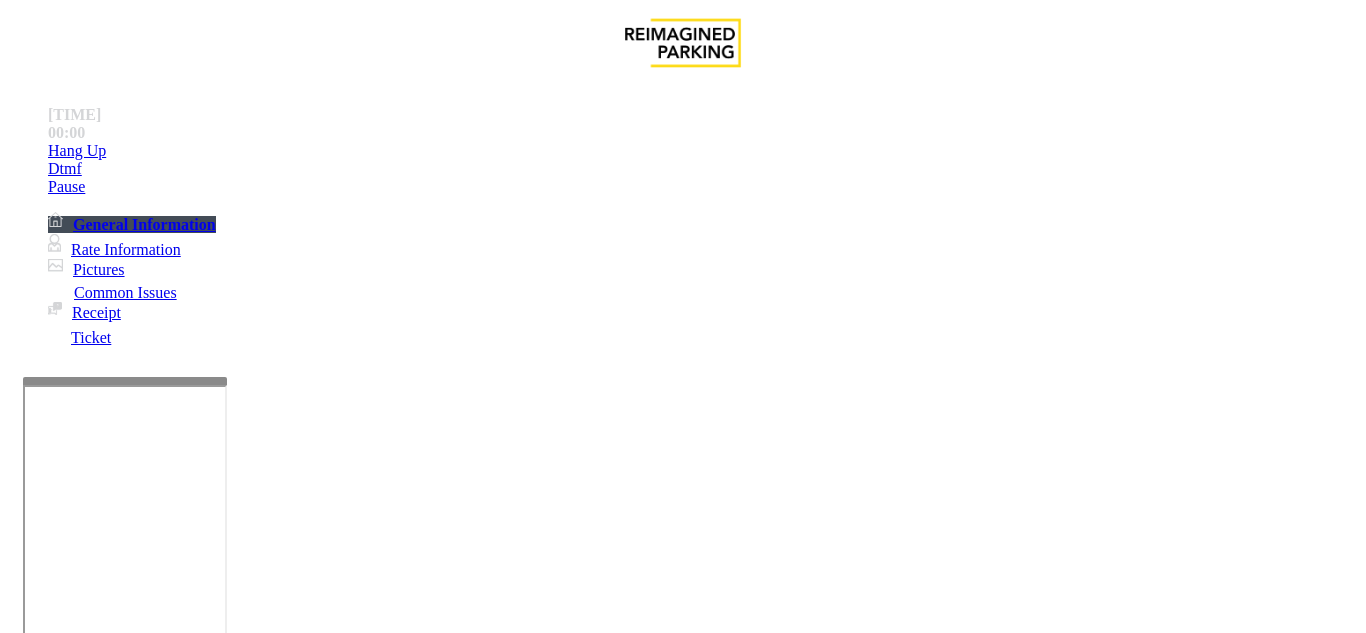click at bounding box center (229, 1334) 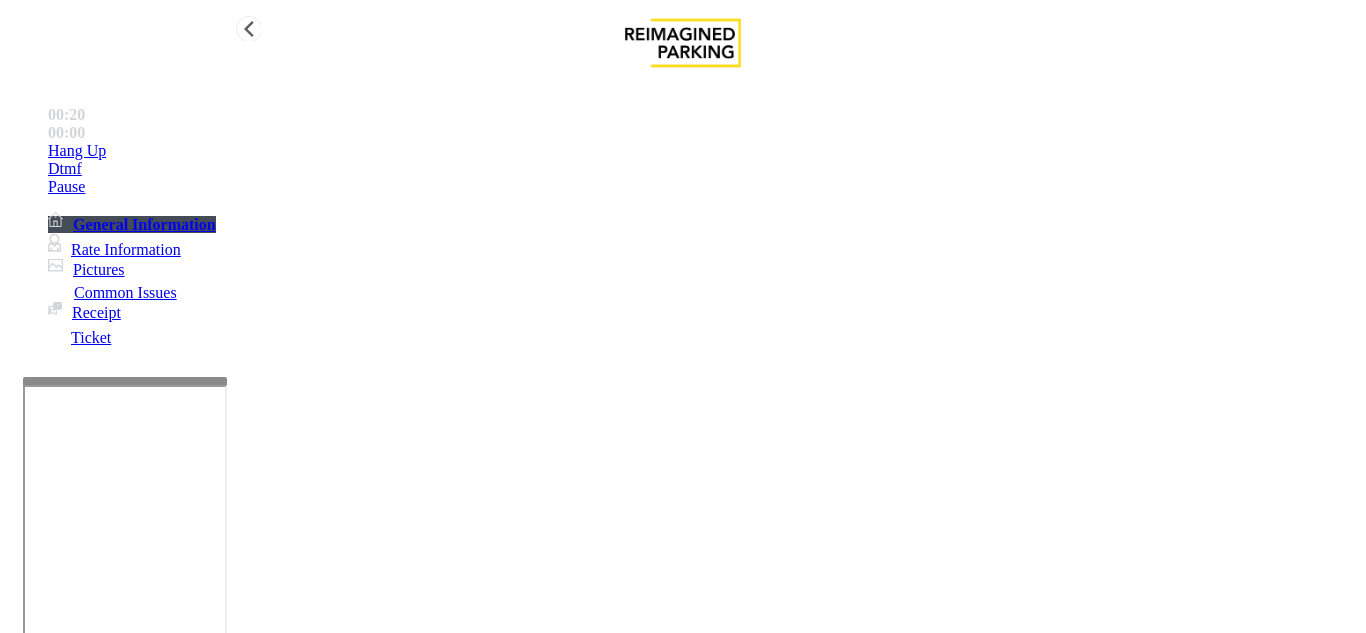 type on "**********" 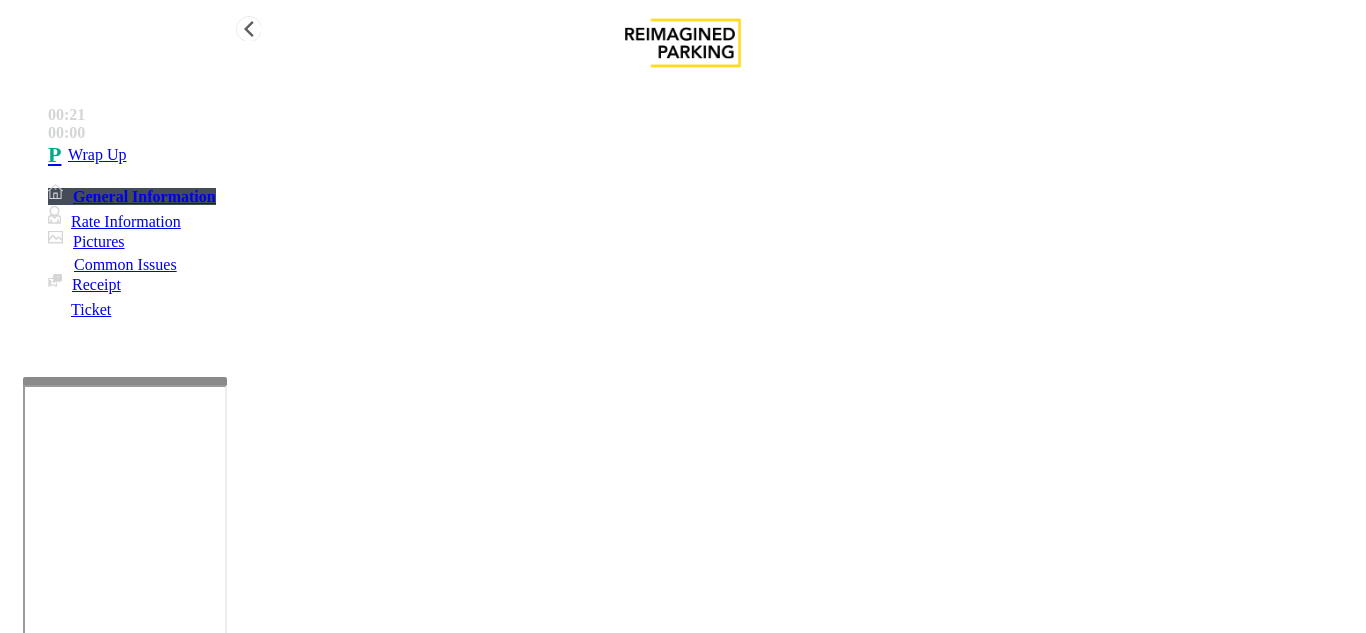 click on "Wrap Up" at bounding box center [703, 155] 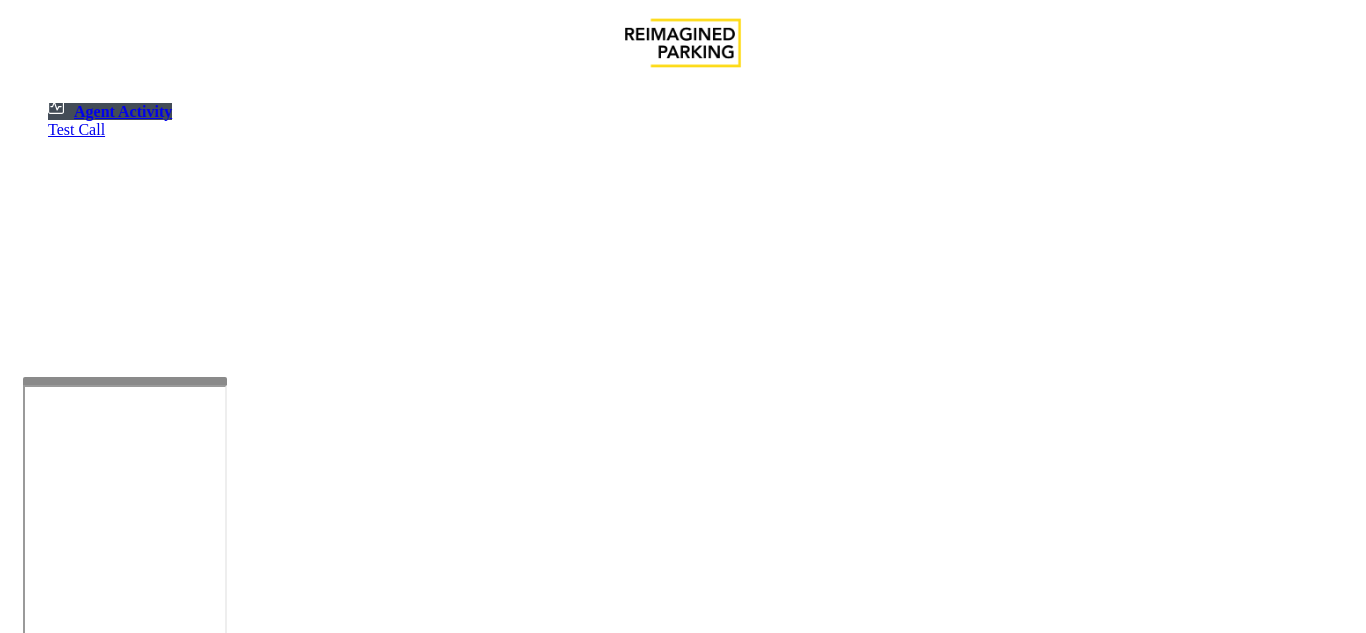 click on "×" at bounding box center (20, 1244) 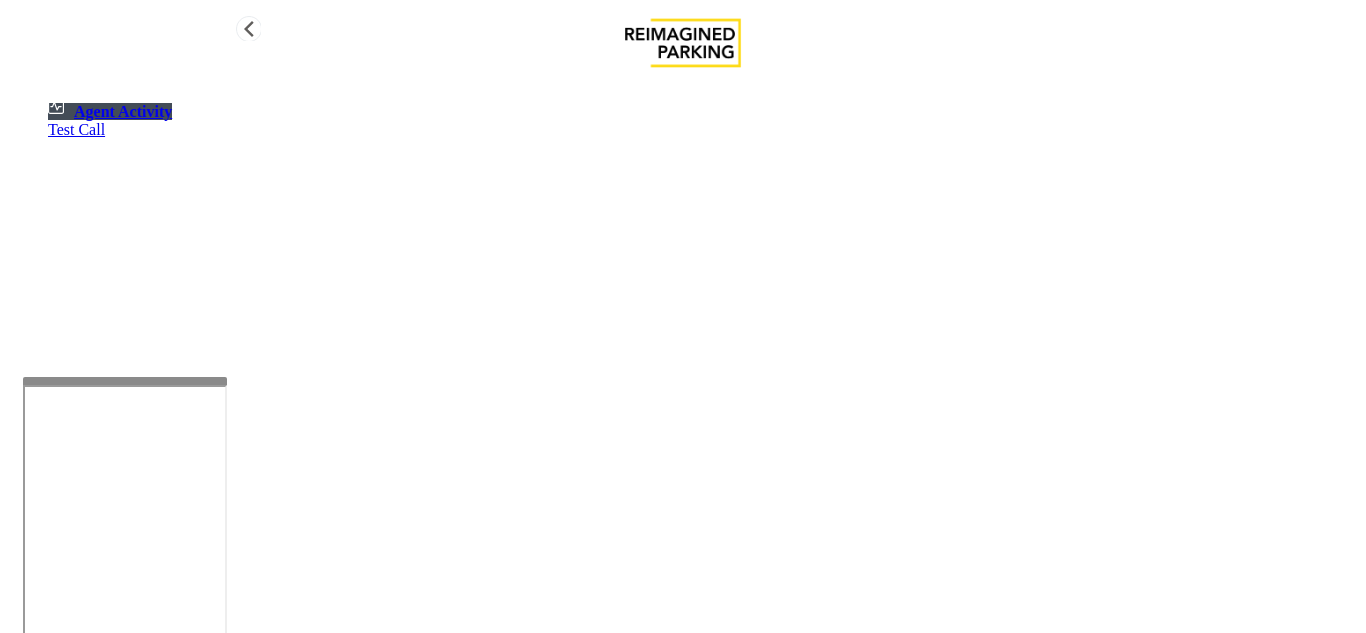 click on "Agent Activity" at bounding box center [123, 111] 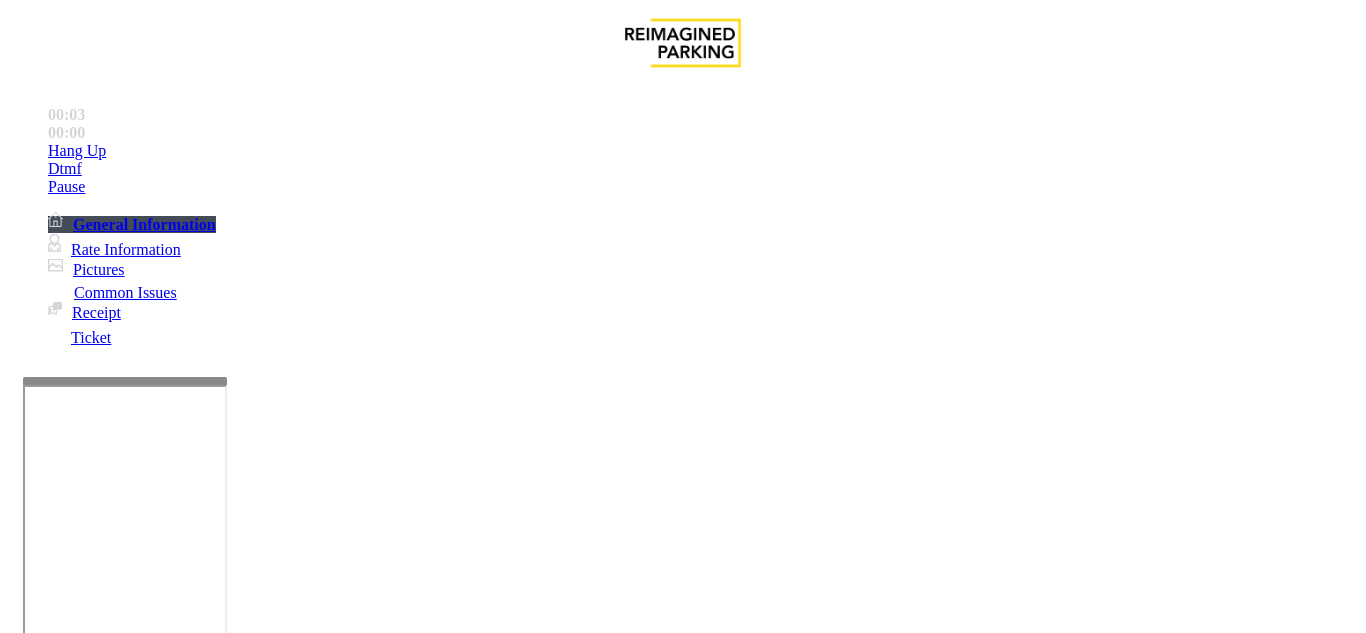 scroll, scrollTop: 500, scrollLeft: 0, axis: vertical 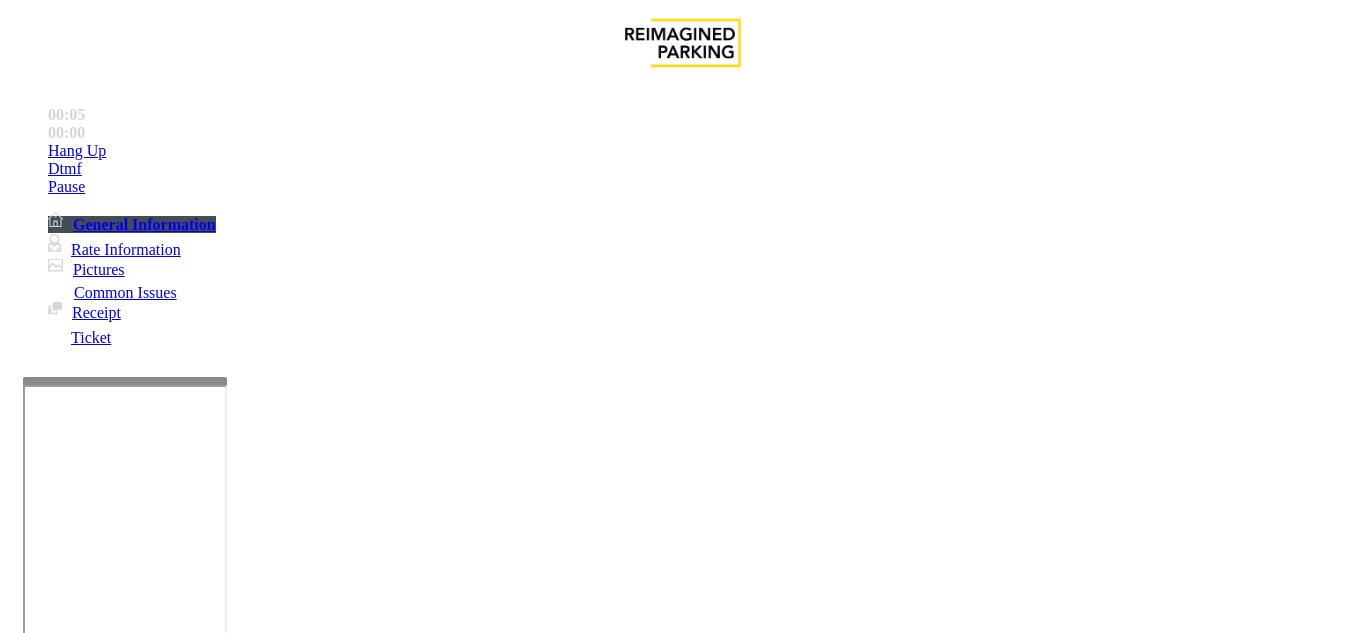 click on "Intercom Issue/No Response" at bounding box center (1080, 1286) 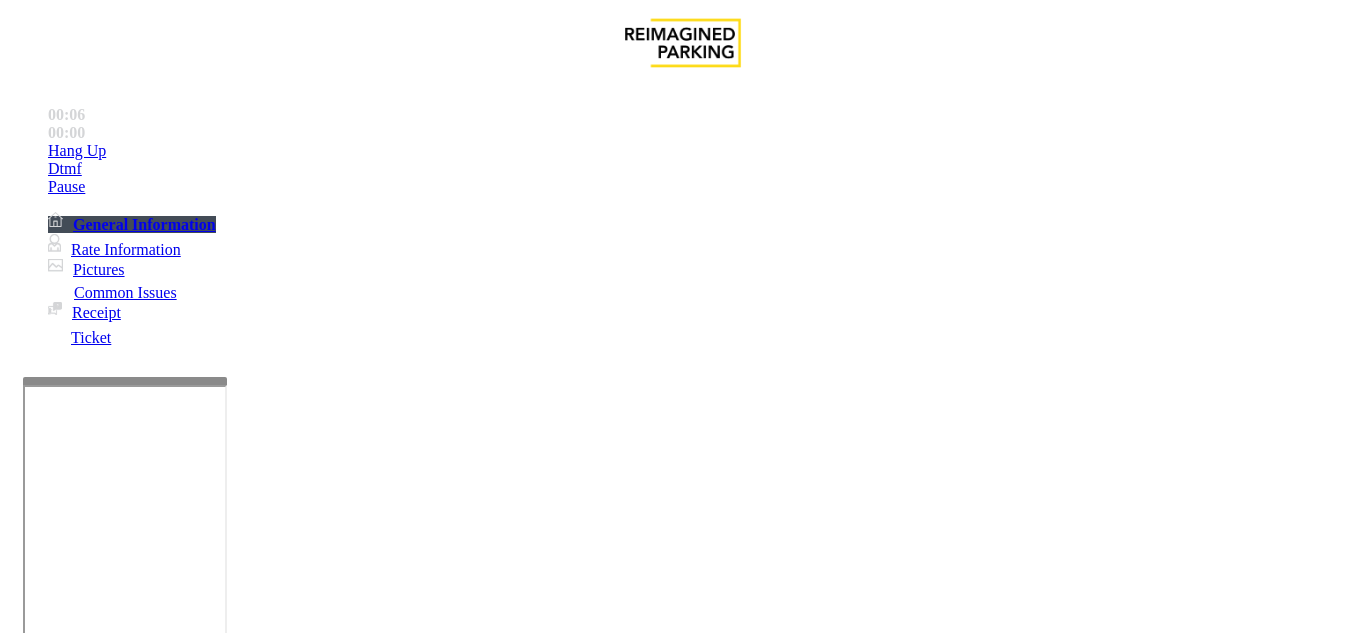 click on "No Response/Unable to hear parker" at bounding box center [142, 1286] 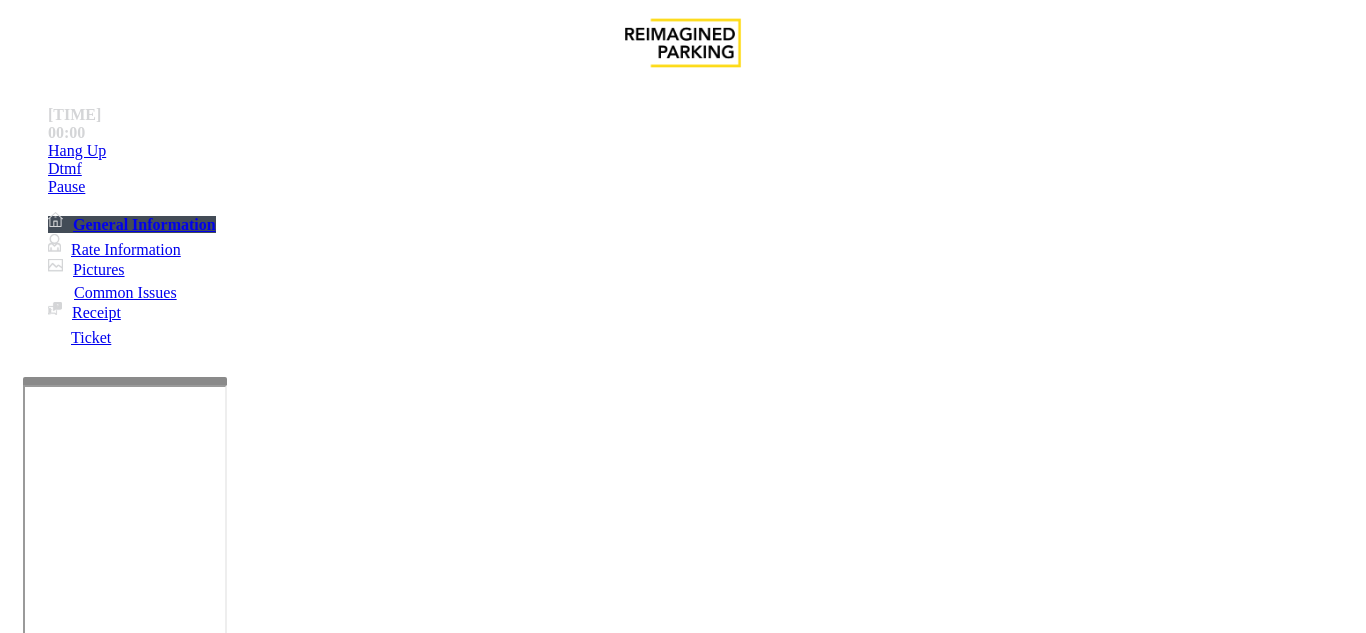 click at bounding box center [229, 1334] 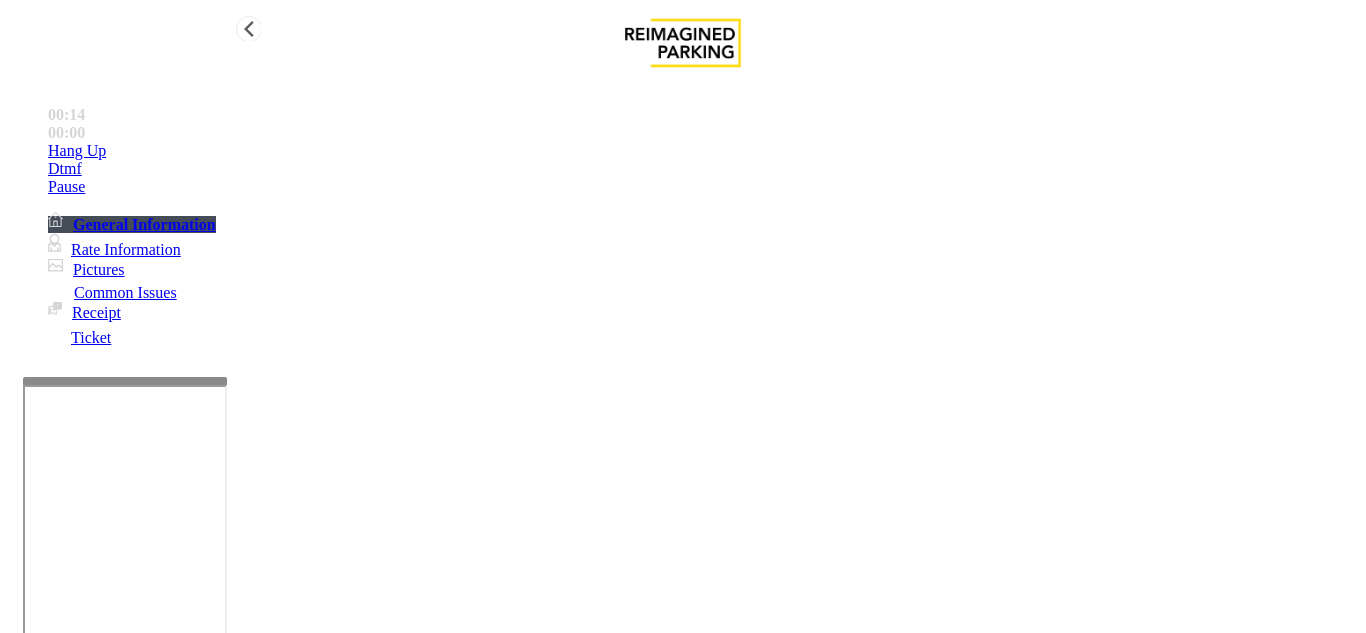 type on "**********" 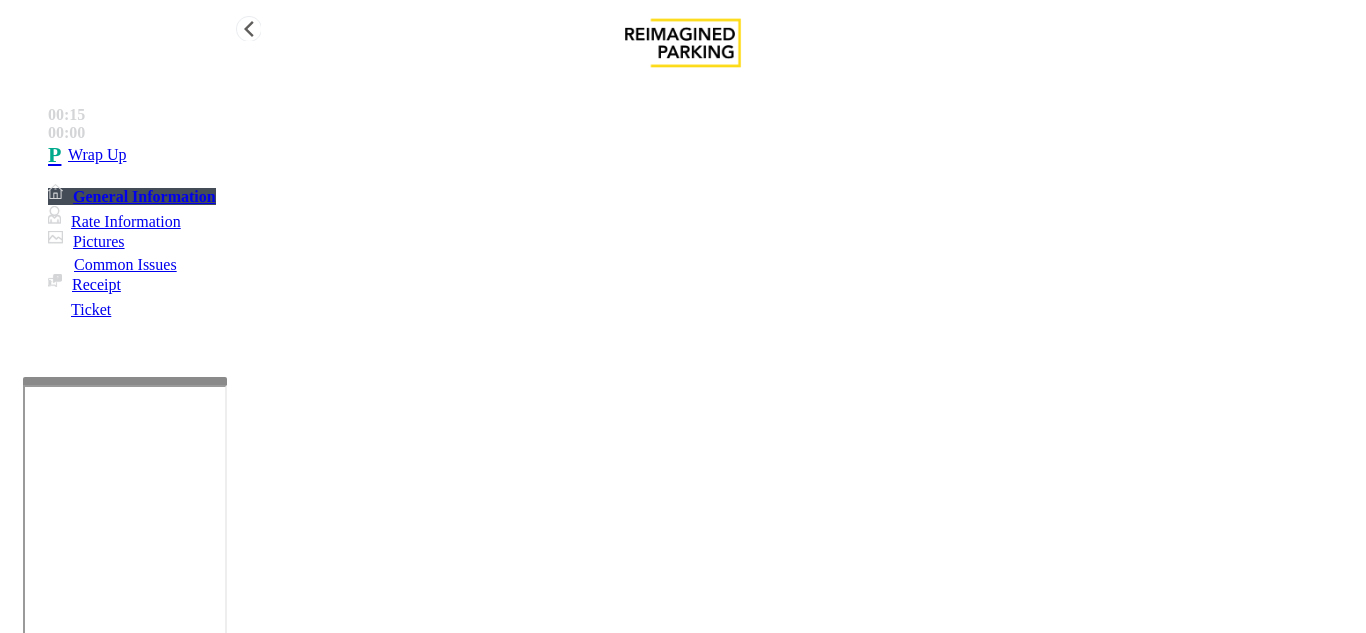 click on "Wrap Up" at bounding box center (703, 155) 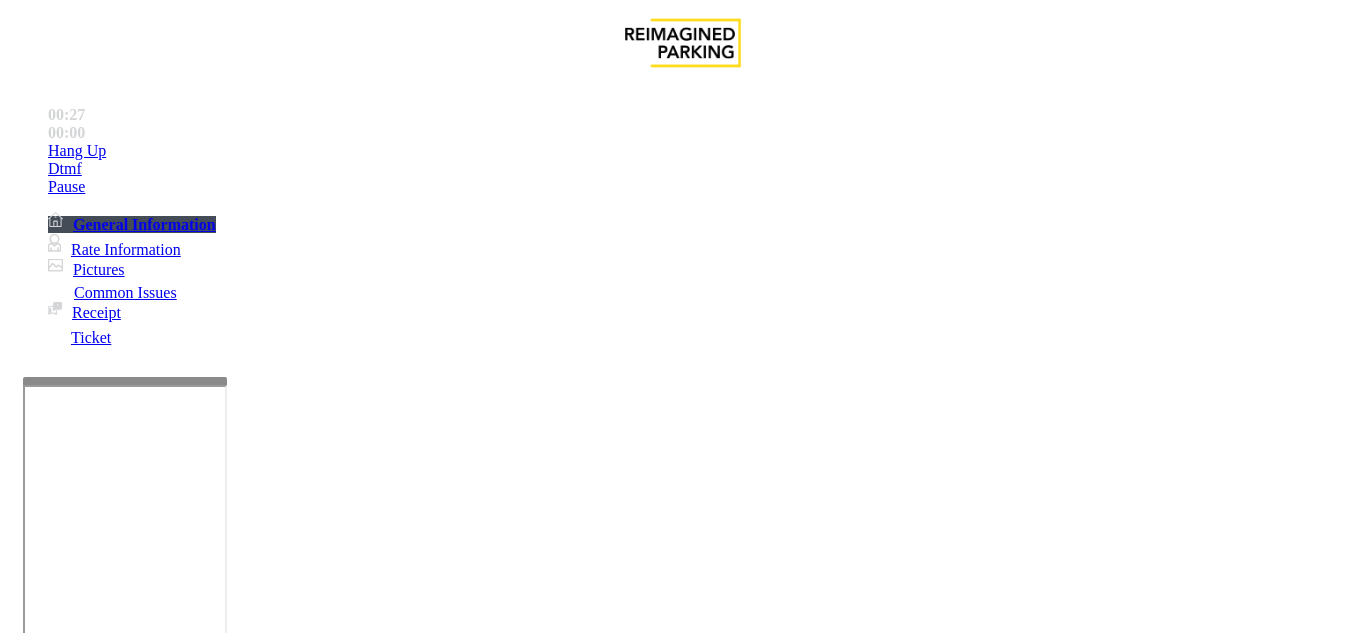 scroll, scrollTop: 1400, scrollLeft: 0, axis: vertical 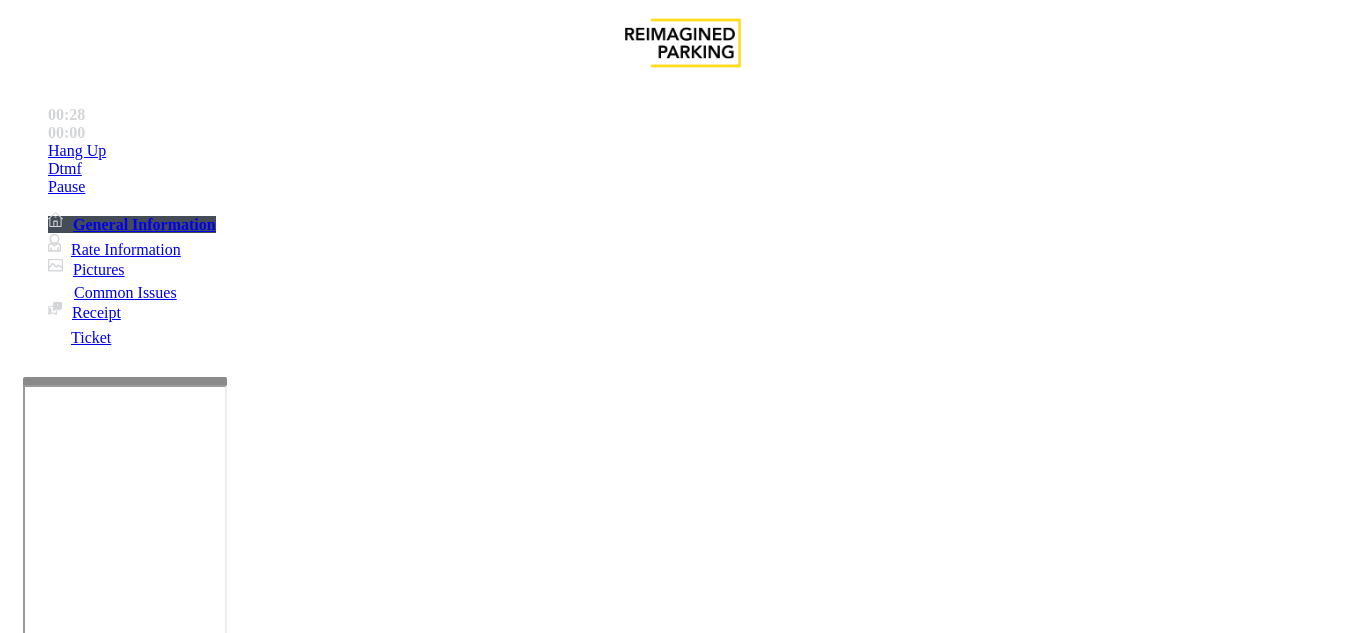 click on "Click Here for the local time" at bounding box center (557, 2827) 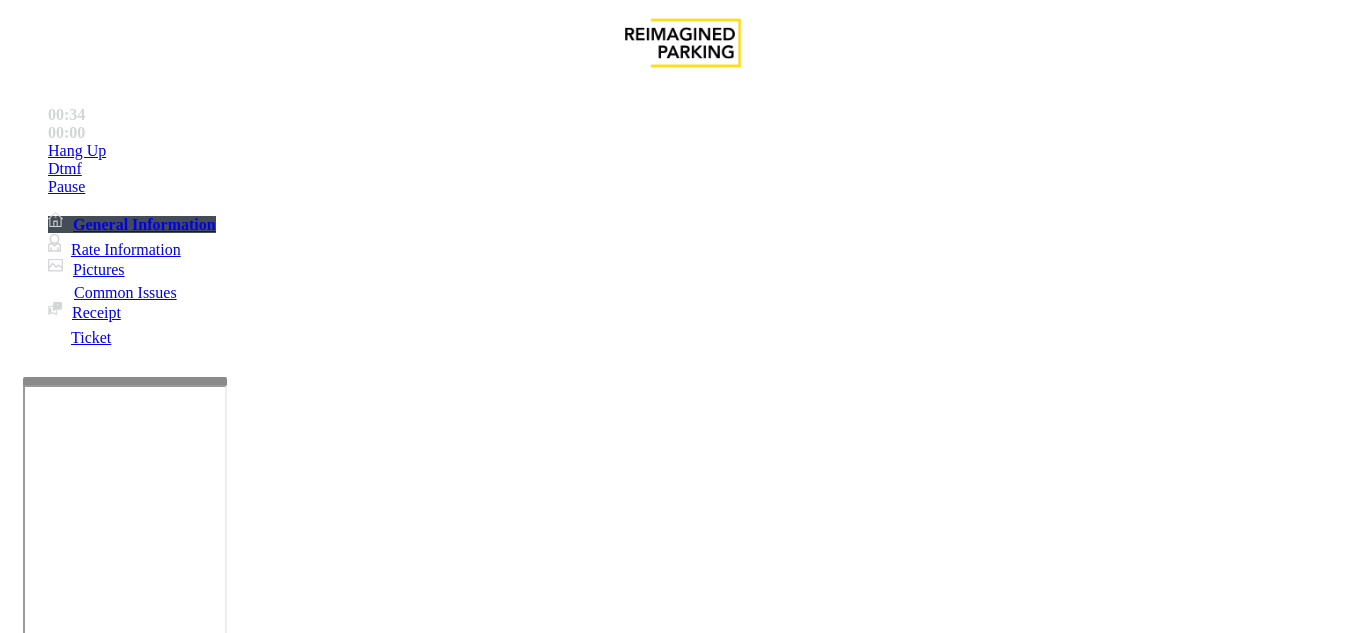 click on "Validation Issue" at bounding box center (371, 1286) 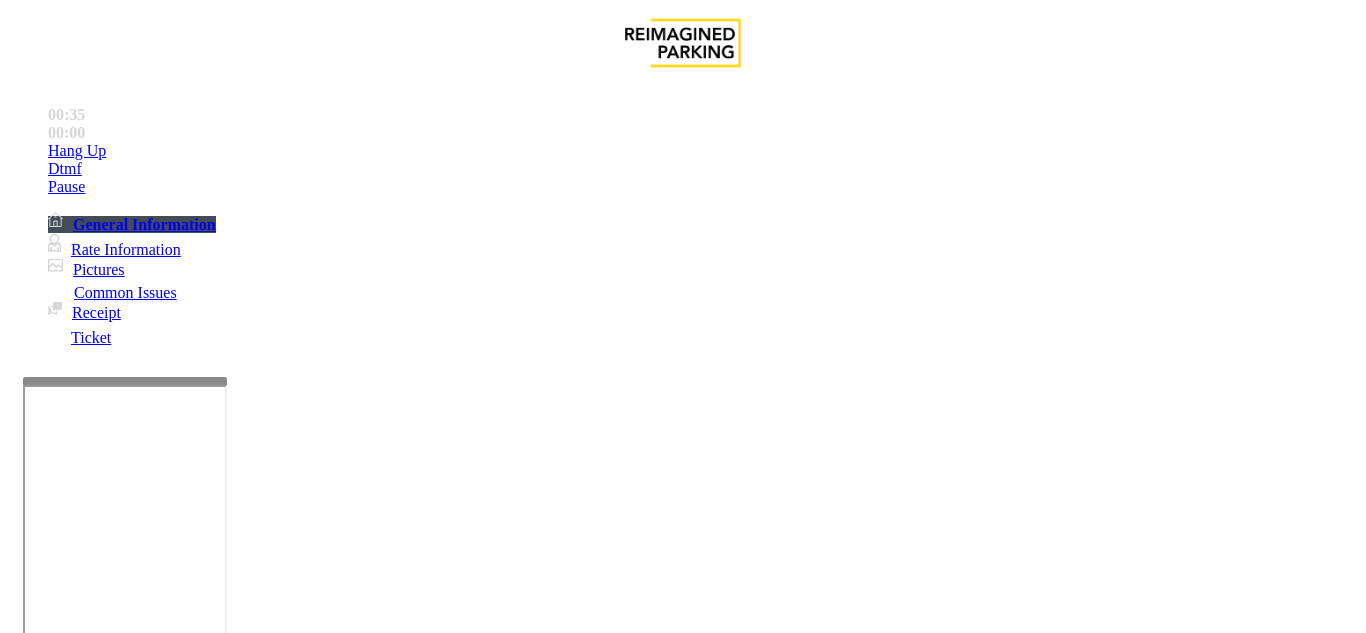 click on "Validation Error" at bounding box center (262, 1286) 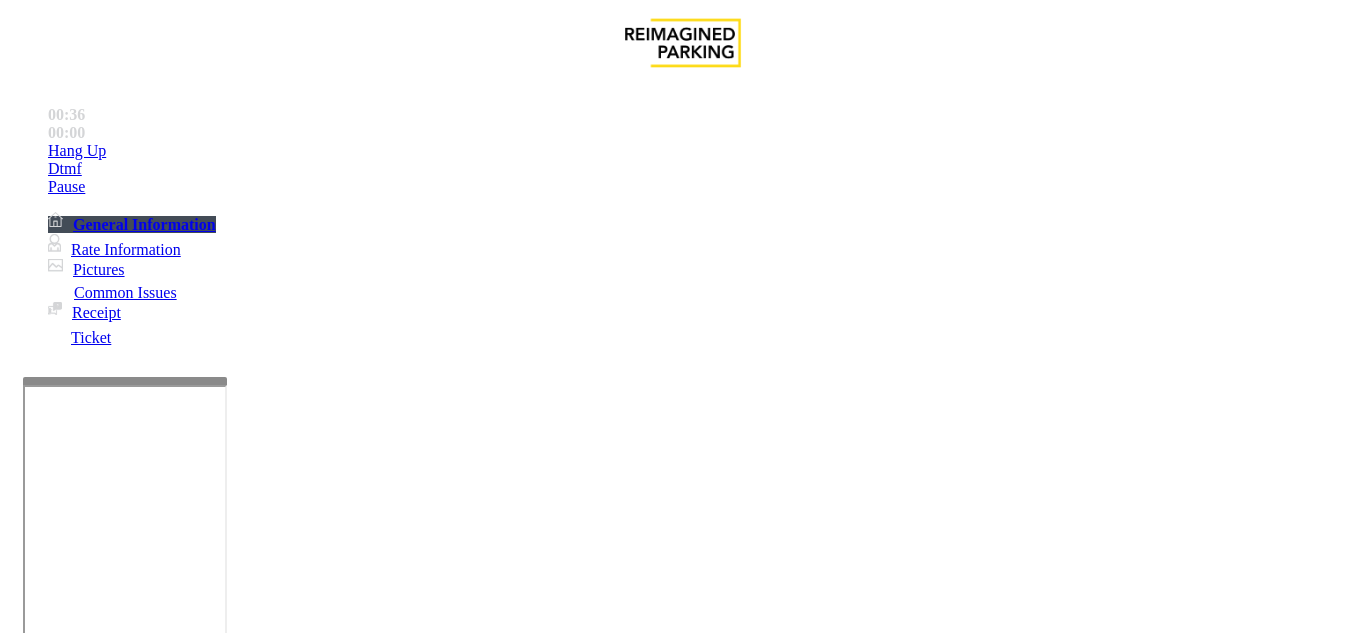 click at bounding box center [221, 1632] 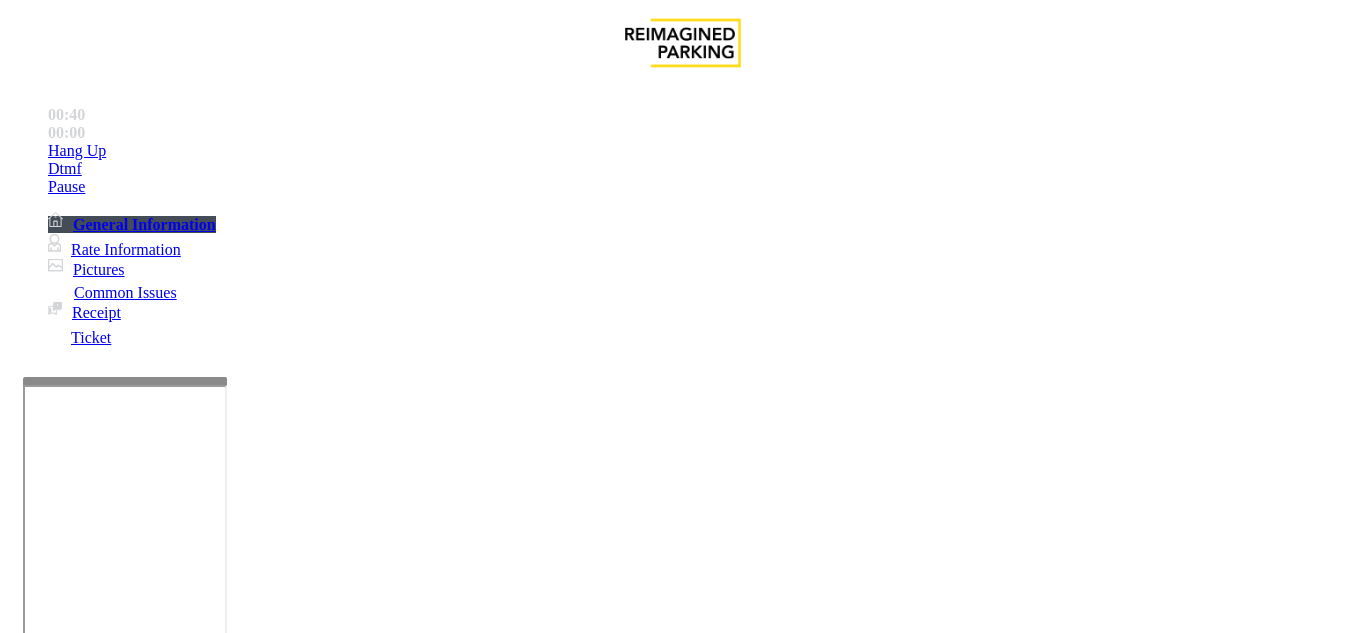 click at bounding box center (221, 1632) 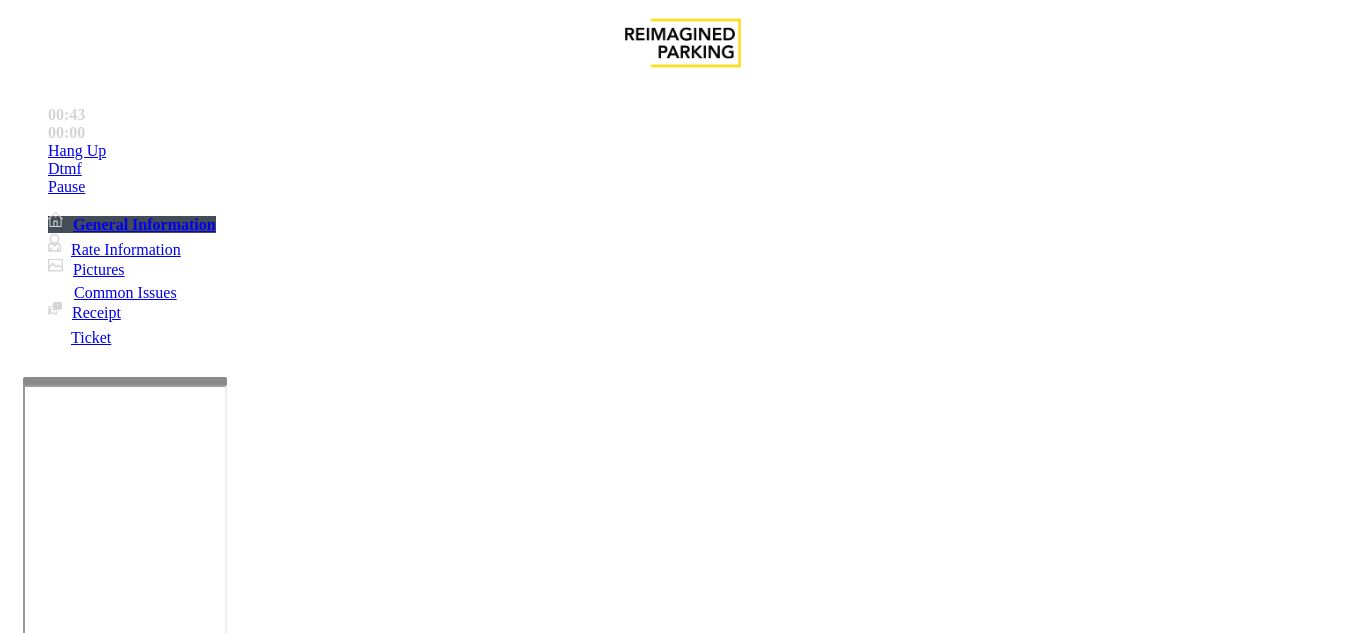 click on "Validation Error" at bounding box center [682, 1271] 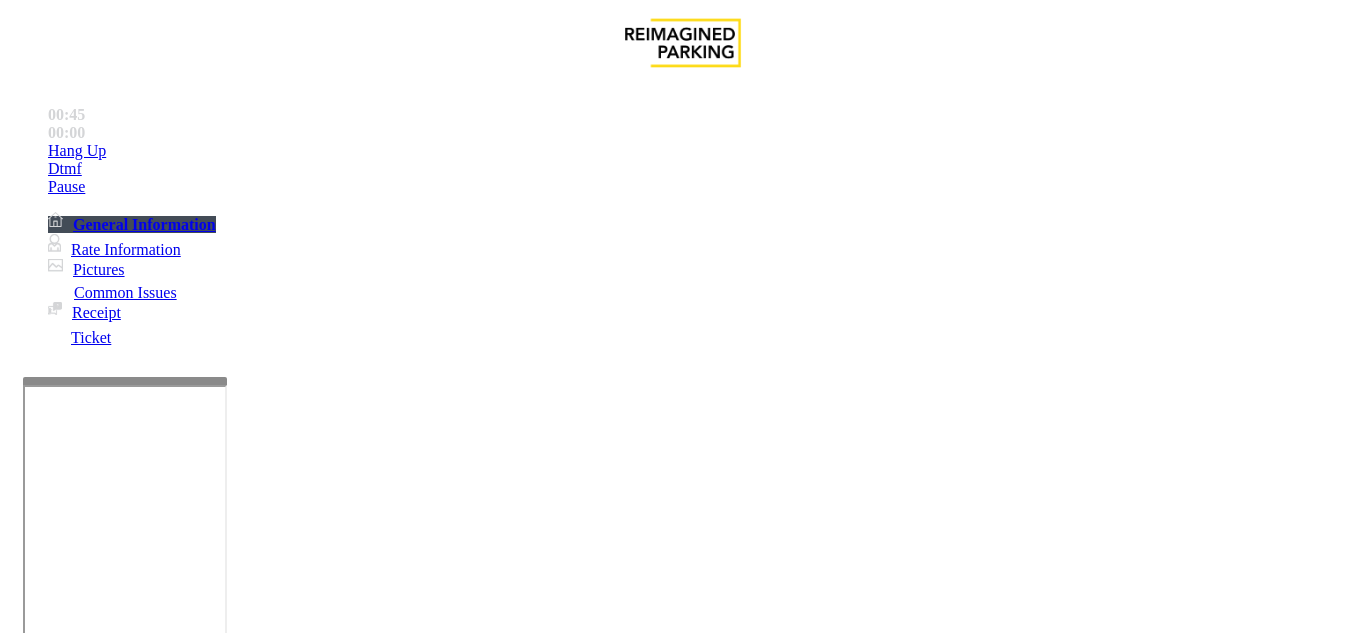 click at bounding box center [221, 1632] 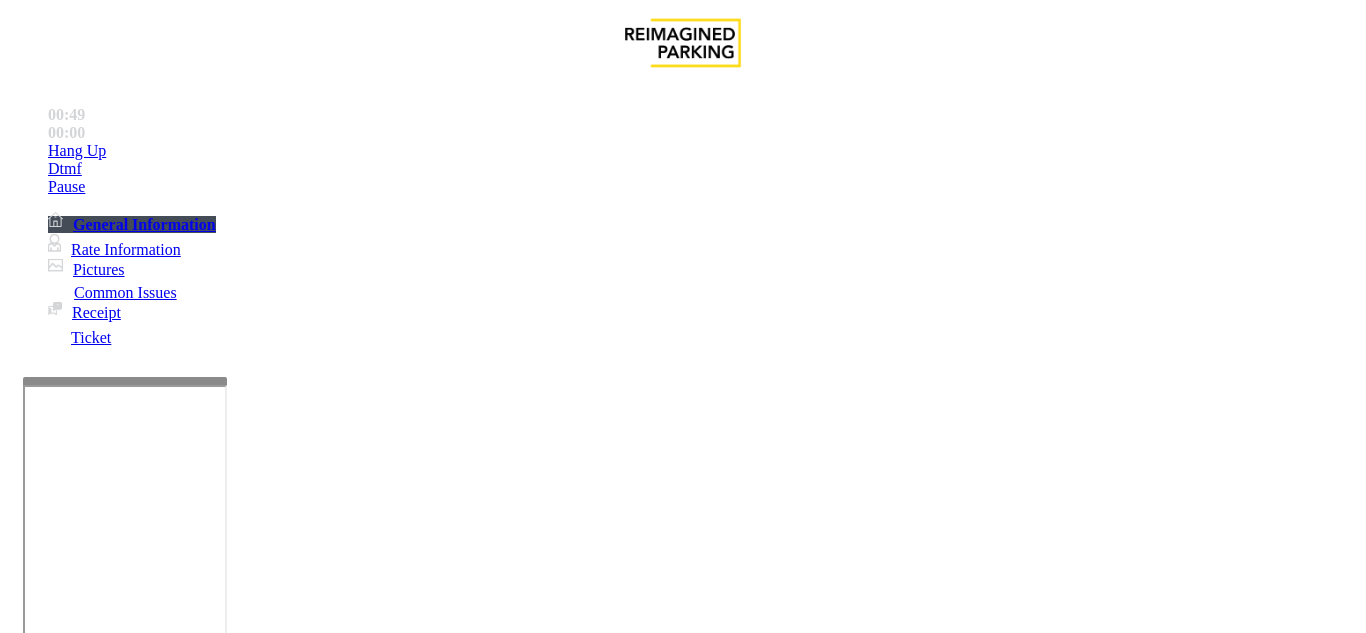 scroll, scrollTop: 1000, scrollLeft: 0, axis: vertical 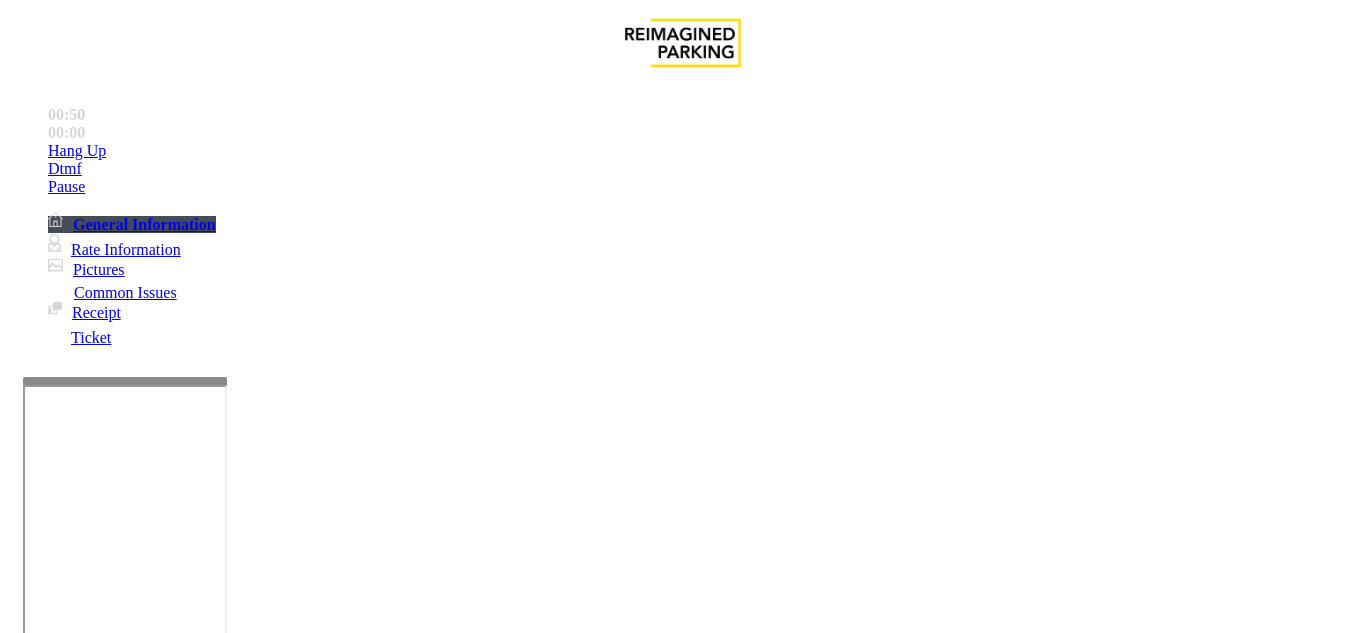 type on "**********" 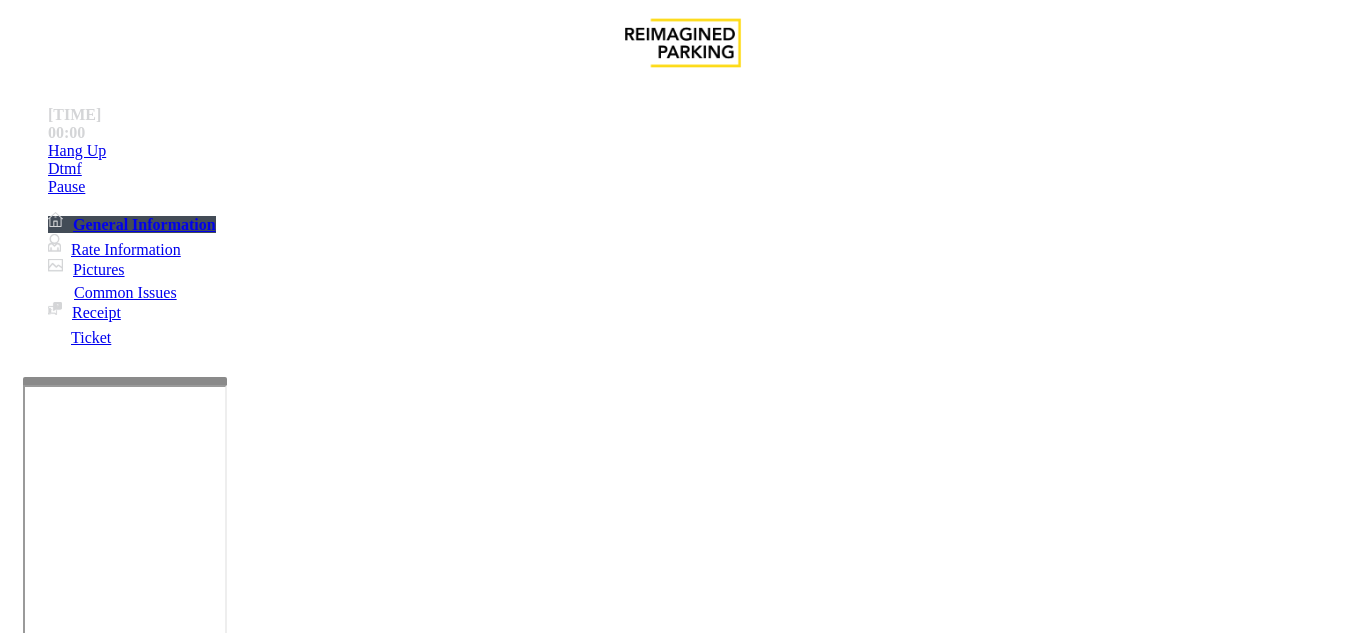scroll, scrollTop: 700, scrollLeft: 0, axis: vertical 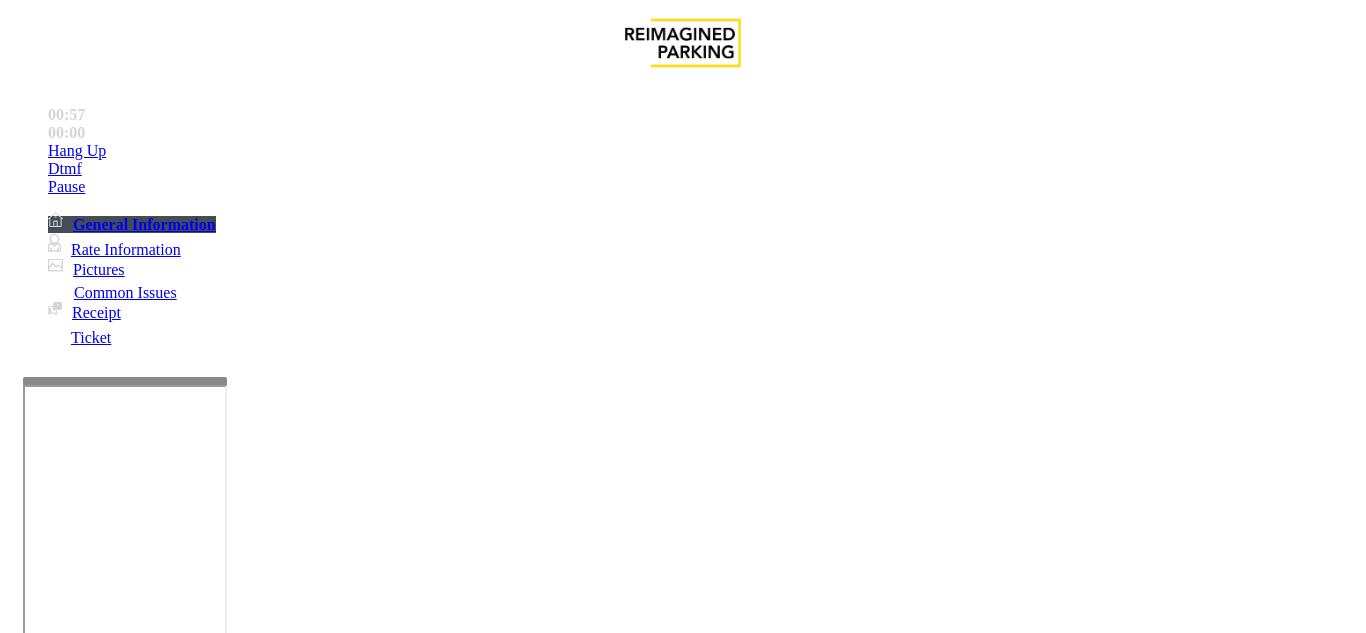 click at bounding box center (96, 1333) 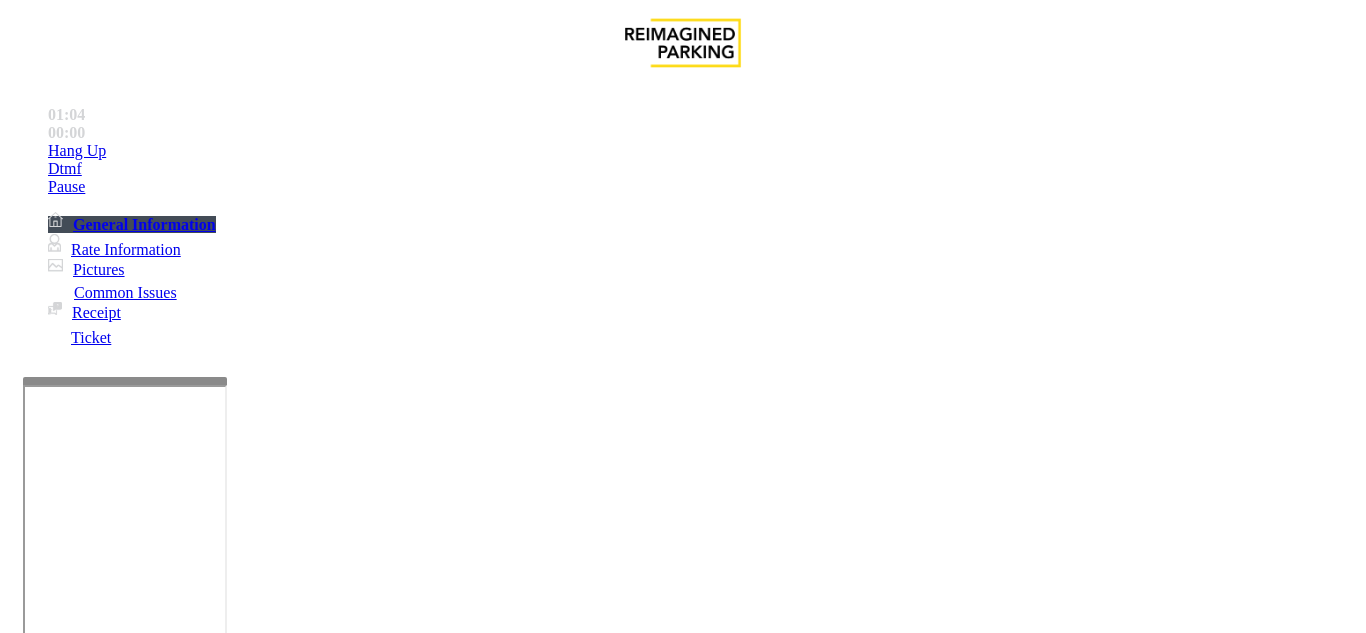 click at bounding box center (96, 1387) 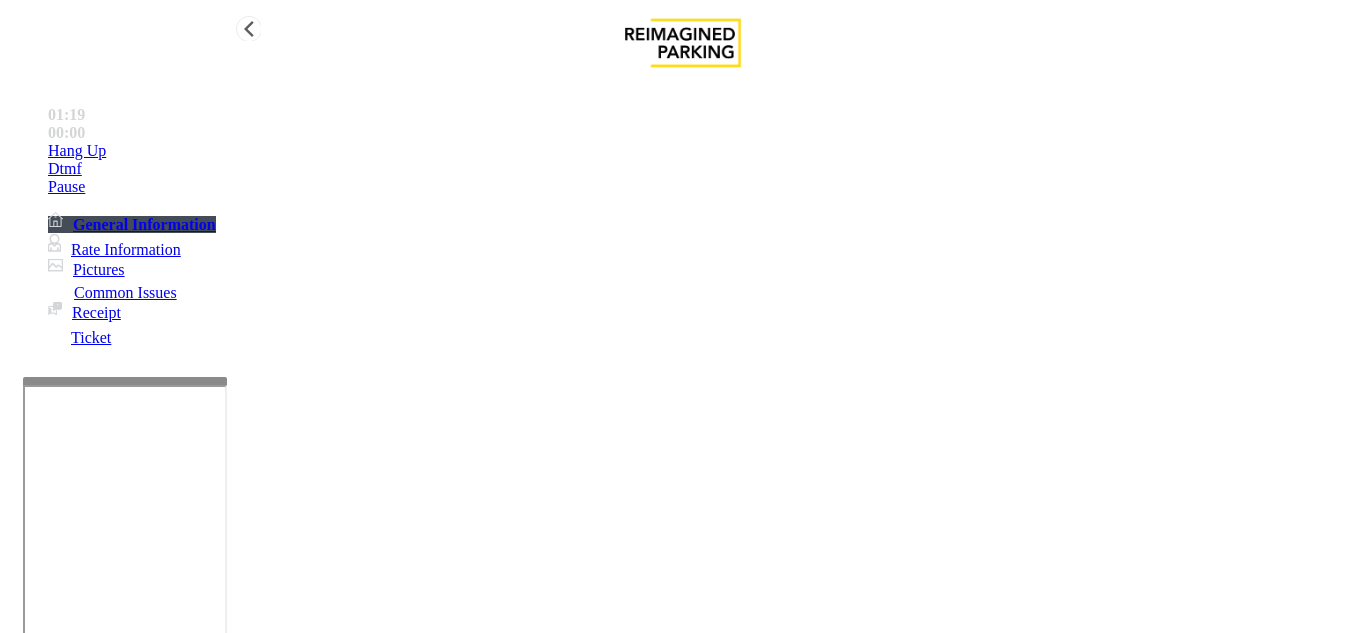 type on "********" 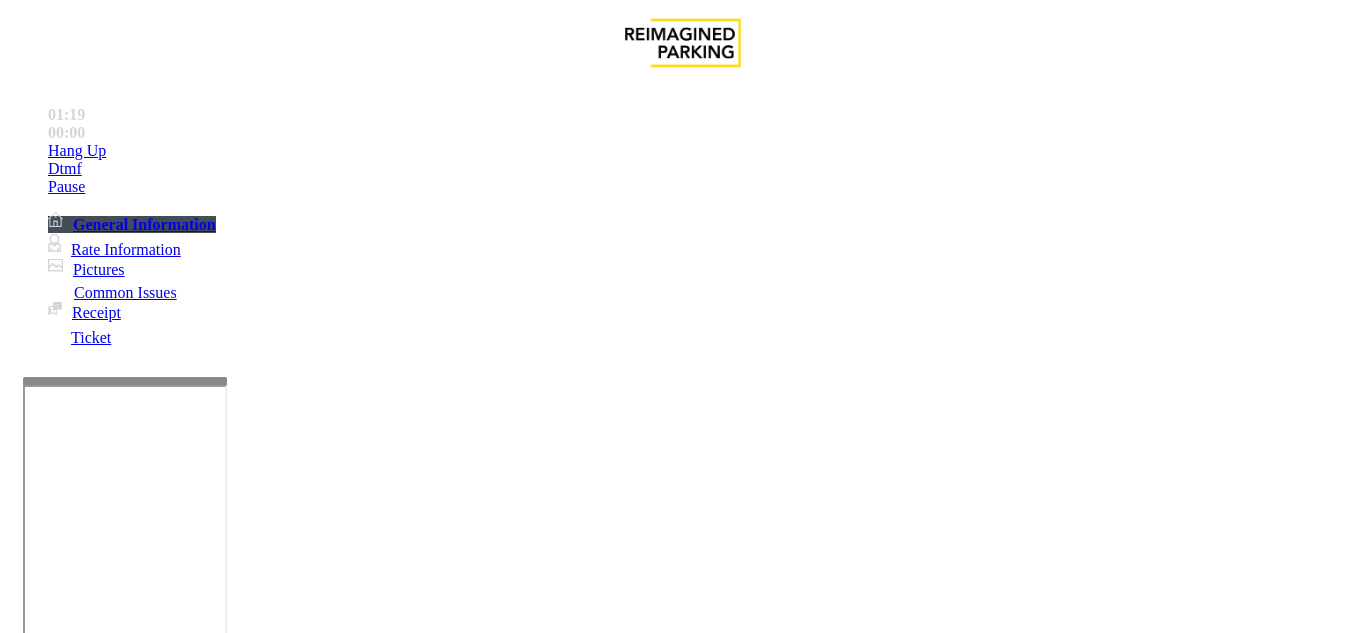 click at bounding box center [96, 1333] 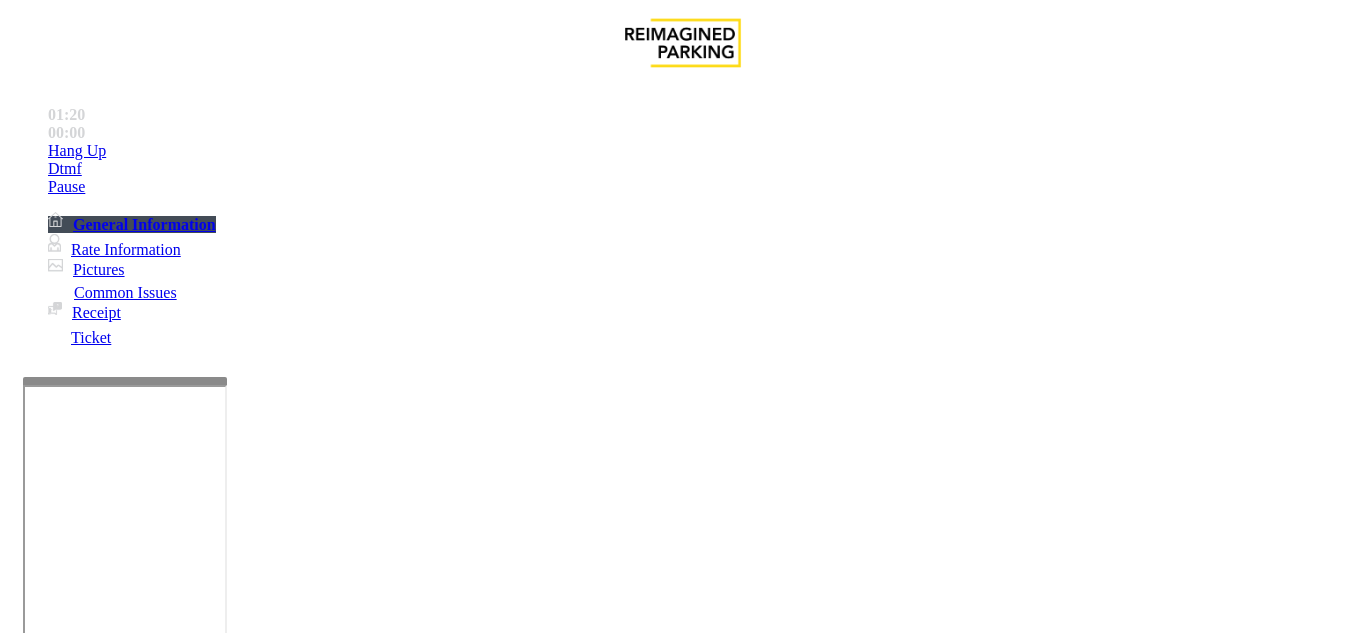 click at bounding box center [221, 1632] 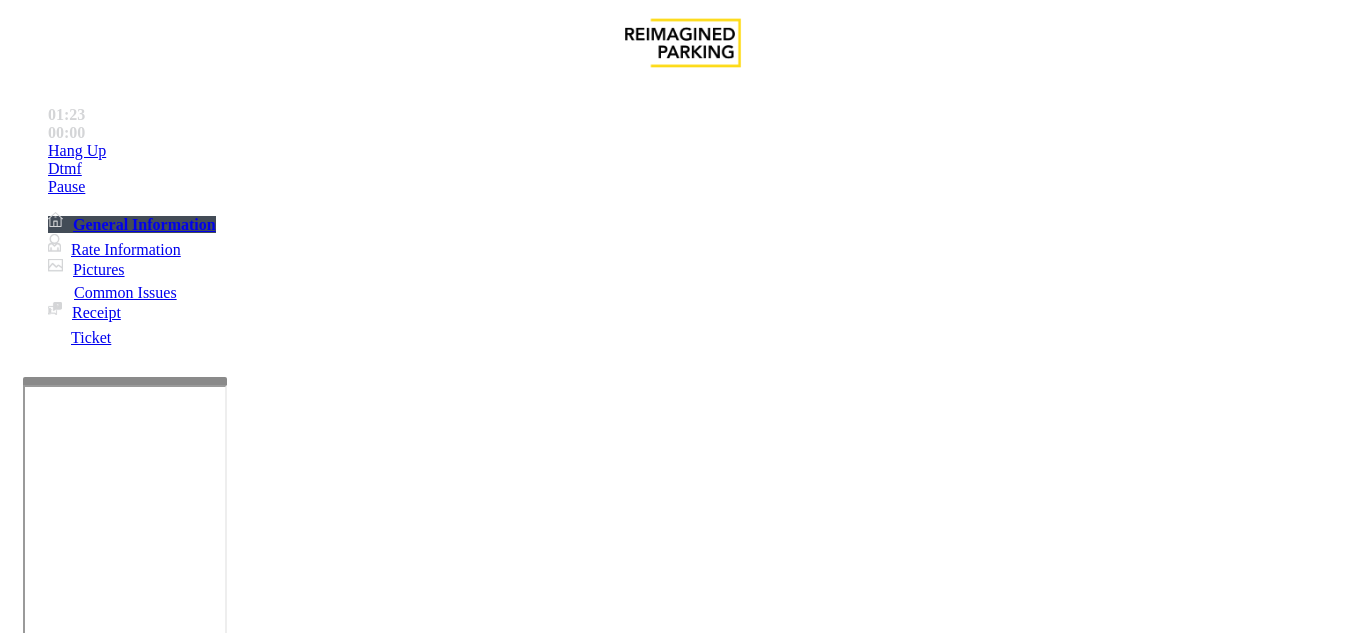 scroll, scrollTop: 400, scrollLeft: 0, axis: vertical 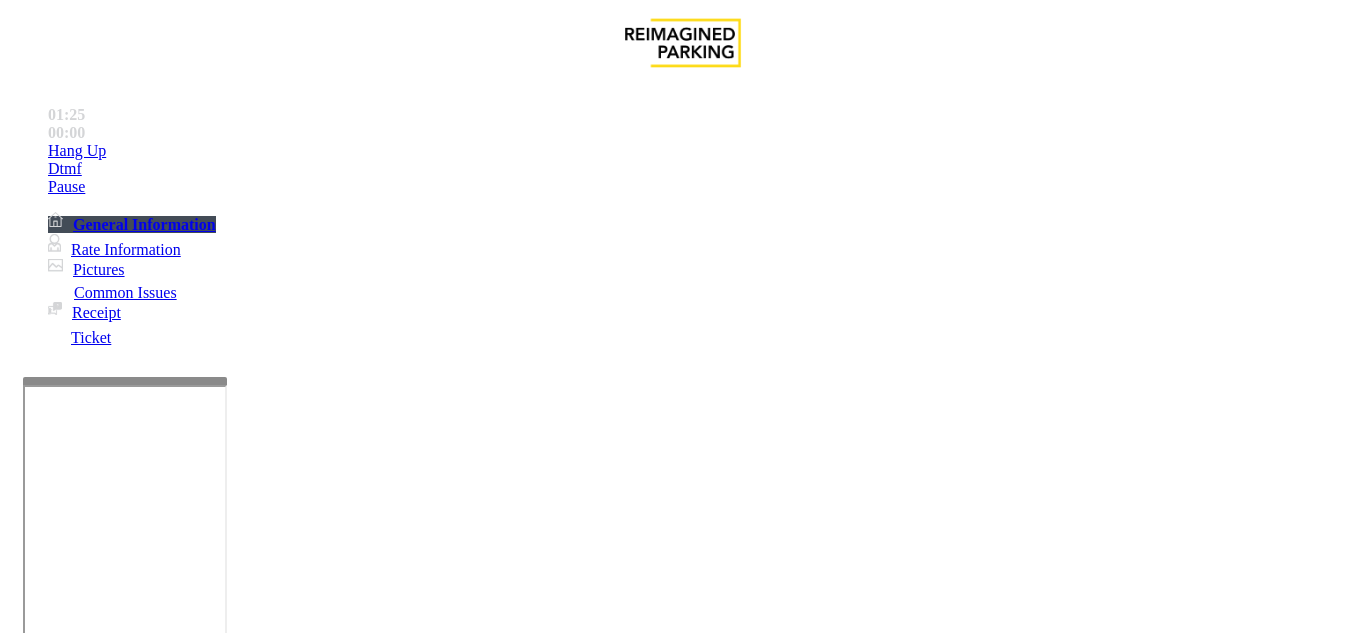 click at bounding box center [96, 1460] 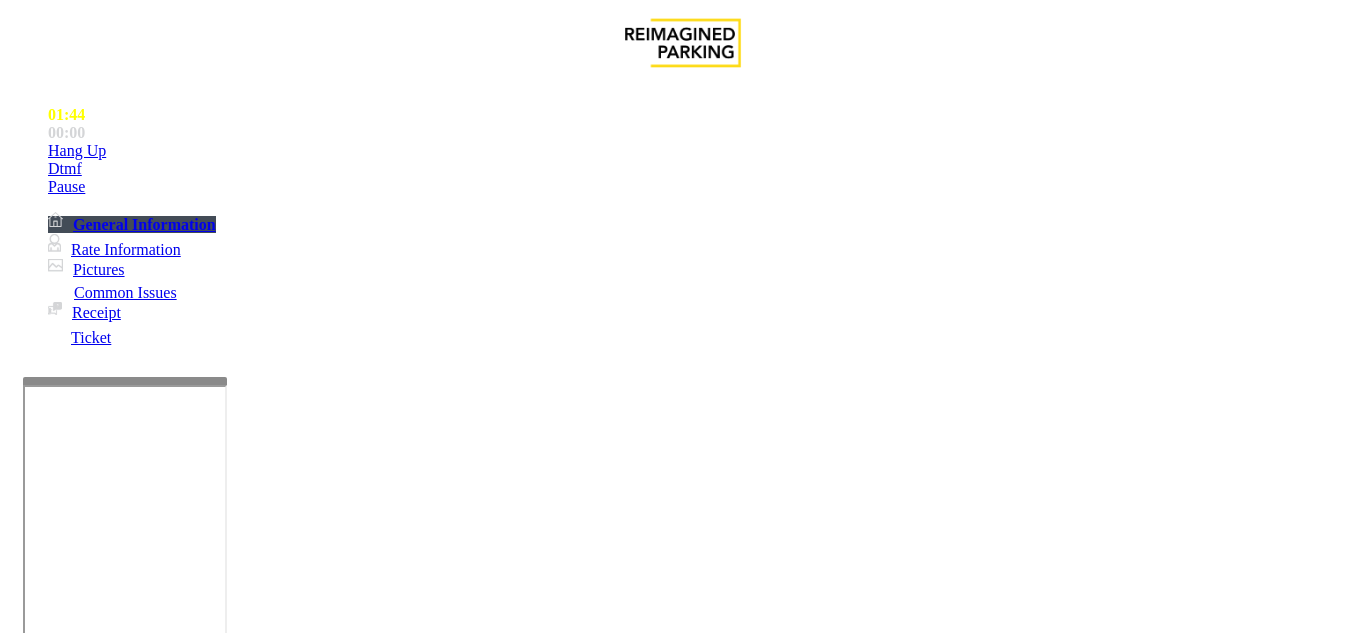 click on "**********" at bounding box center [96, 1387] 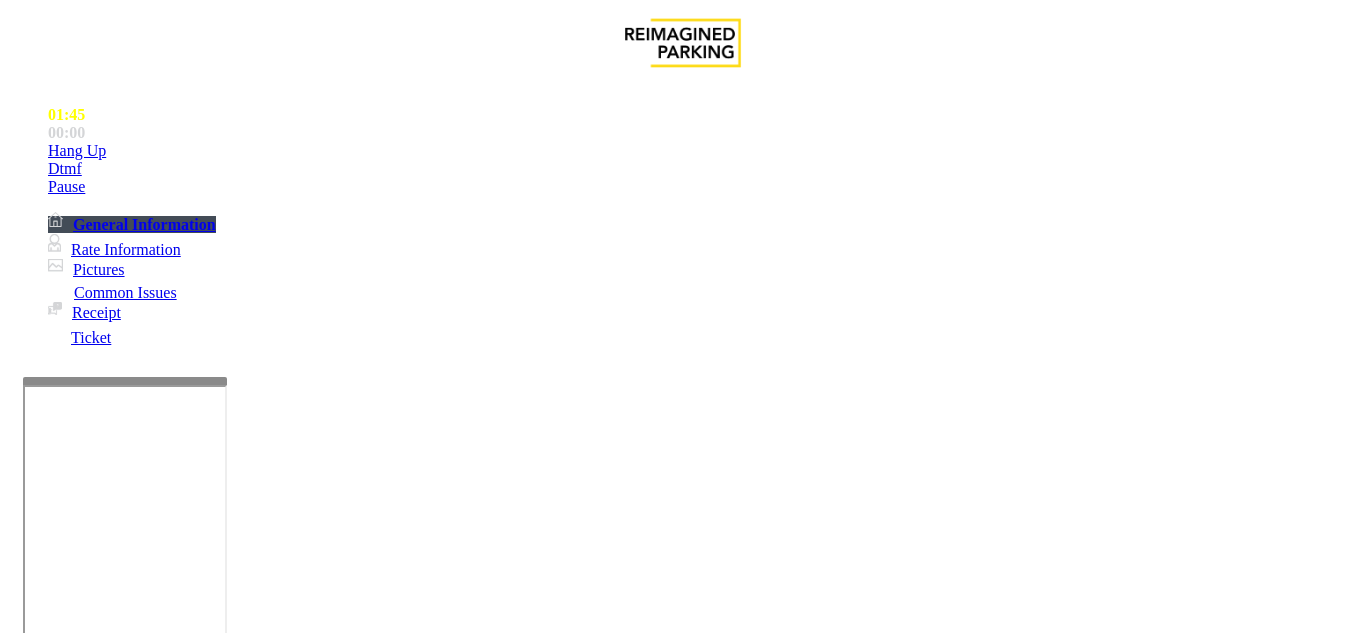 click at bounding box center [221, 1632] 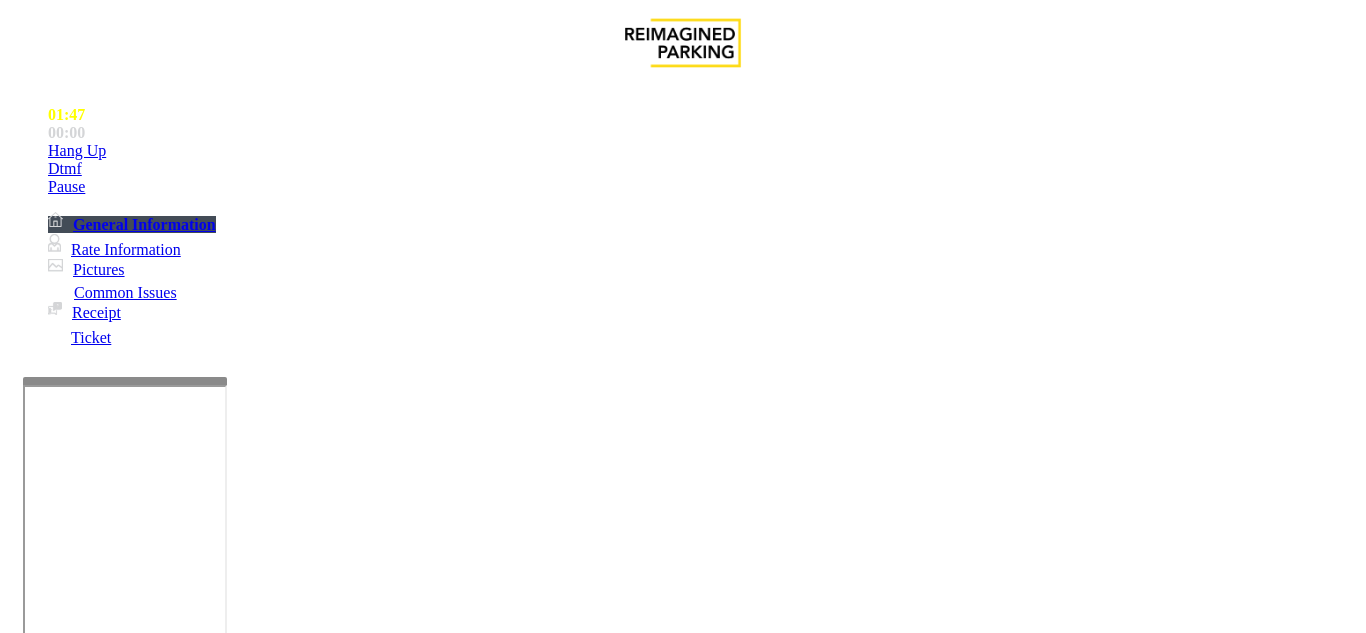 scroll, scrollTop: 700, scrollLeft: 0, axis: vertical 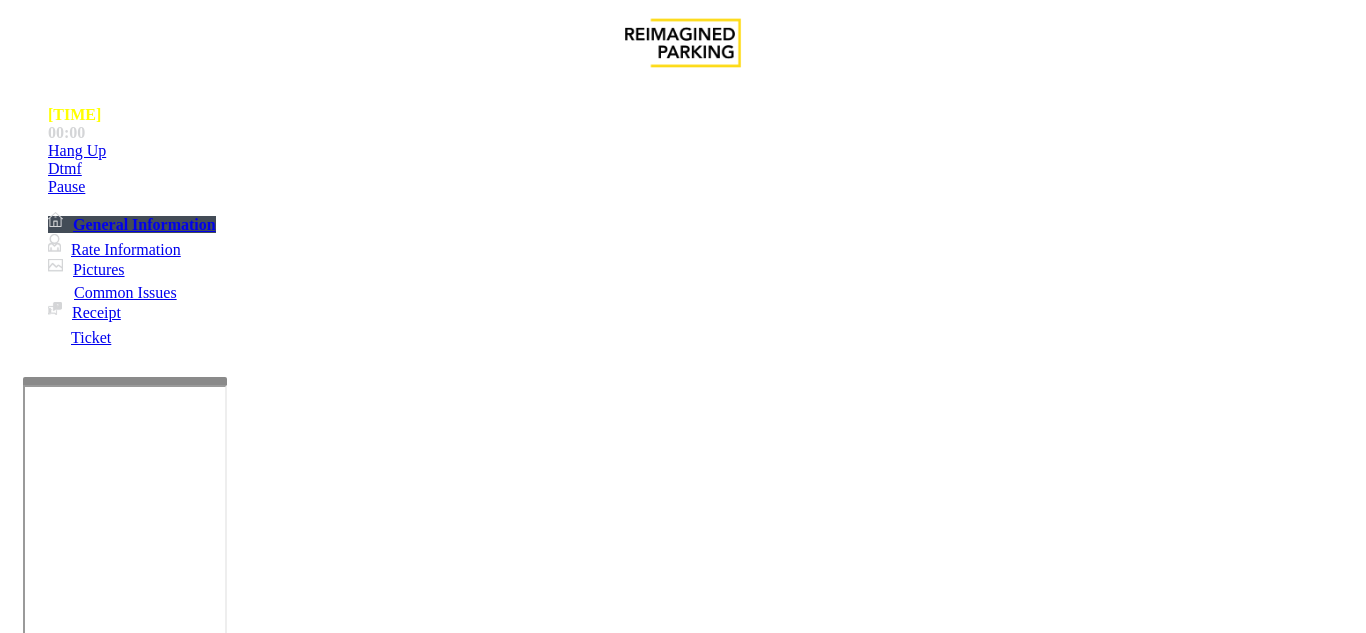 click on "**********" at bounding box center (96, 1387) 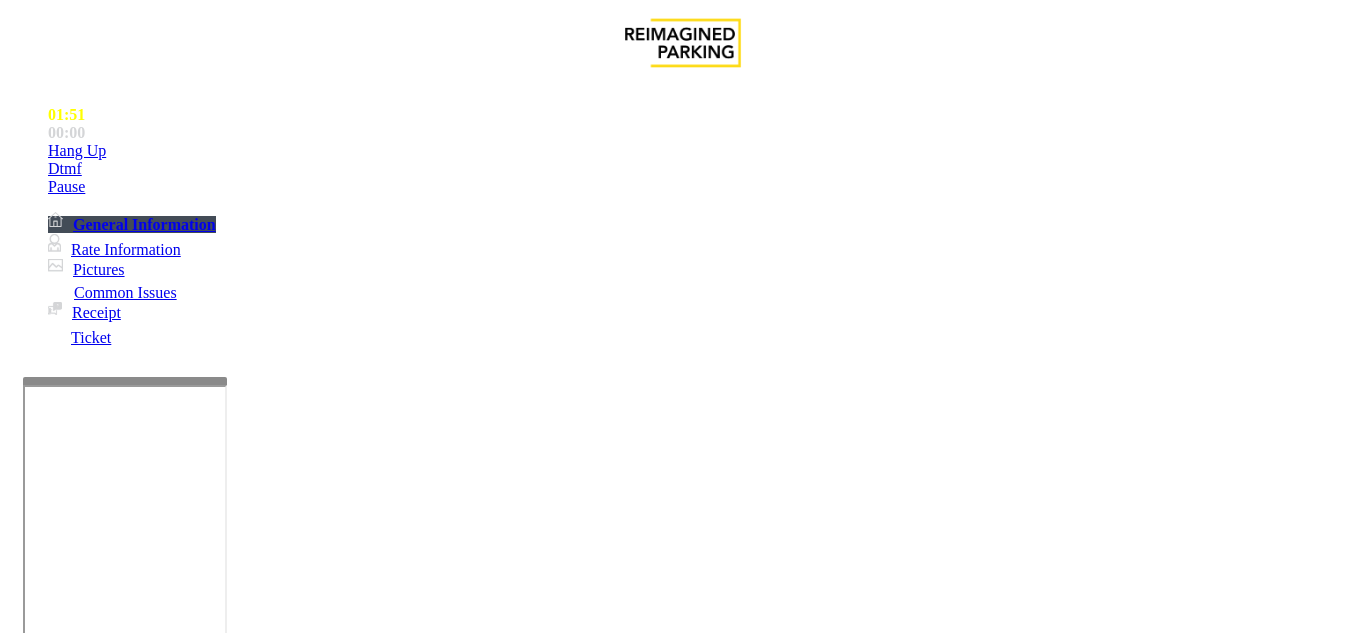 scroll, scrollTop: 900, scrollLeft: 0, axis: vertical 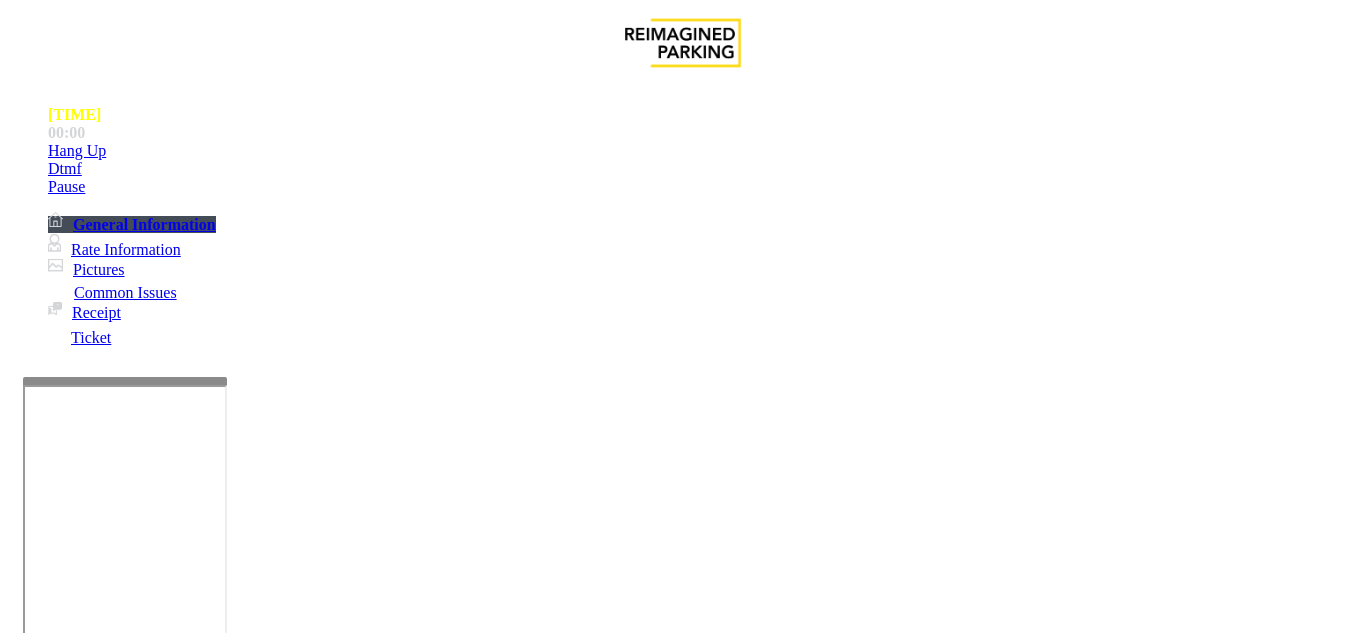type on "**********" 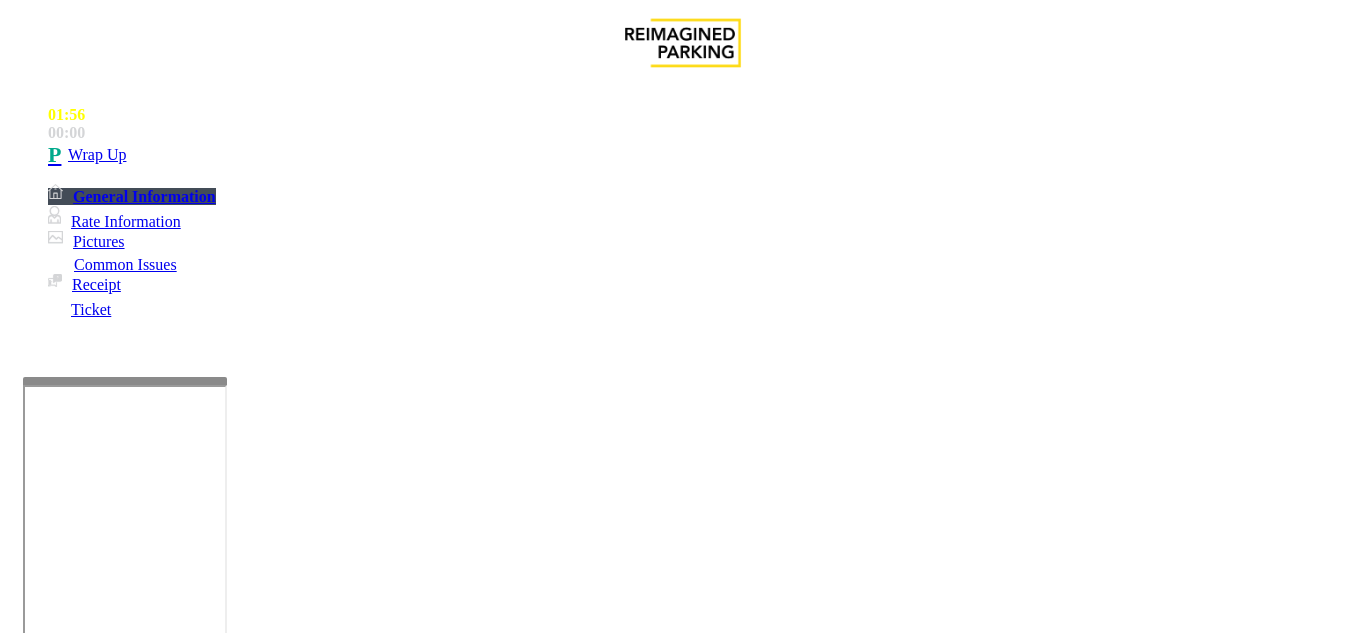 scroll, scrollTop: 300, scrollLeft: 0, axis: vertical 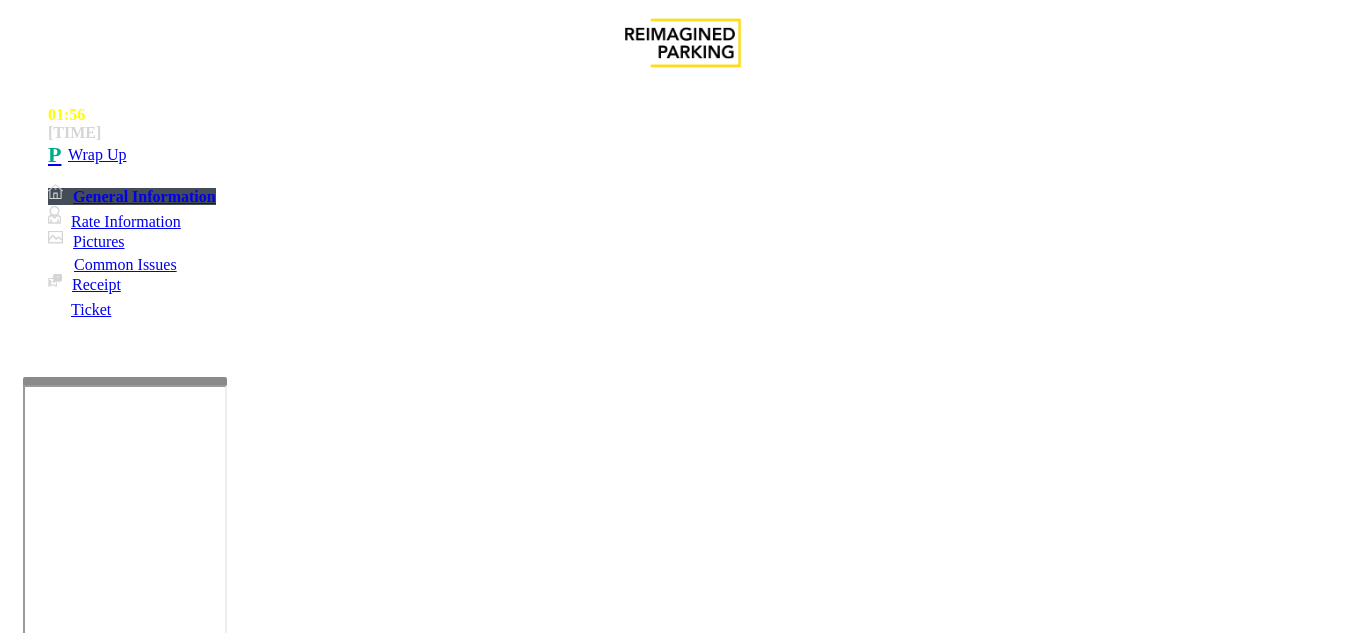 click at bounding box center (221, 1632) 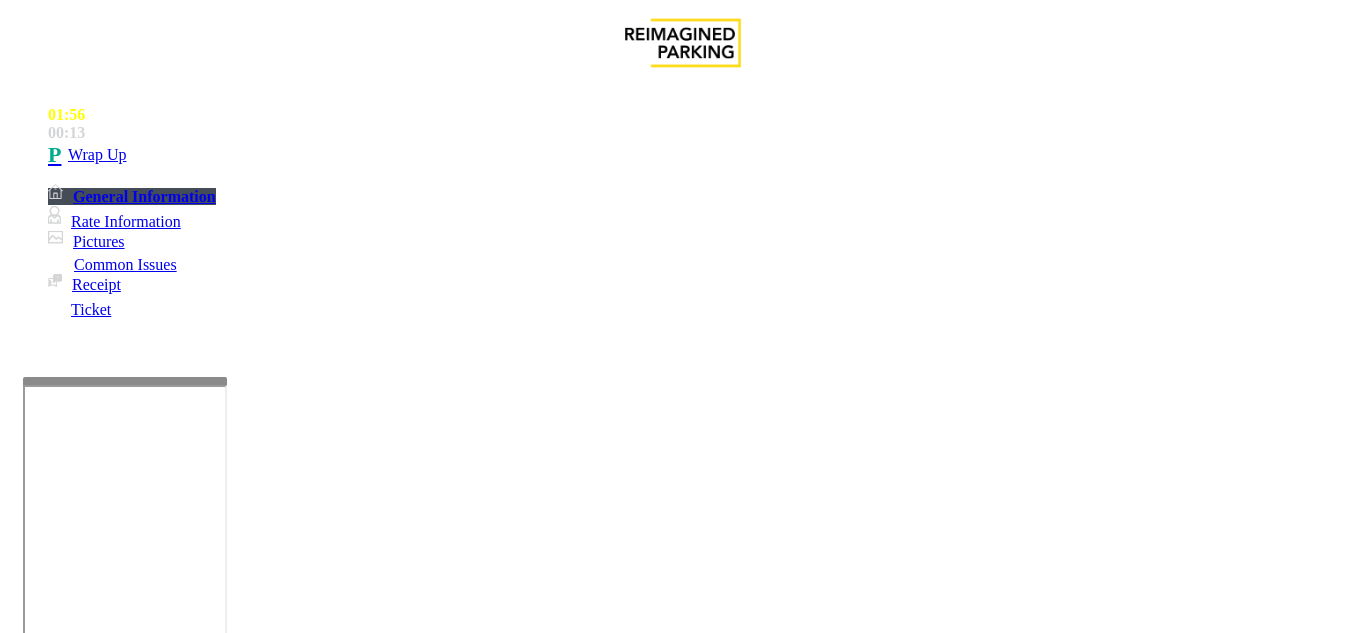 scroll, scrollTop: 0, scrollLeft: 0, axis: both 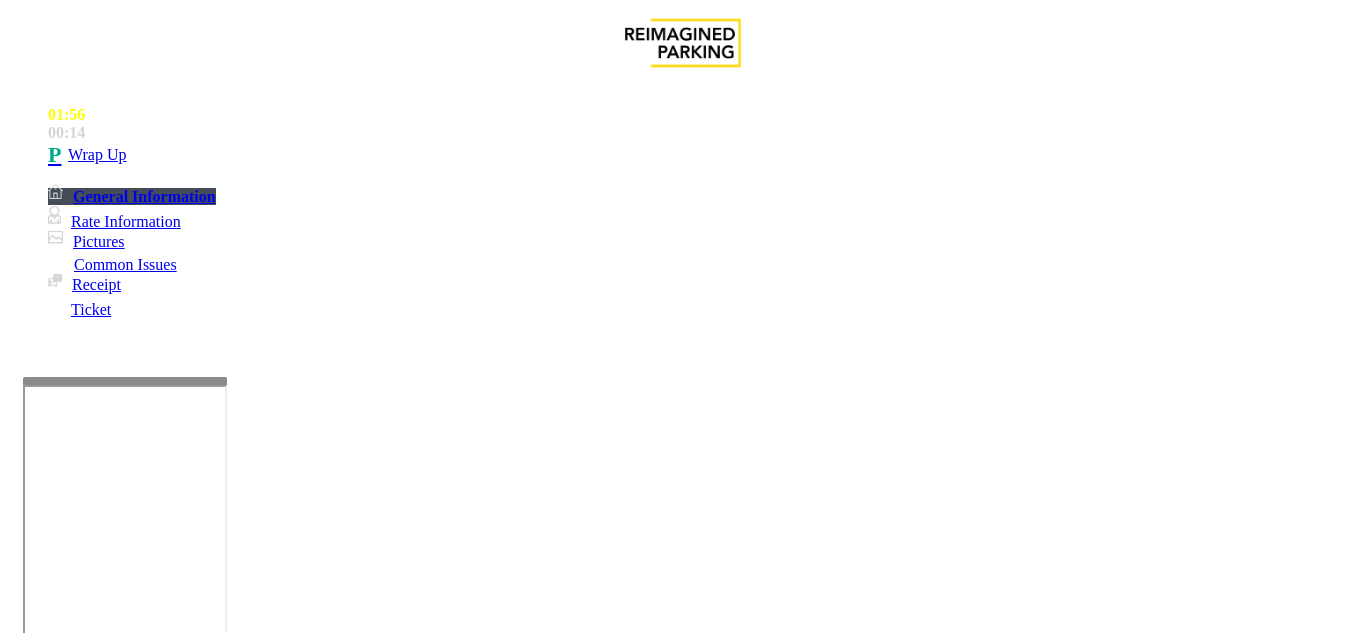 drag, startPoint x: 465, startPoint y: 587, endPoint x: 421, endPoint y: 605, distance: 47.539455 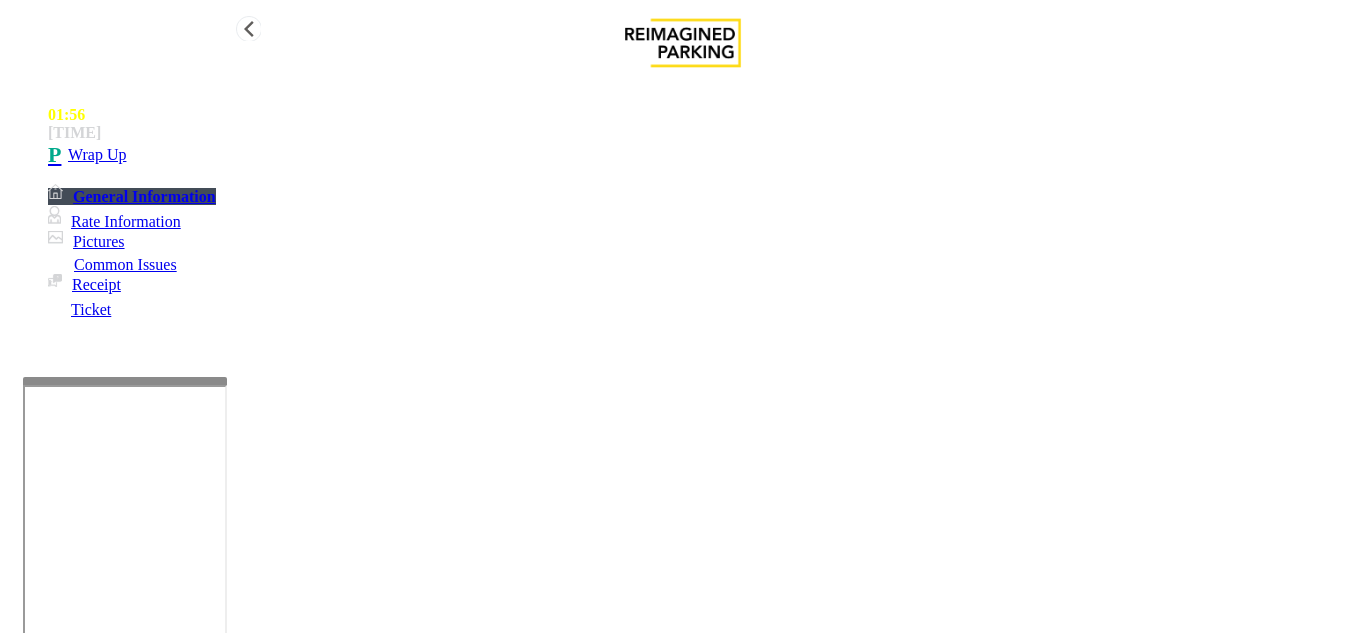 type on "**********" 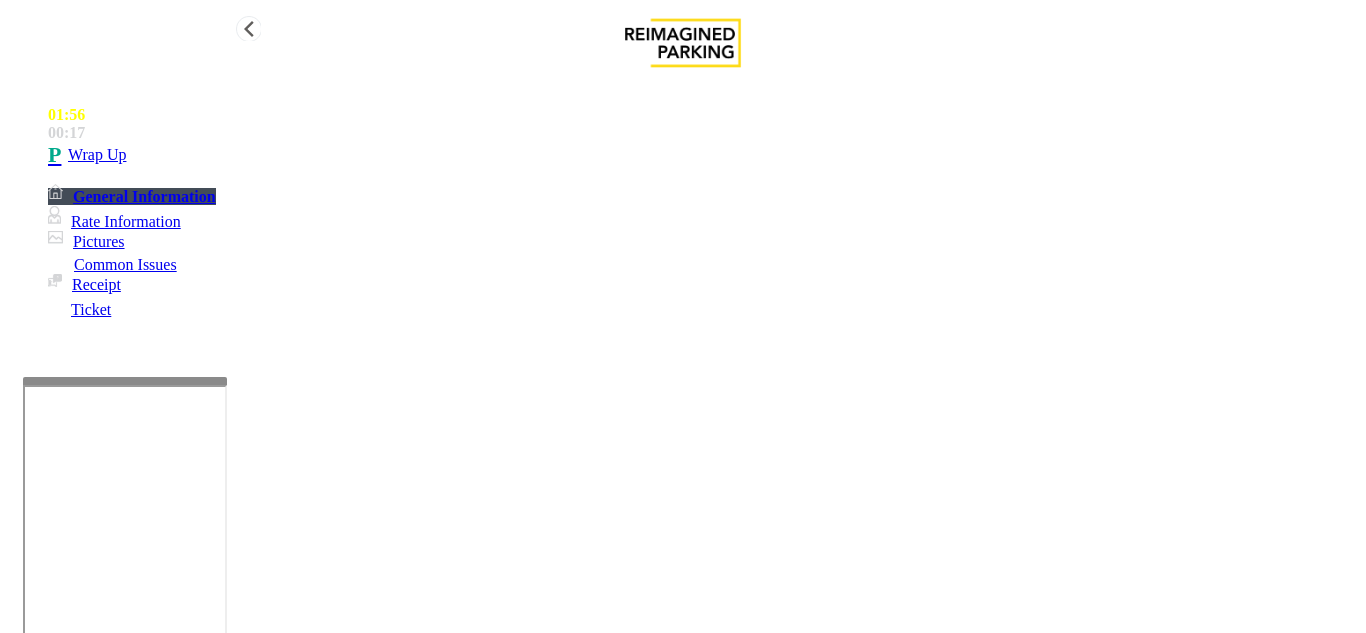click on "Wrap Up" at bounding box center [703, 155] 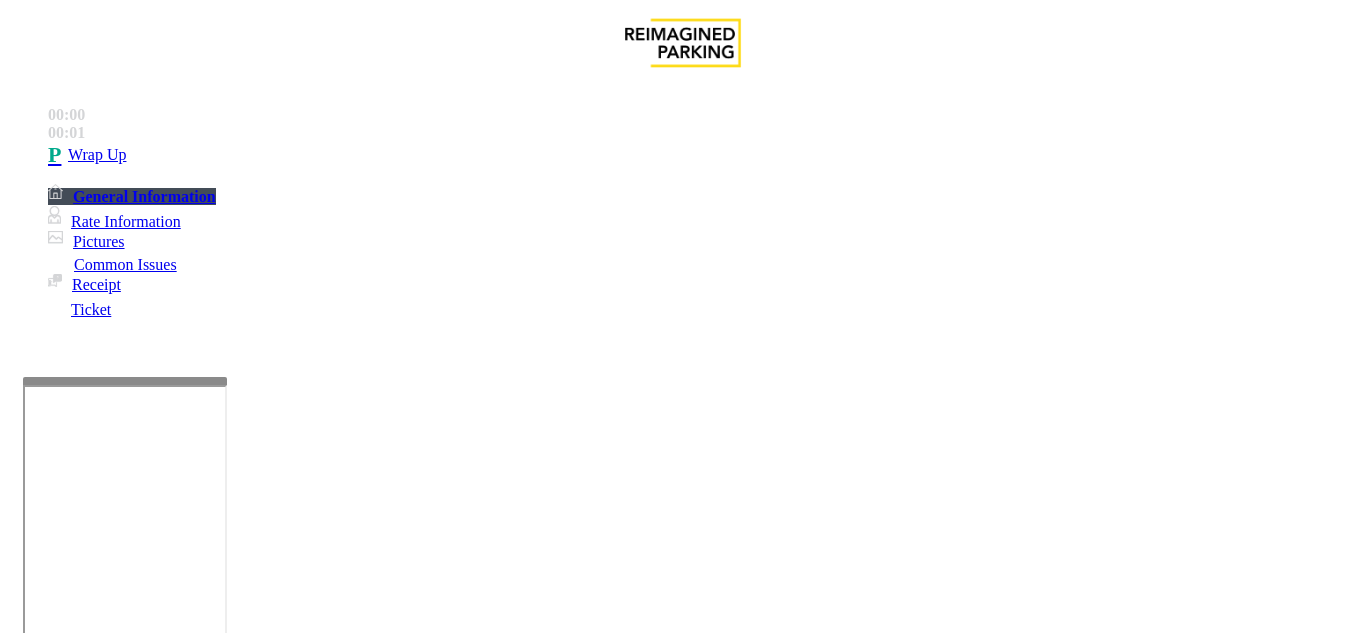 click on "Intercom Issue/No Response" at bounding box center (929, 1286) 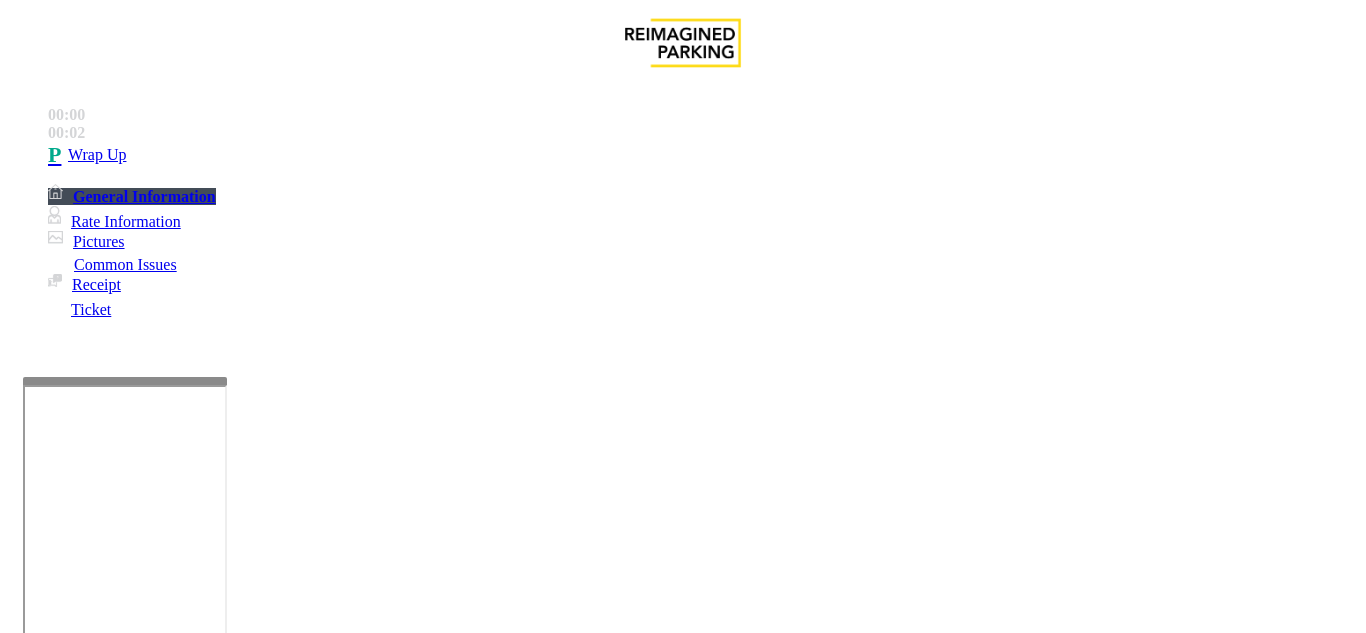 click on "Call dropped" at bounding box center (546, 1286) 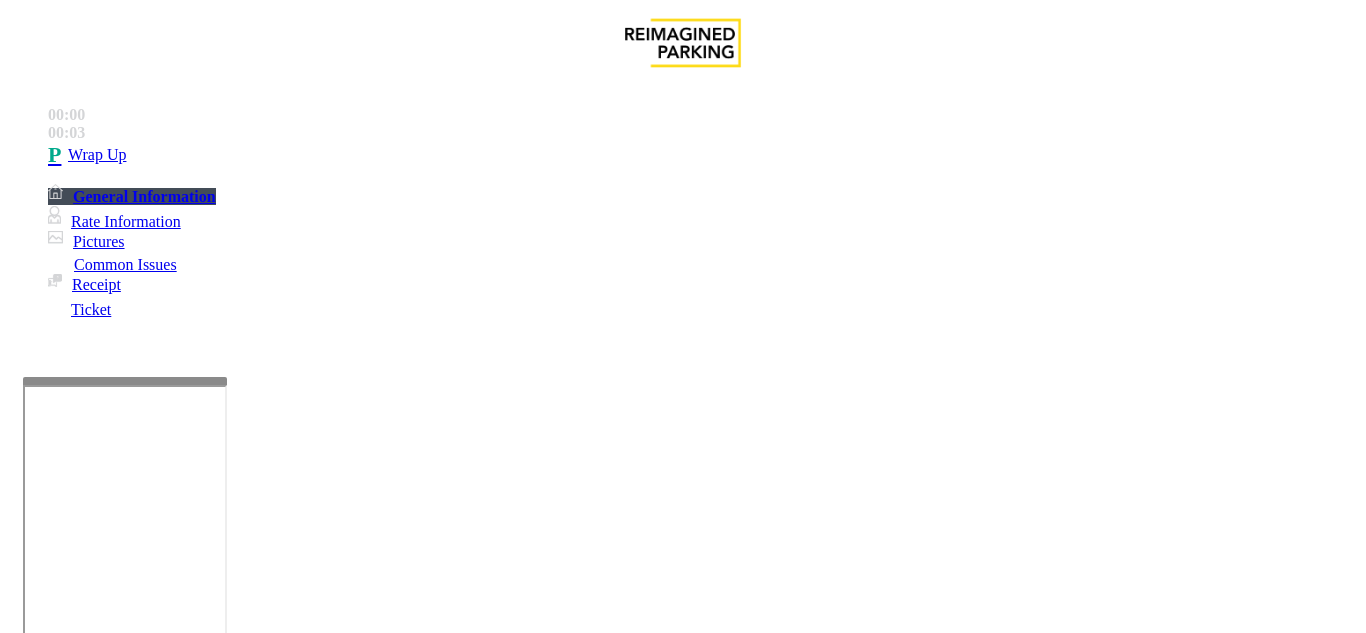 click on "Call dropped" at bounding box center [682, 1271] 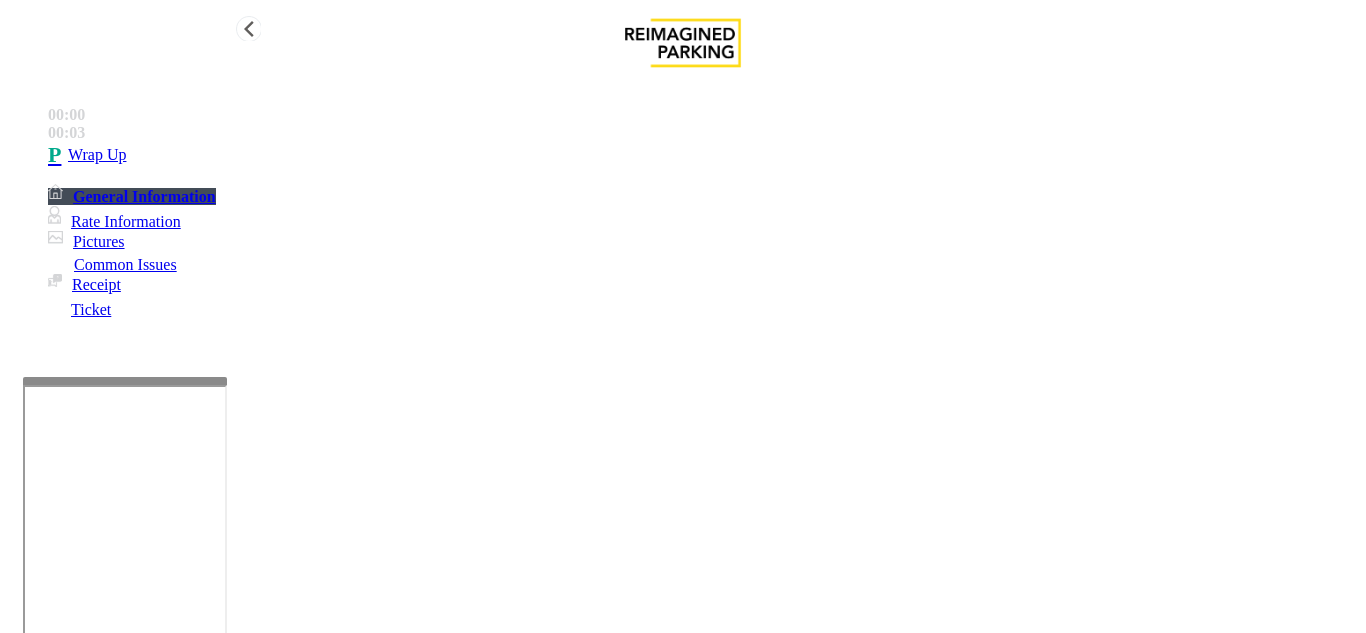 click on "Wrap Up" at bounding box center (703, 155) 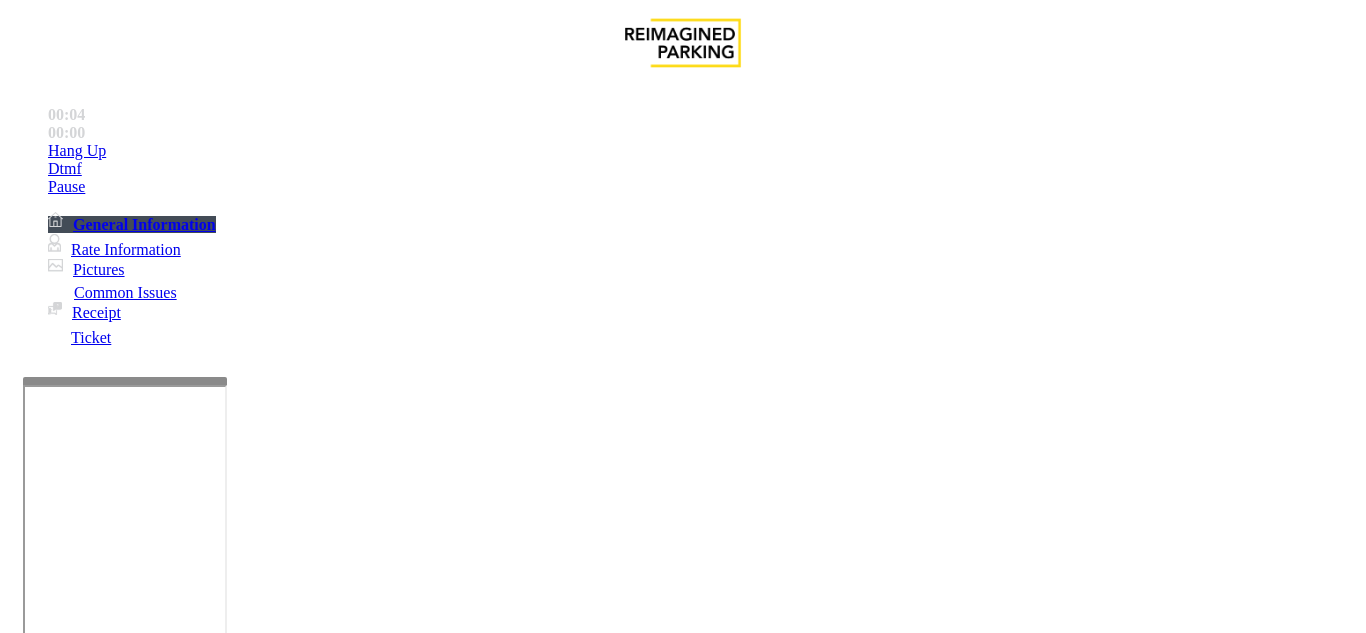 scroll, scrollTop: 400, scrollLeft: 0, axis: vertical 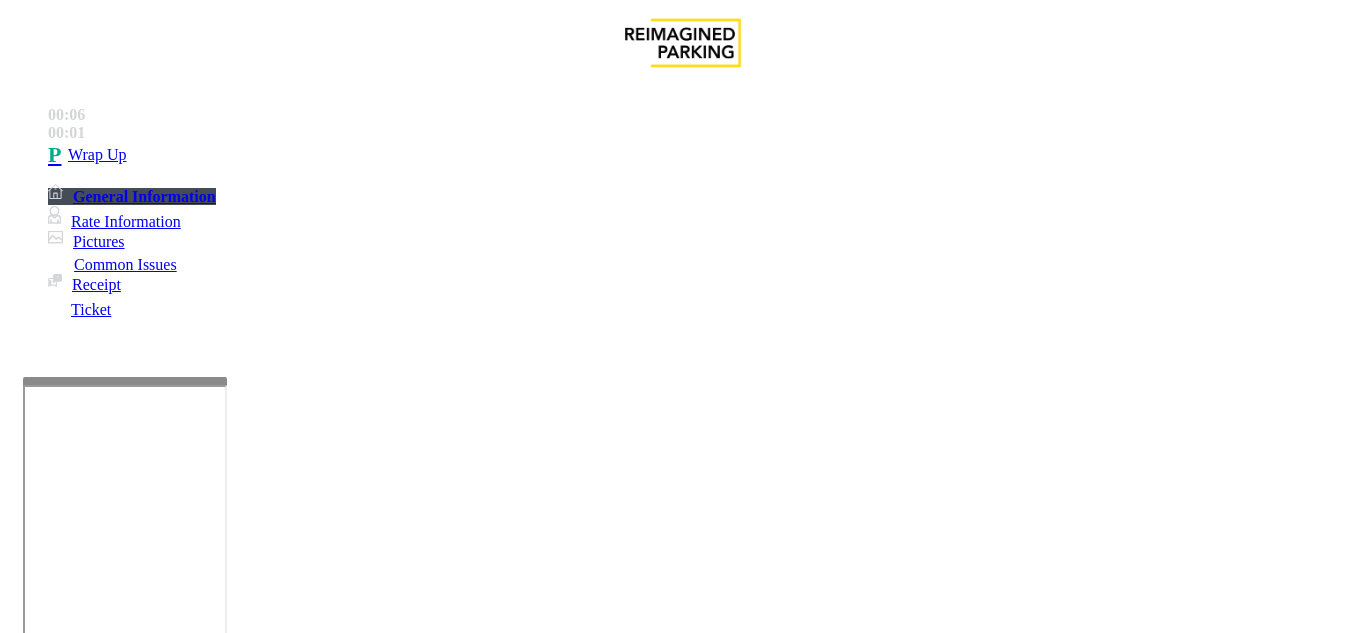 click on "Intercom Issue/No Response" at bounding box center [929, 1286] 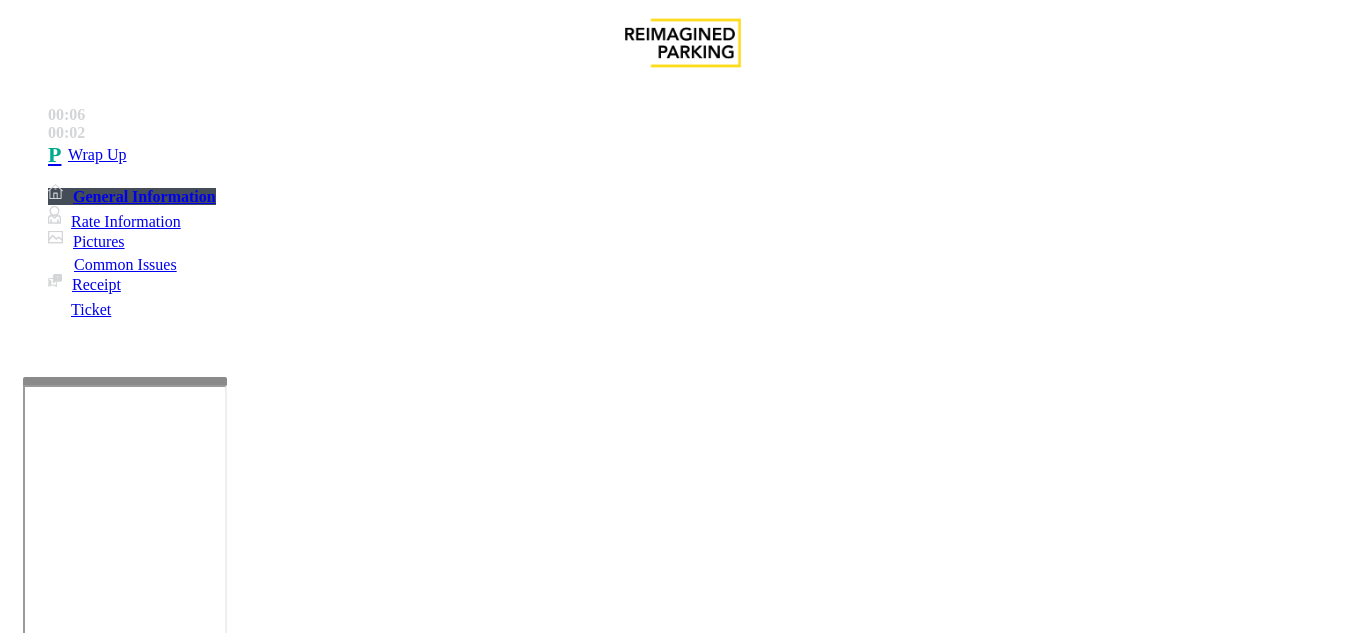 click on "Call dropped" at bounding box center (546, 1286) 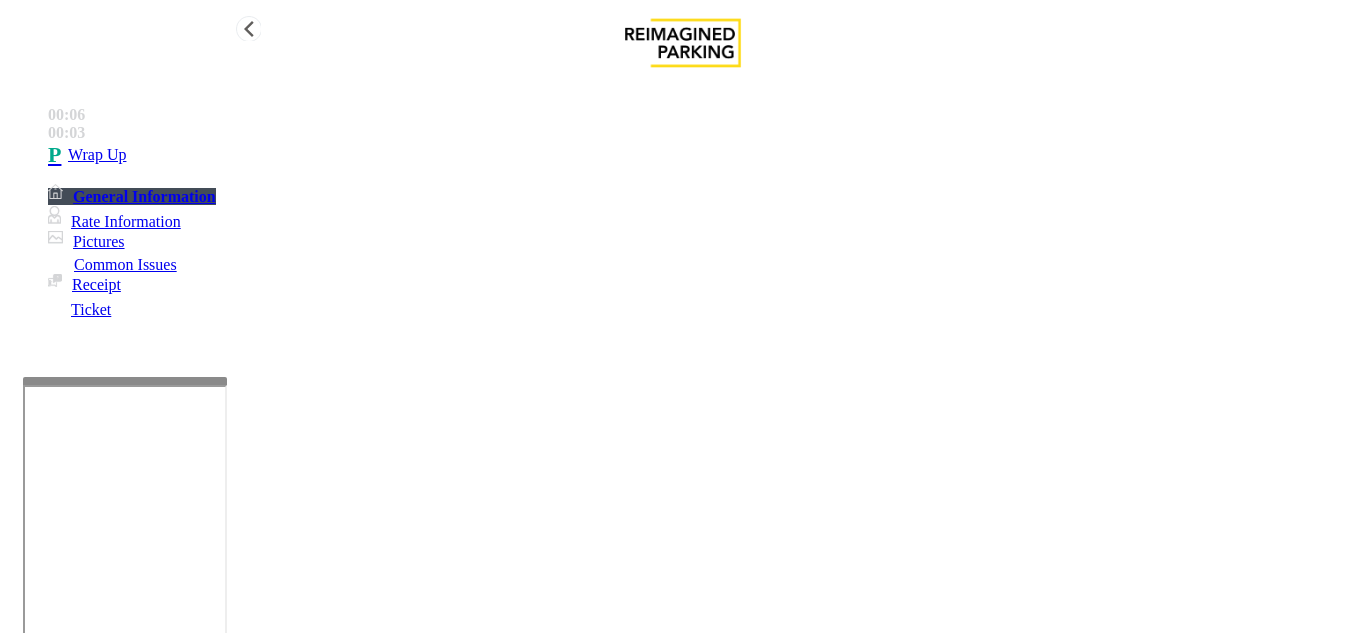 type on "**********" 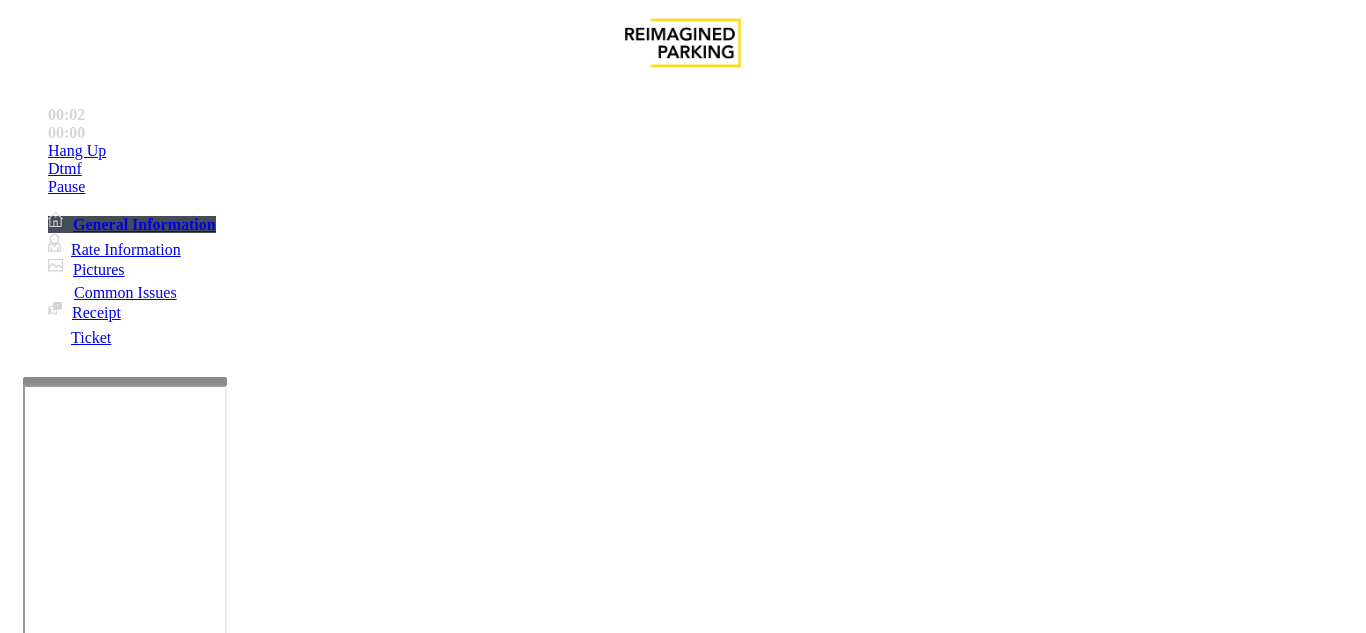 scroll, scrollTop: 500, scrollLeft: 0, axis: vertical 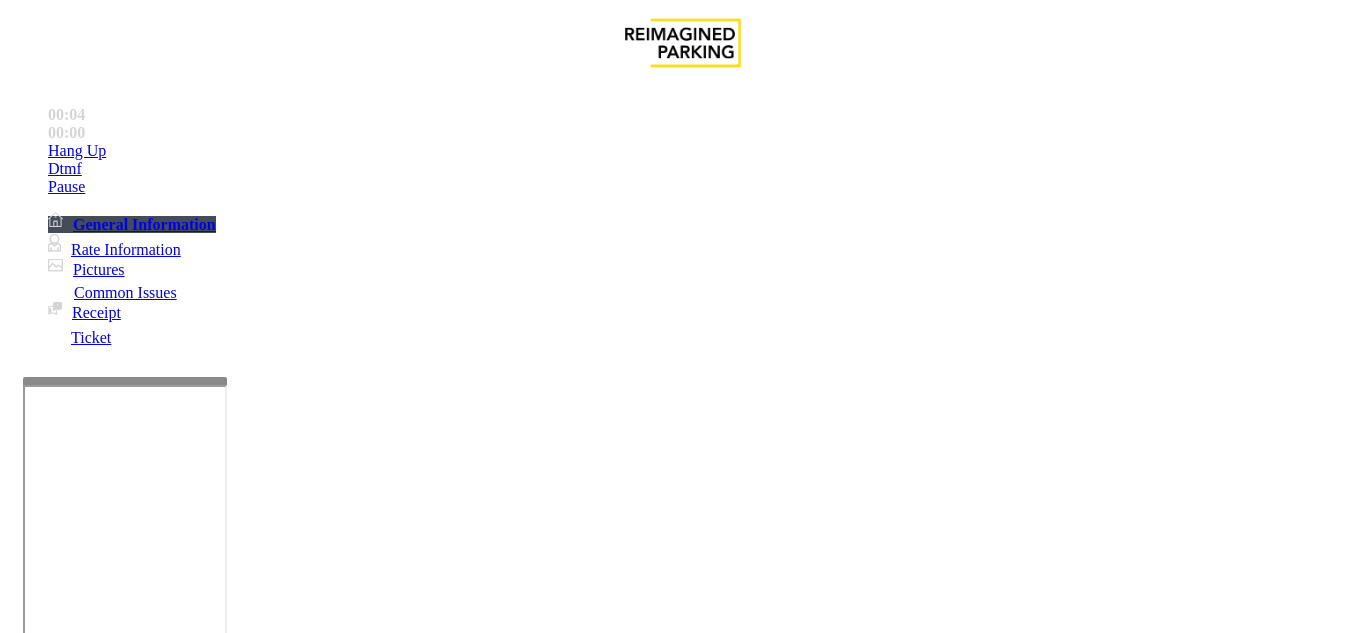 click on "Intercom Issue/No Response" at bounding box center [929, 1286] 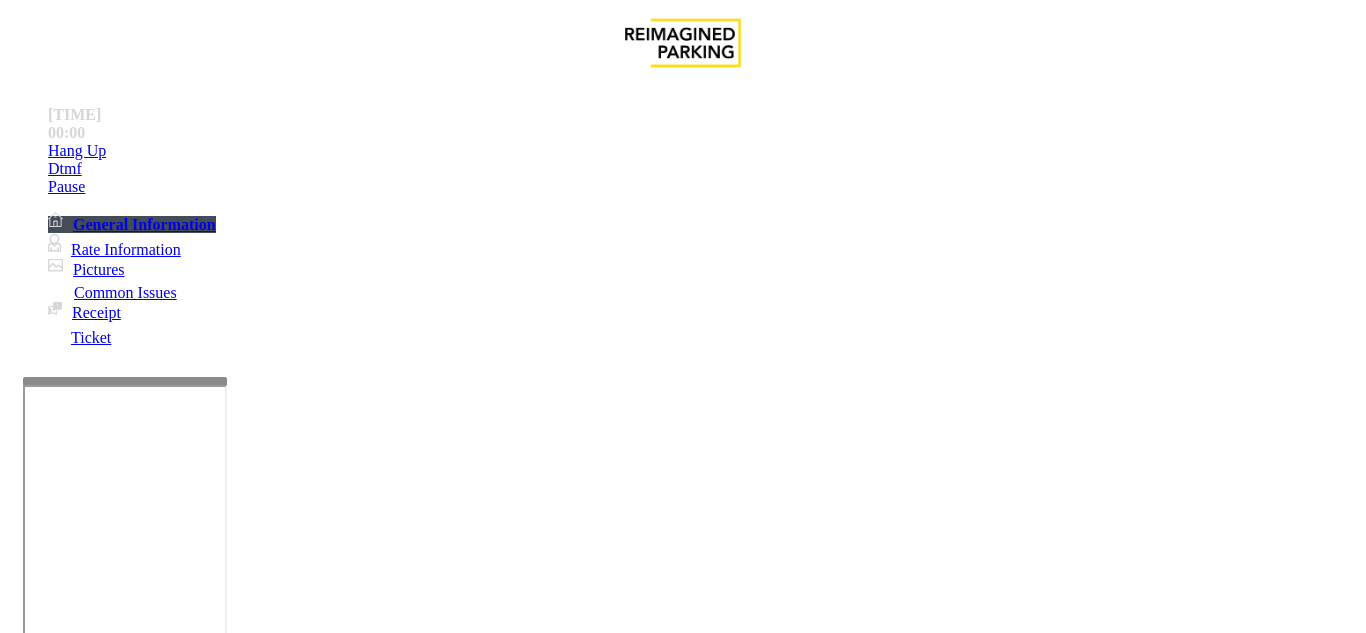 click on "No Response/Unable to hear parker" at bounding box center [682, 1271] 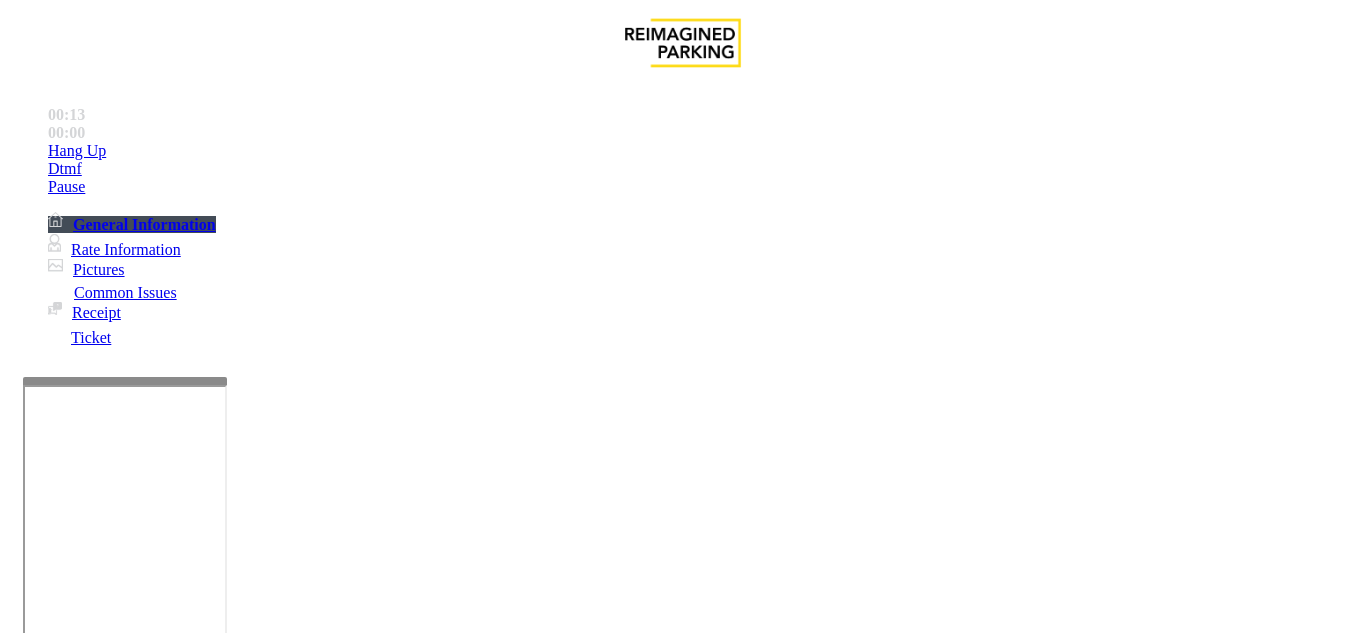 click at bounding box center (229, 1334) 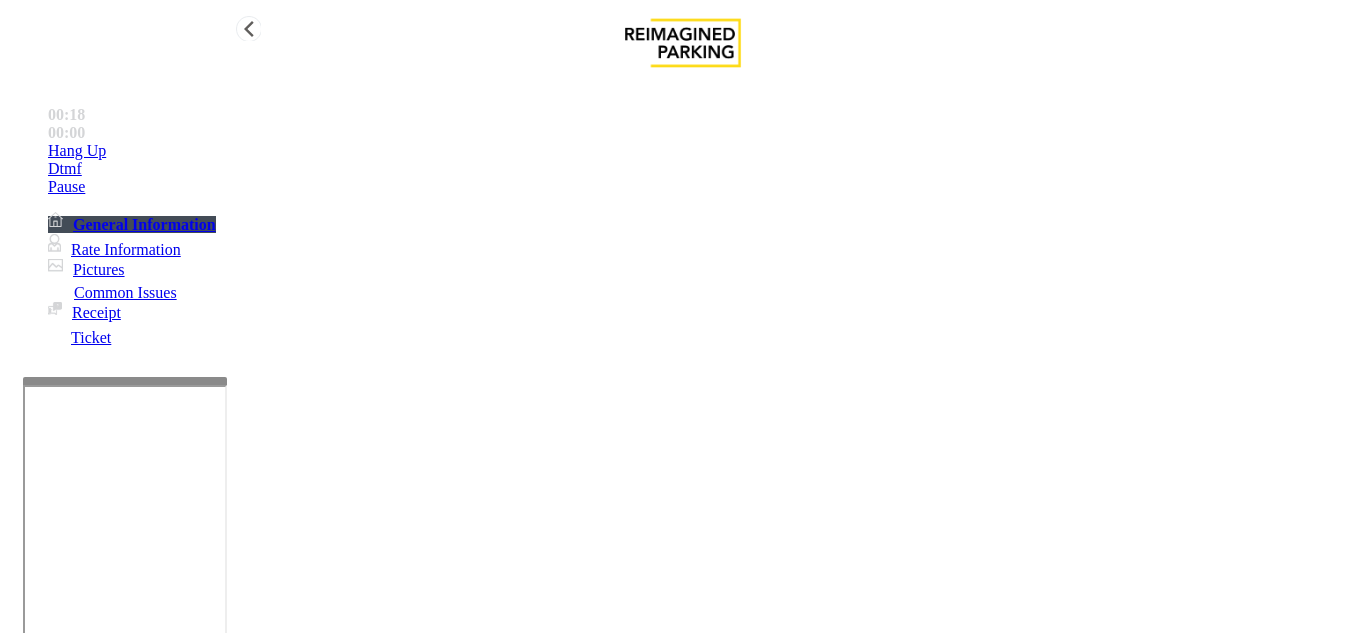 type on "**********" 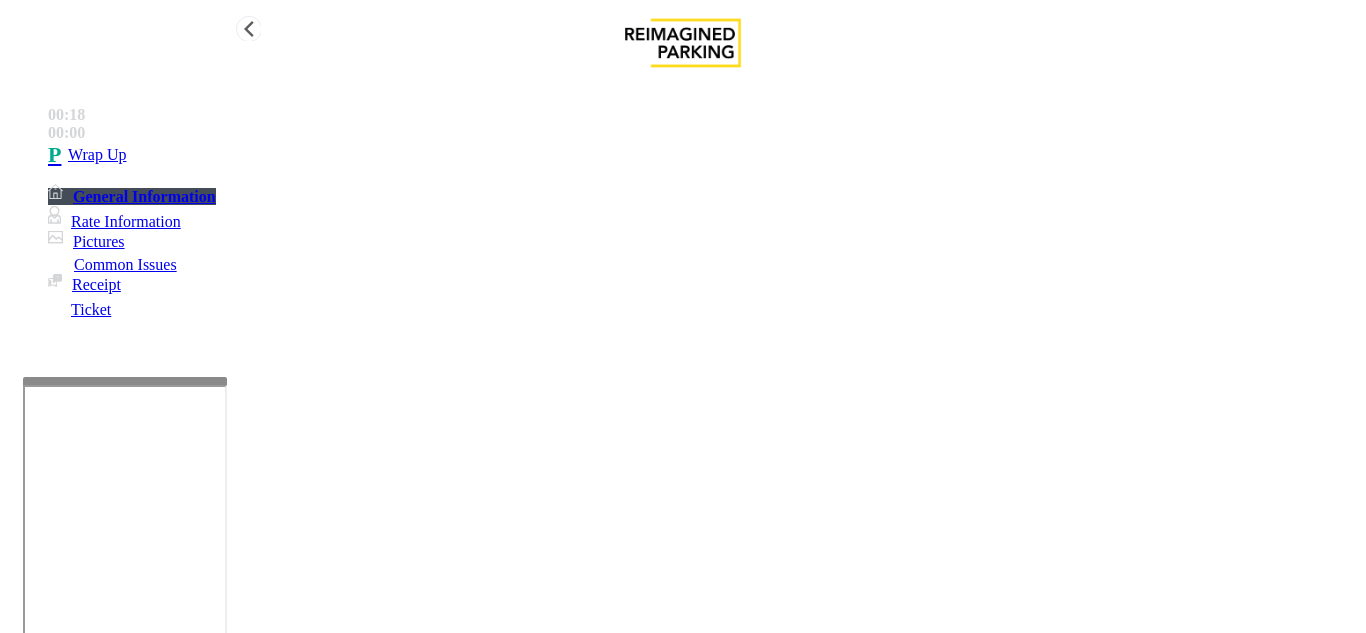 click on "Wrap Up" at bounding box center [703, 155] 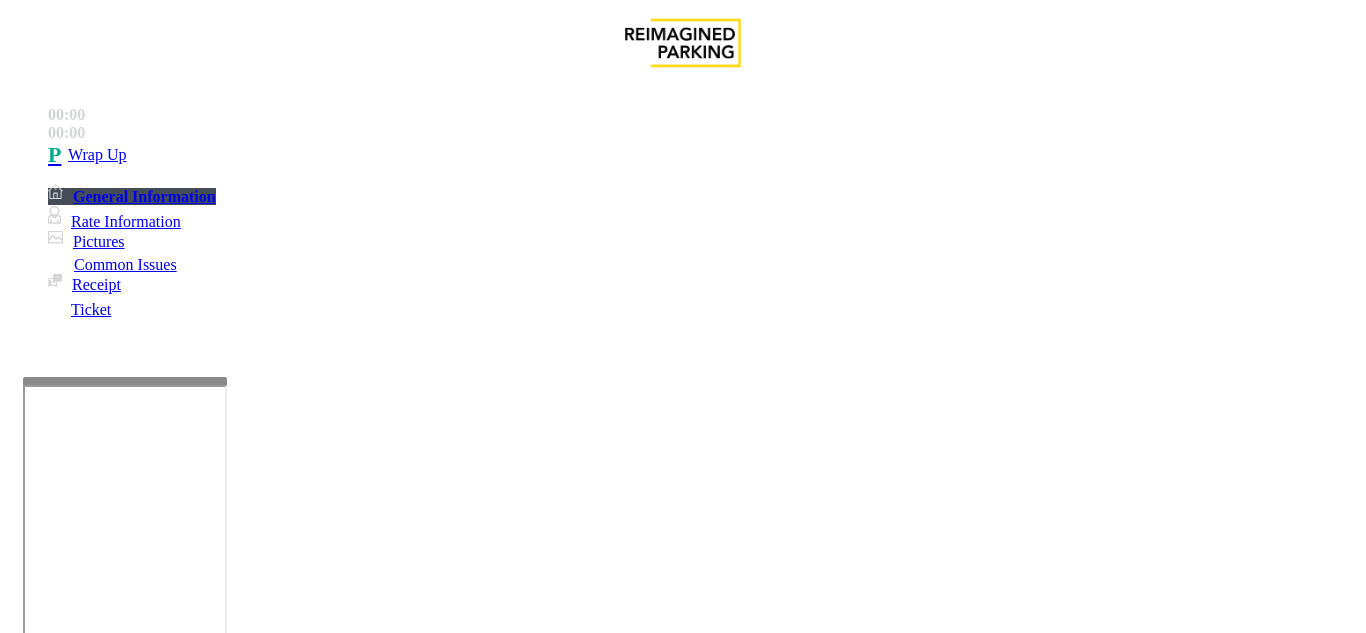 click on "Intercom Issue/No Response" at bounding box center [929, 1286] 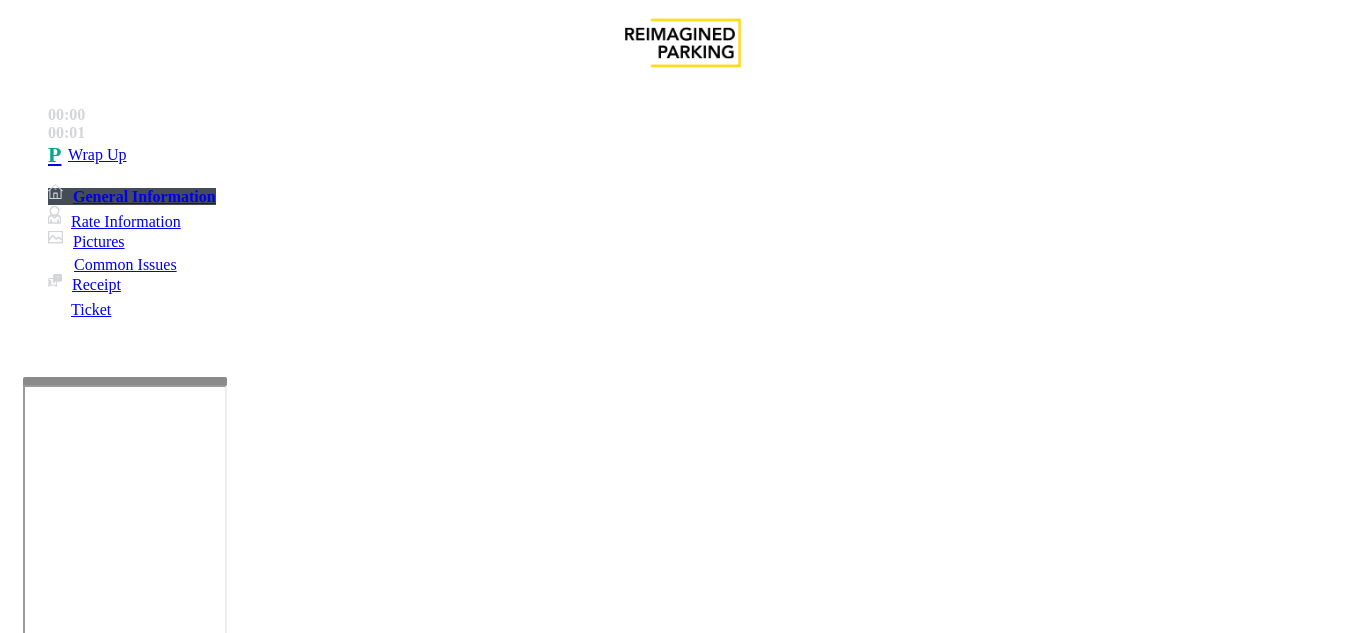 click on "Call dropped" at bounding box center [546, 1286] 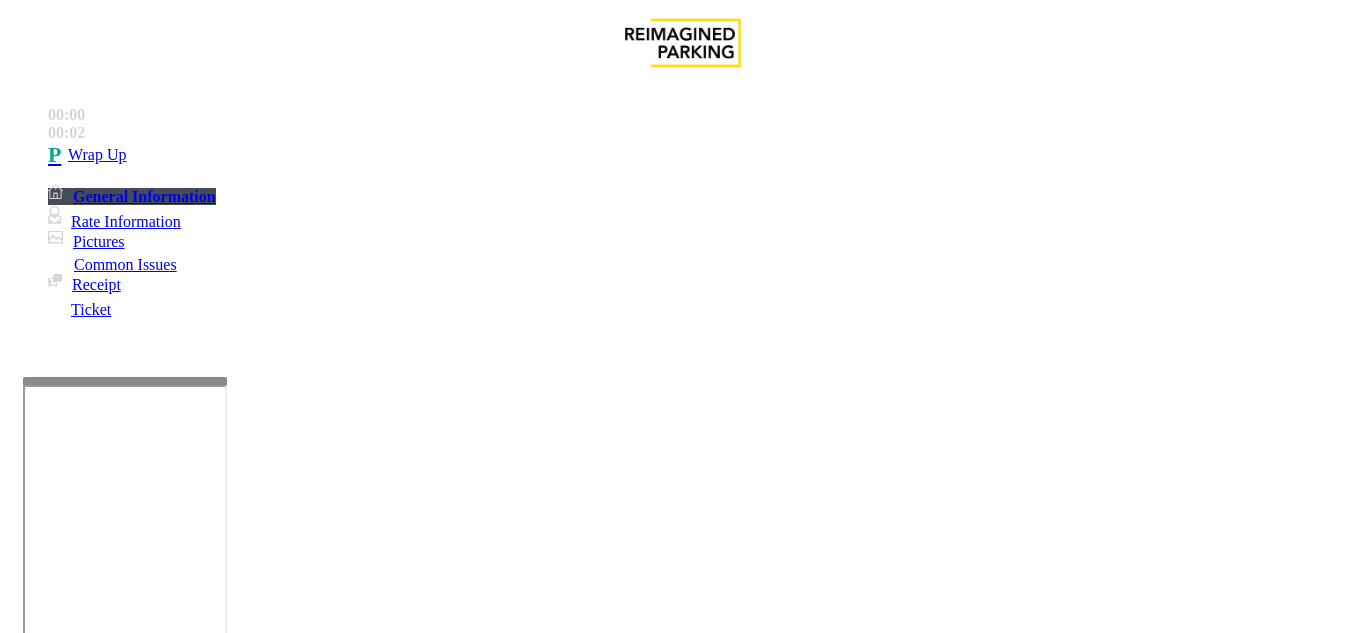 click on "Call dropped" at bounding box center (682, 1271) 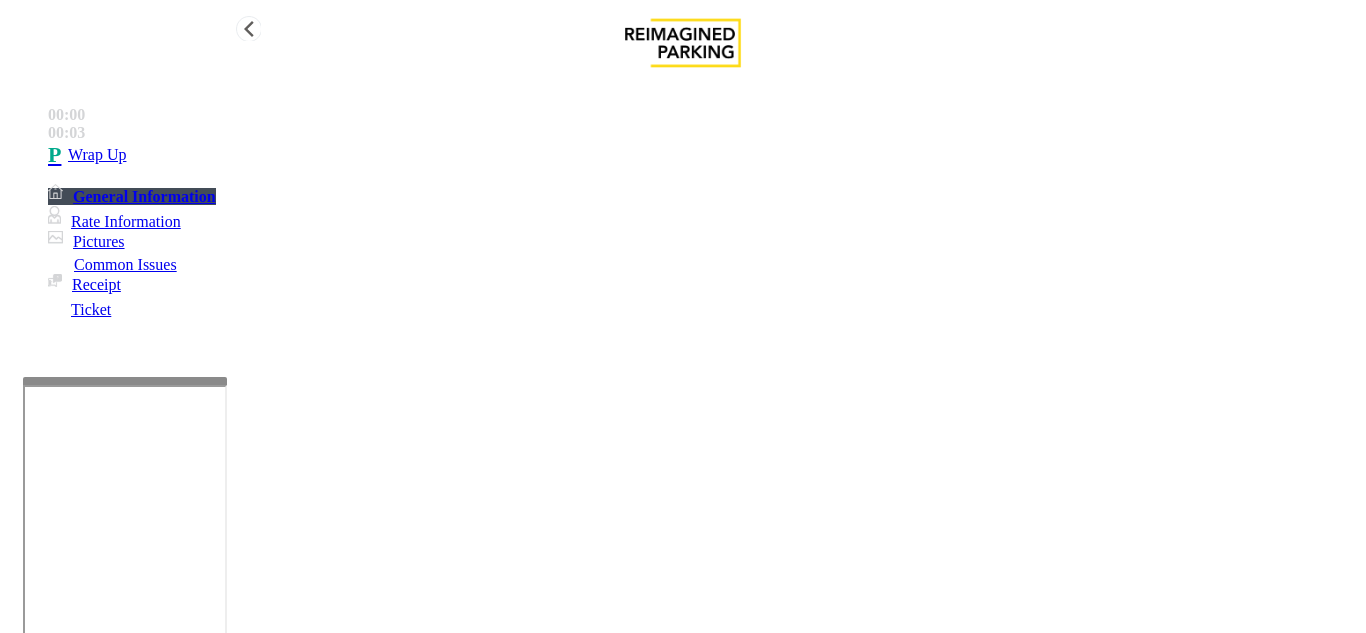 type on "**********" 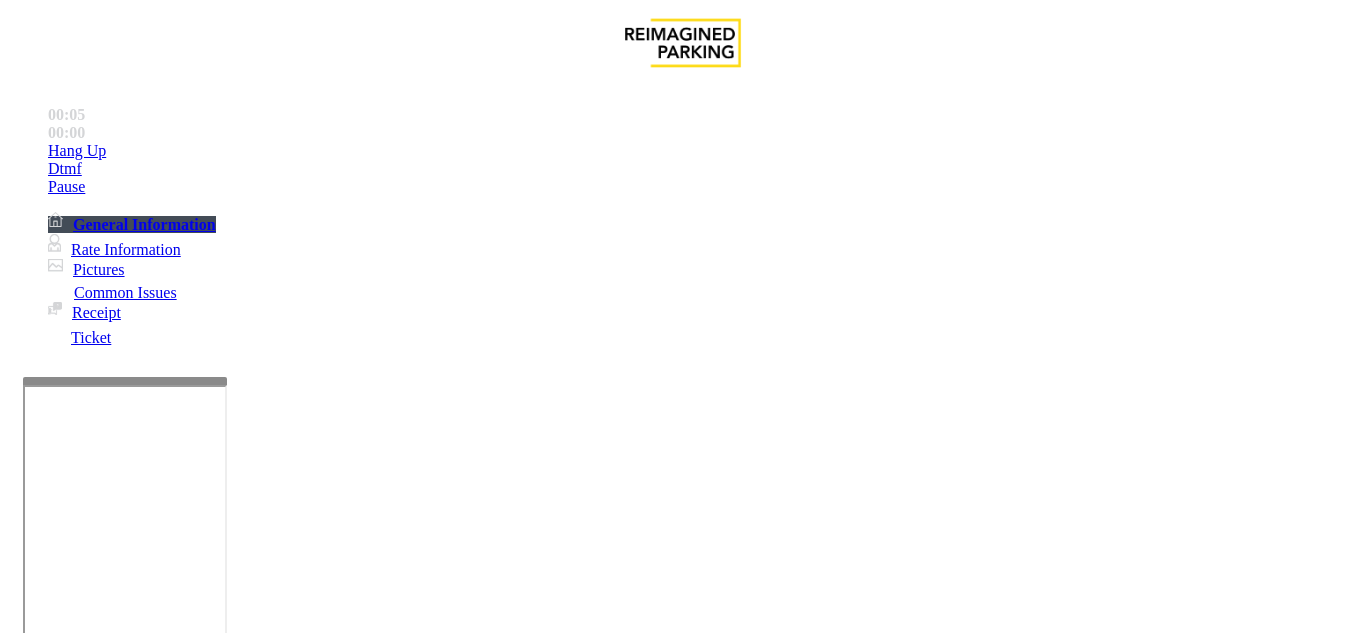 drag, startPoint x: 714, startPoint y: 512, endPoint x: 919, endPoint y: 507, distance: 205.06097 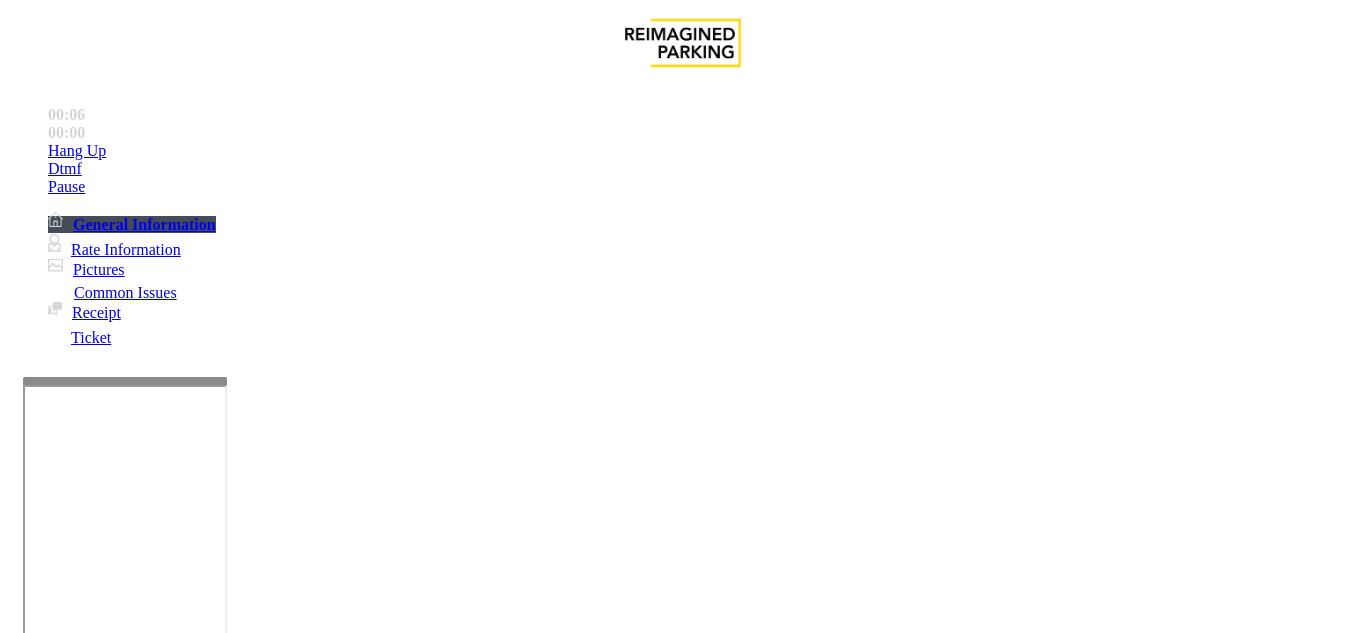 drag, startPoint x: 919, startPoint y: 507, endPoint x: 757, endPoint y: 516, distance: 162.2498 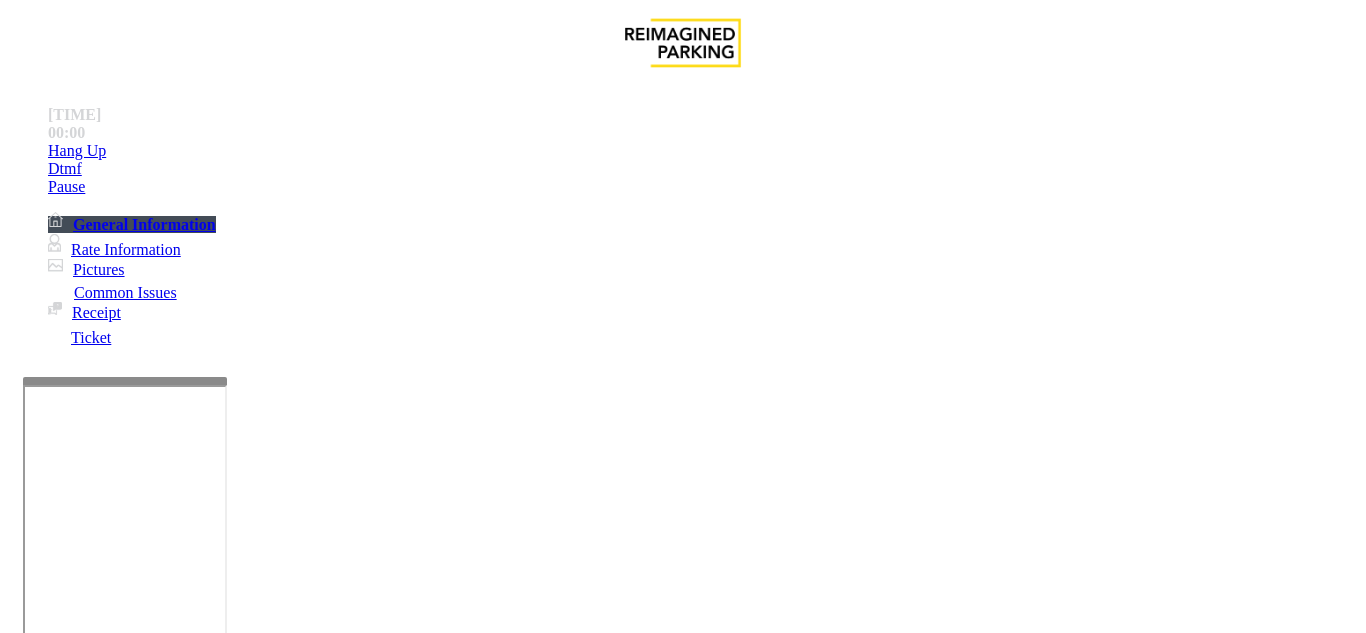 drag, startPoint x: 706, startPoint y: 515, endPoint x: 928, endPoint y: 513, distance: 222.009 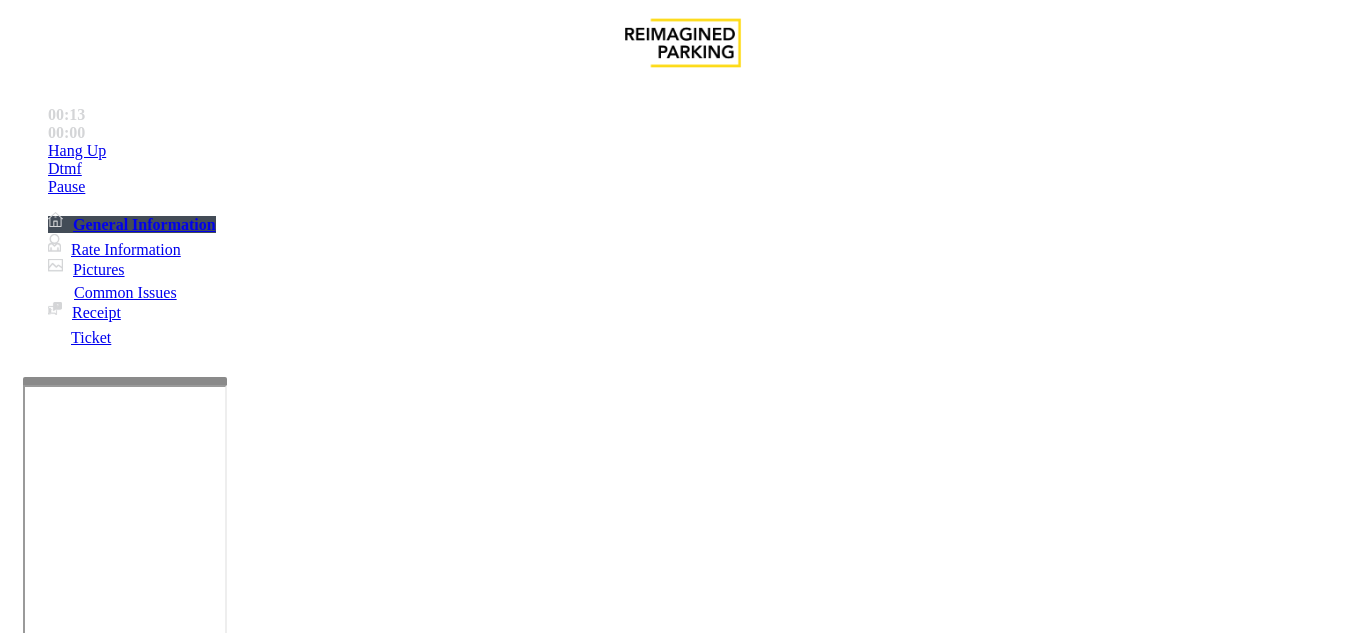 drag, startPoint x: 714, startPoint y: 516, endPoint x: 936, endPoint y: 516, distance: 222 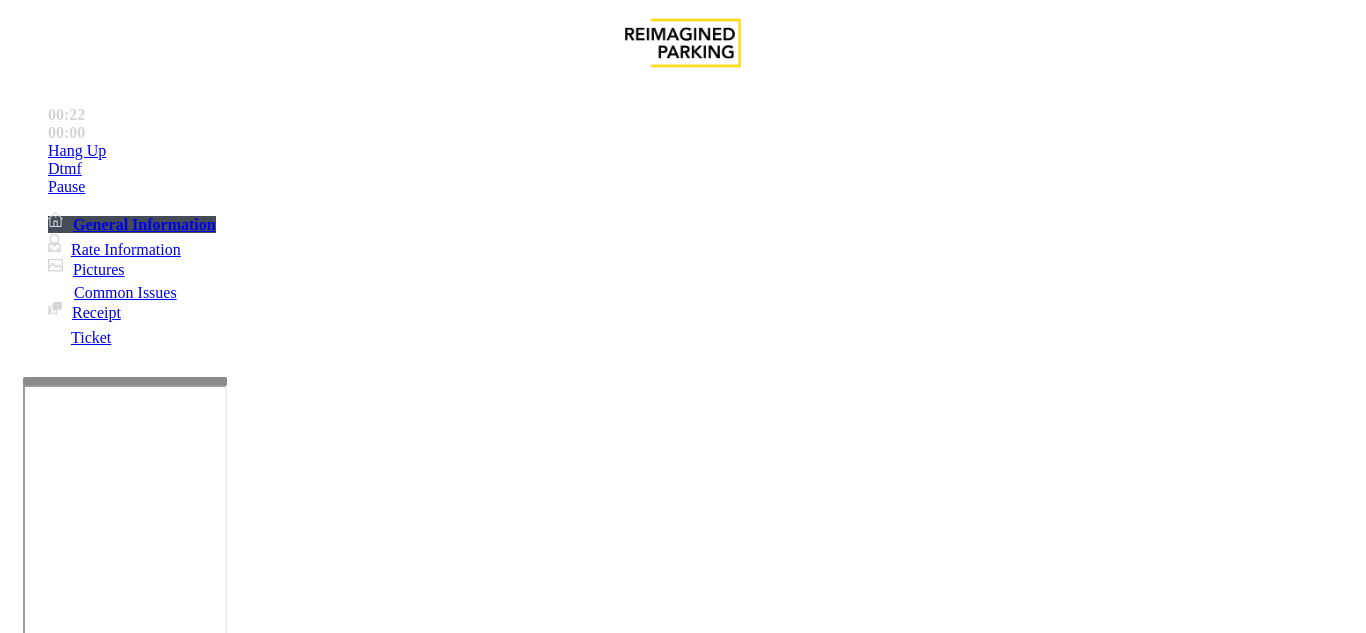 click on "Intercom Issue/No Response" at bounding box center [929, 1286] 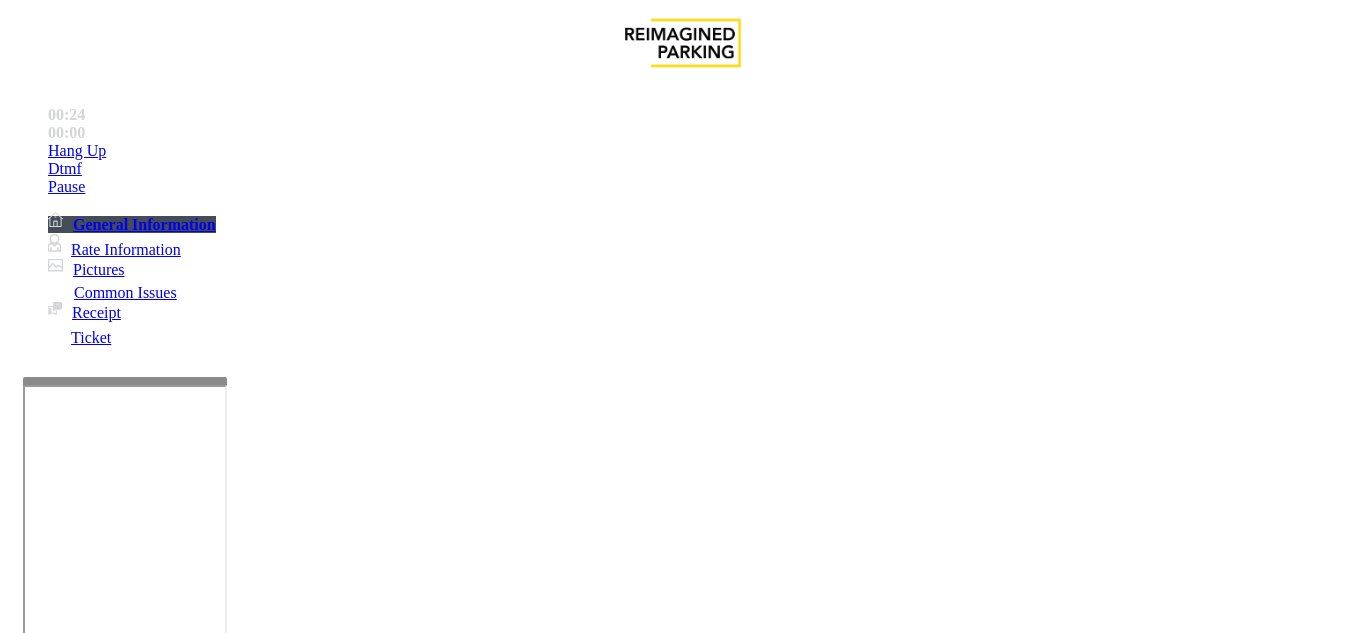 click on "Issue" at bounding box center [42, 1253] 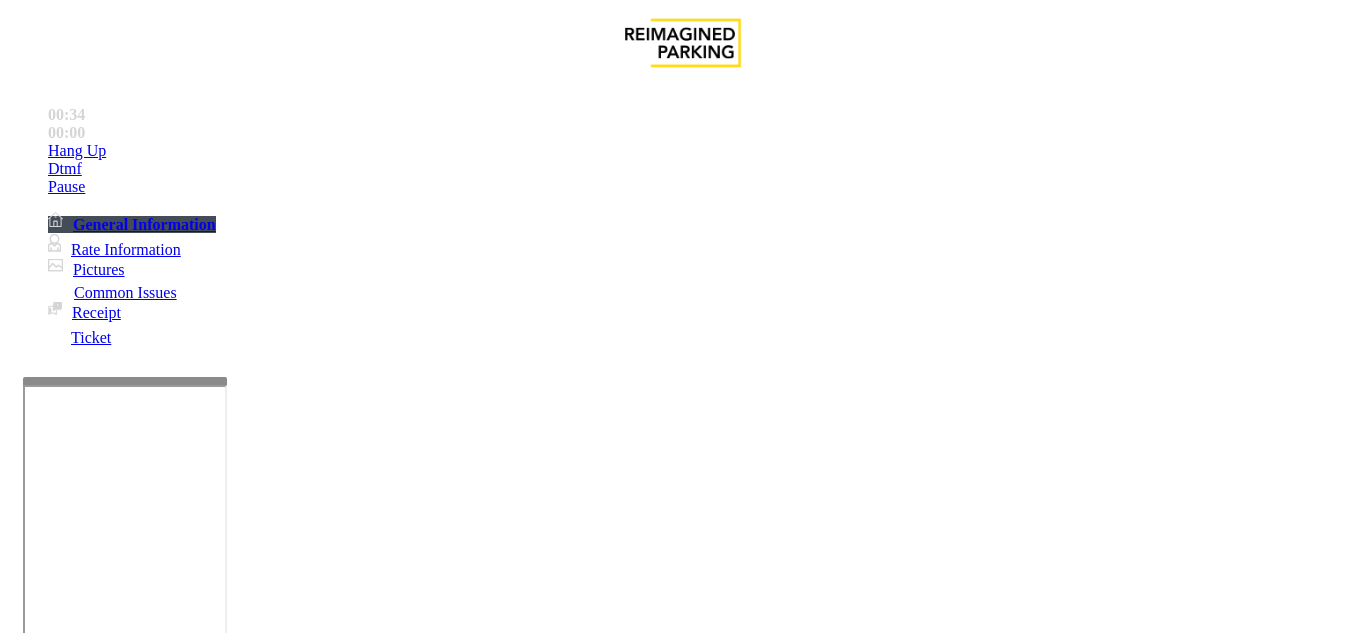 drag, startPoint x: 740, startPoint y: 514, endPoint x: 978, endPoint y: 513, distance: 238.0021 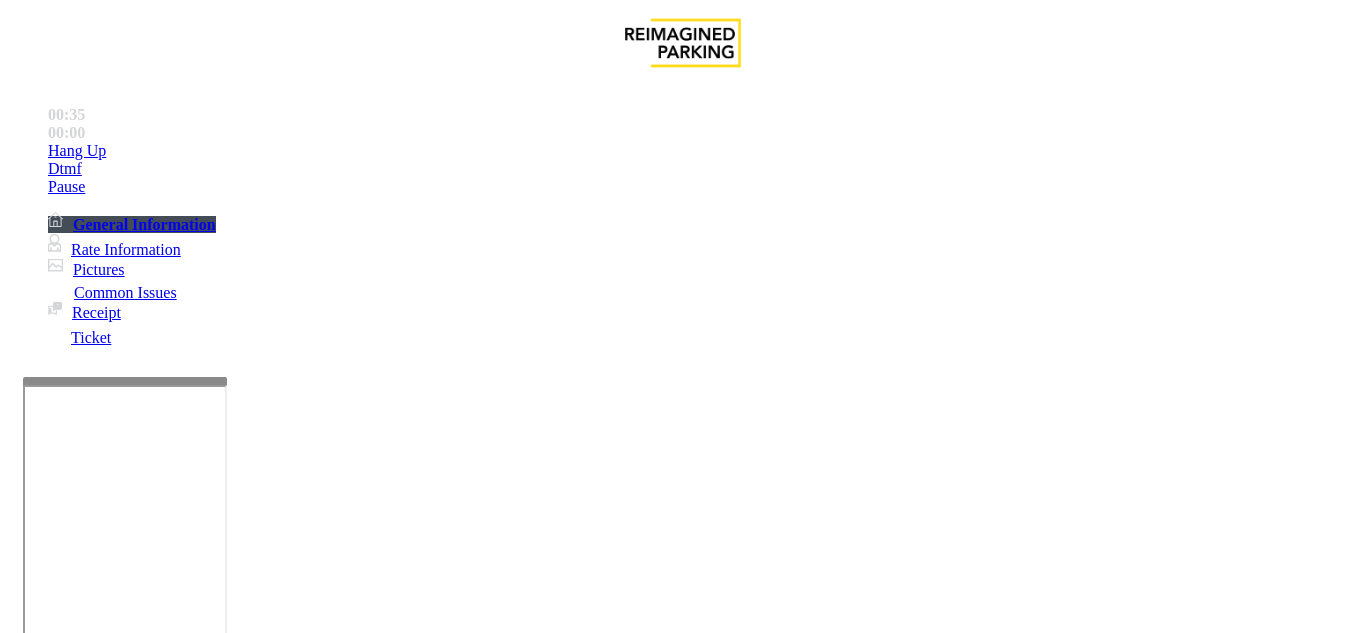 scroll, scrollTop: 300, scrollLeft: 0, axis: vertical 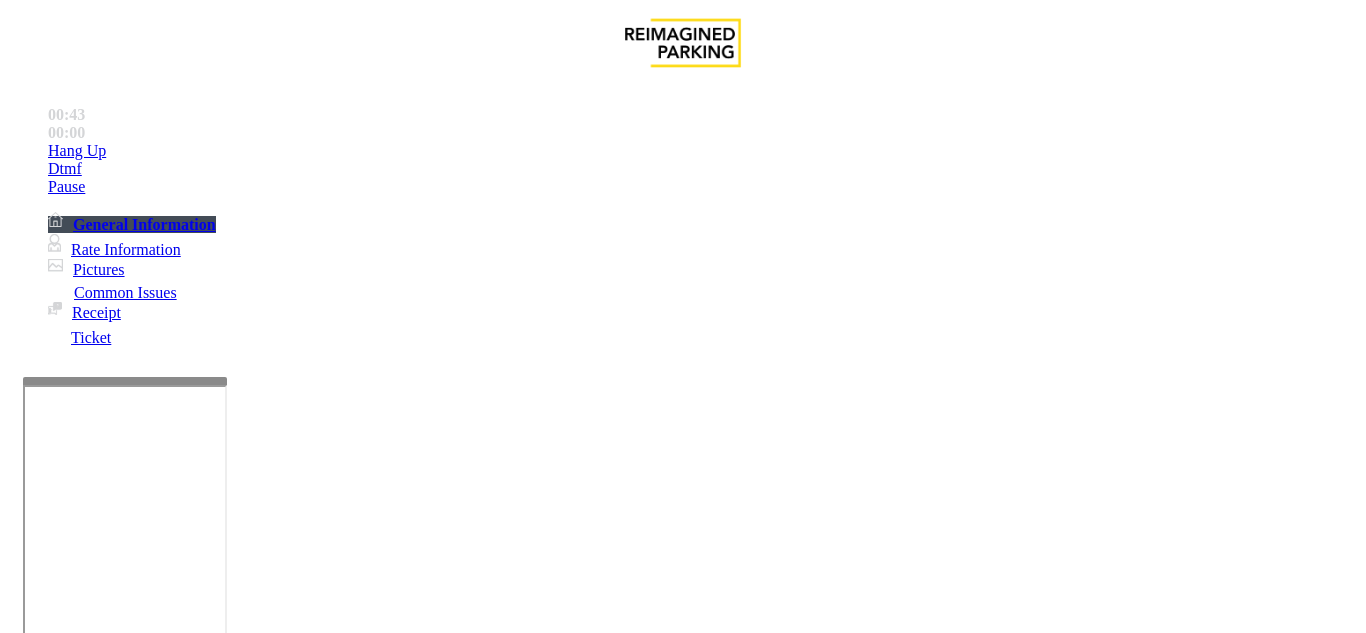 click on "Intercom Issue/No Response" at bounding box center (929, 1286) 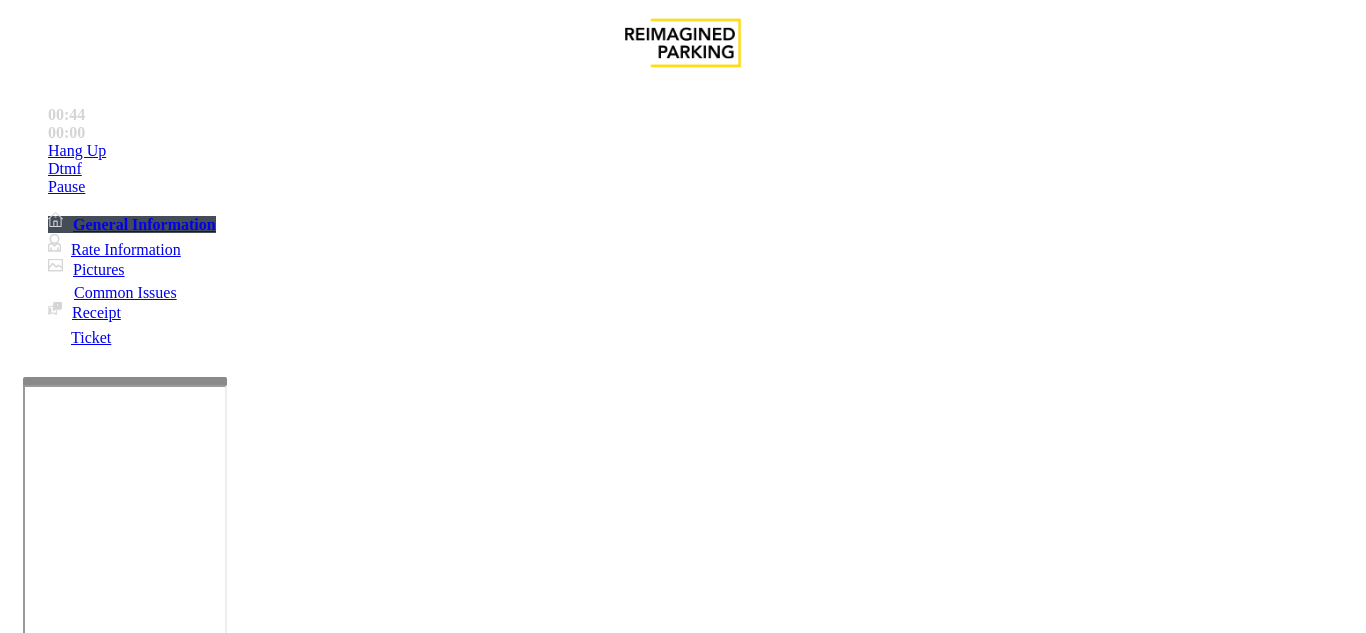 click on "Issue  No Response/Unable to hear parker   Parker Cannot Hear Call Center Agent   Call dropped" at bounding box center (682, 1273) 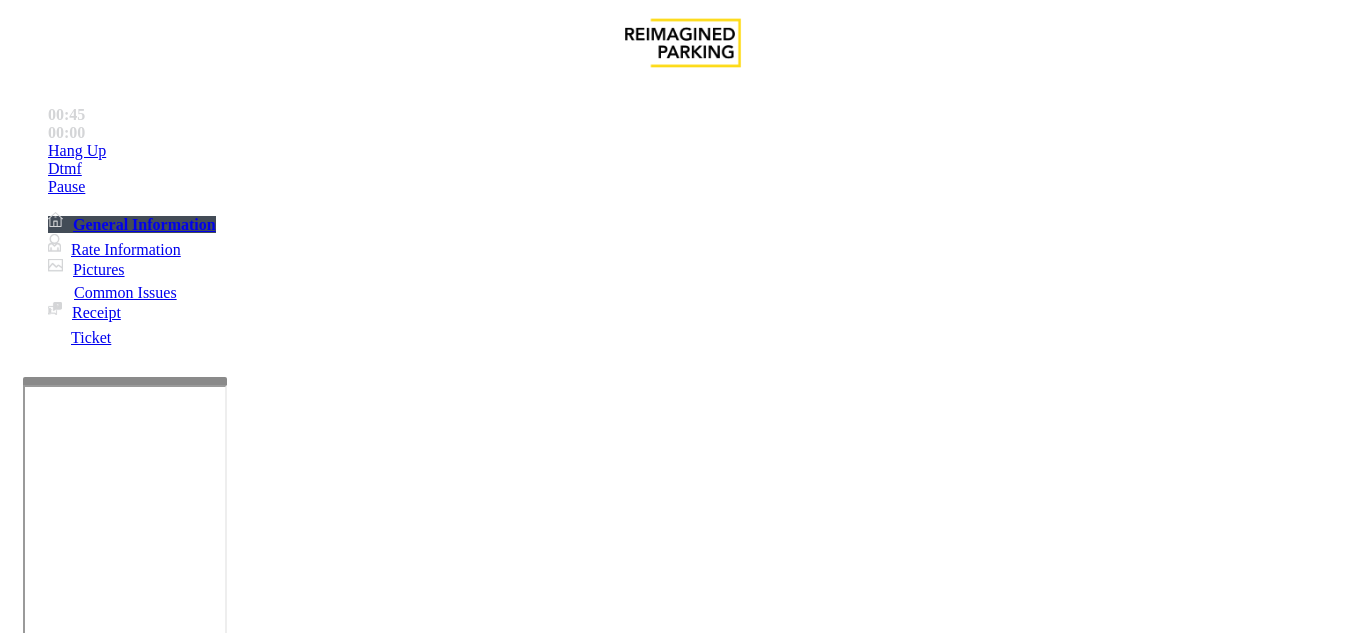 click on "Issue" at bounding box center (42, 1253) 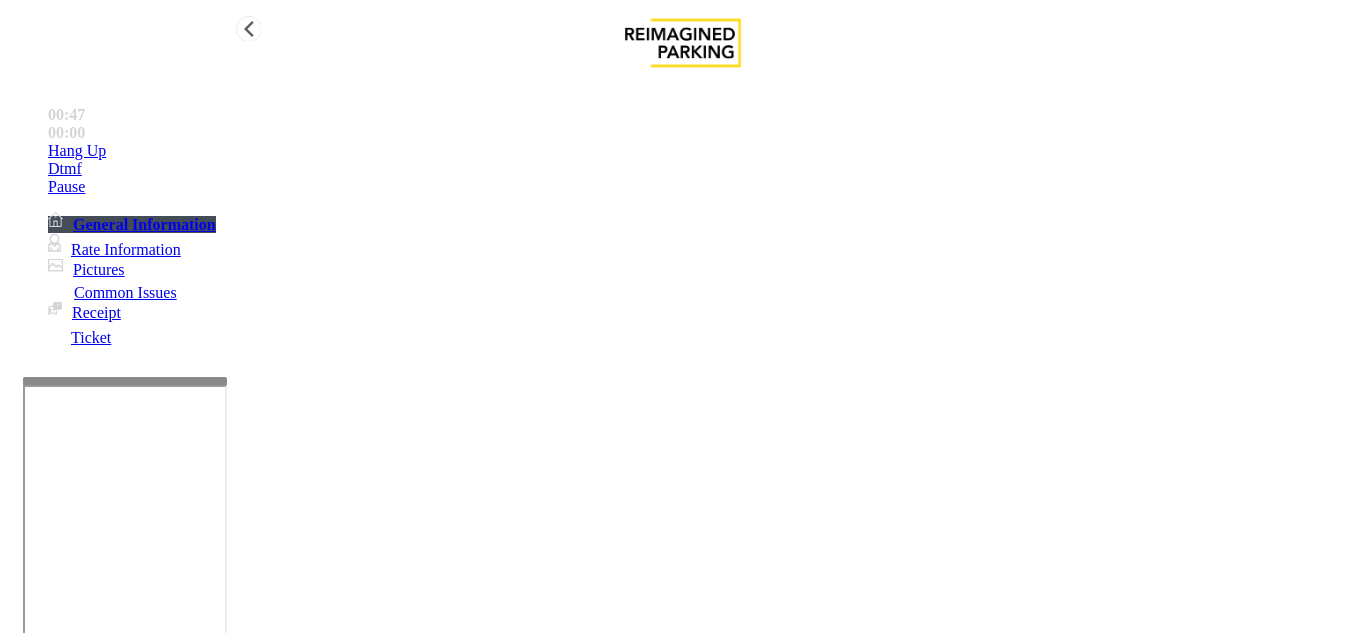 click on "Hang Up" at bounding box center [703, 151] 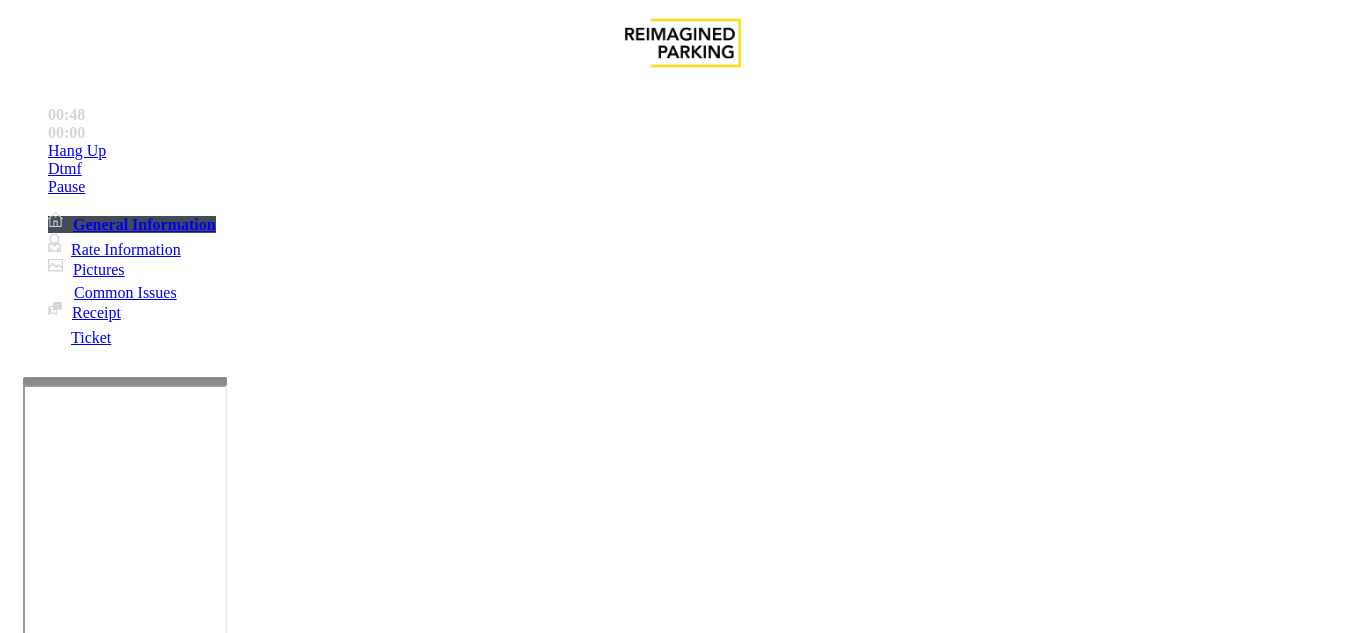 click on "Ticket Issue   Payment Issue   Monthly Issue   Validation Issue   Equipment Issue   General   Other   Services   Paystation Issue   Intercom Issue/No Response   No Assistance Needed" at bounding box center (682, 1289) 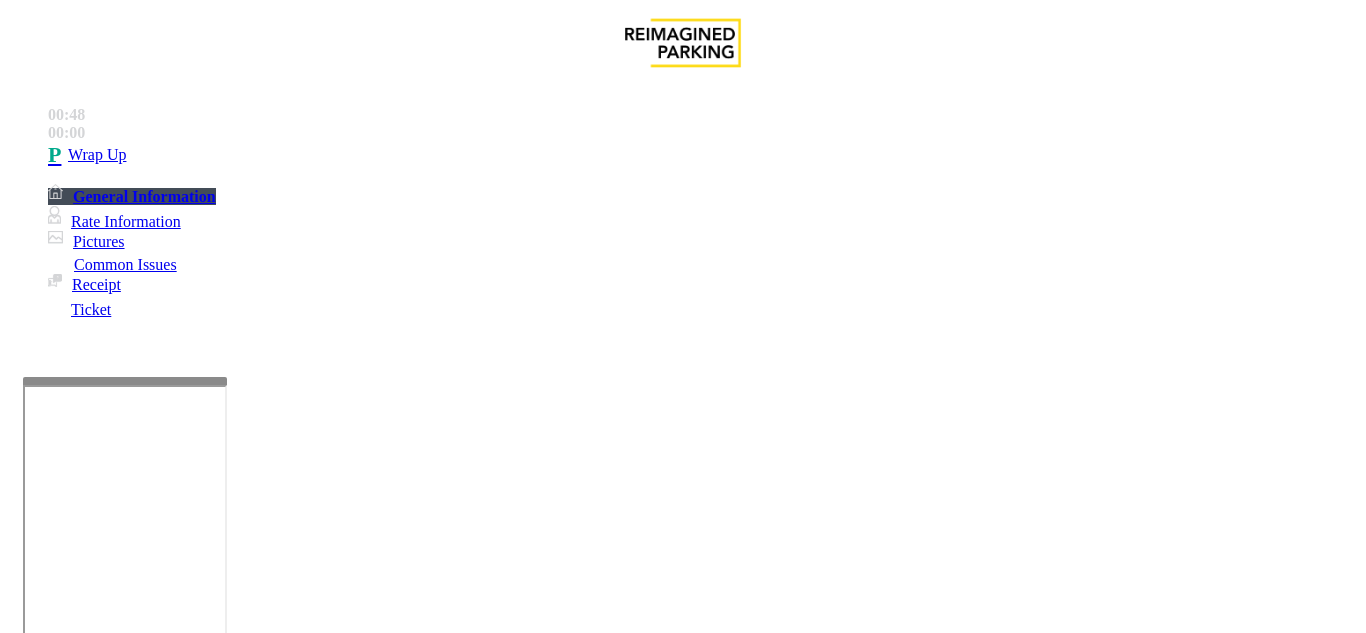 click on "Equipment Issue" at bounding box center [483, 1286] 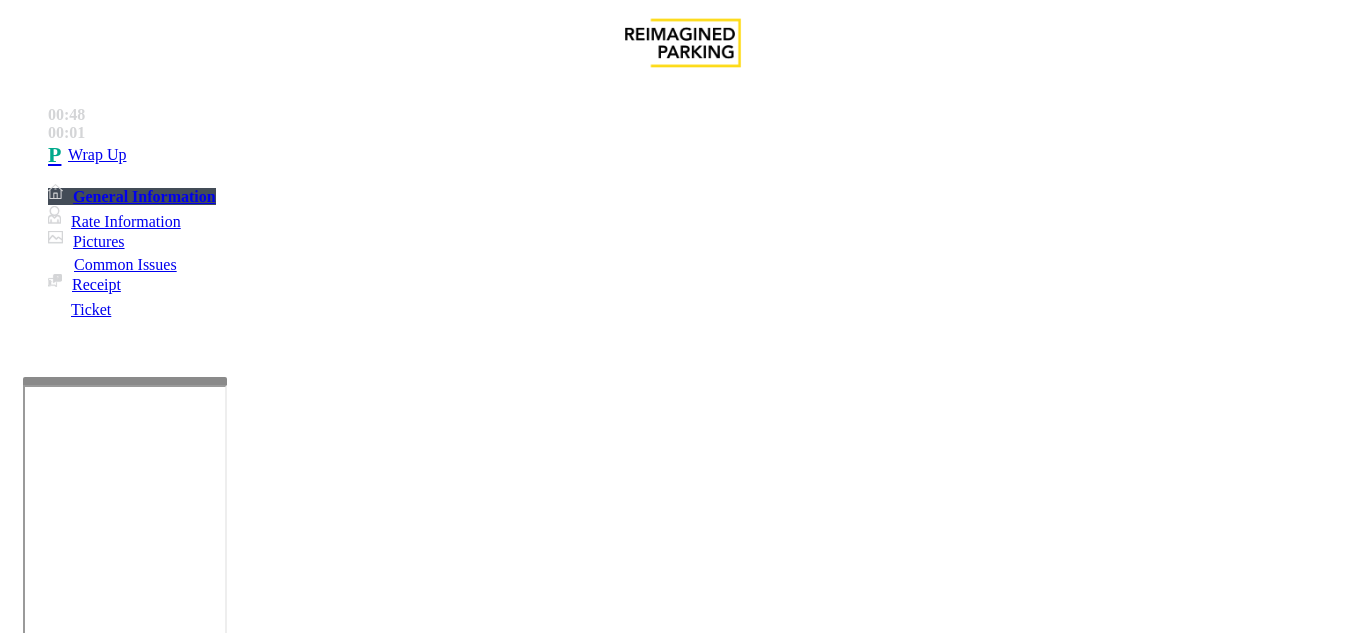 click at bounding box center (221, 1642) 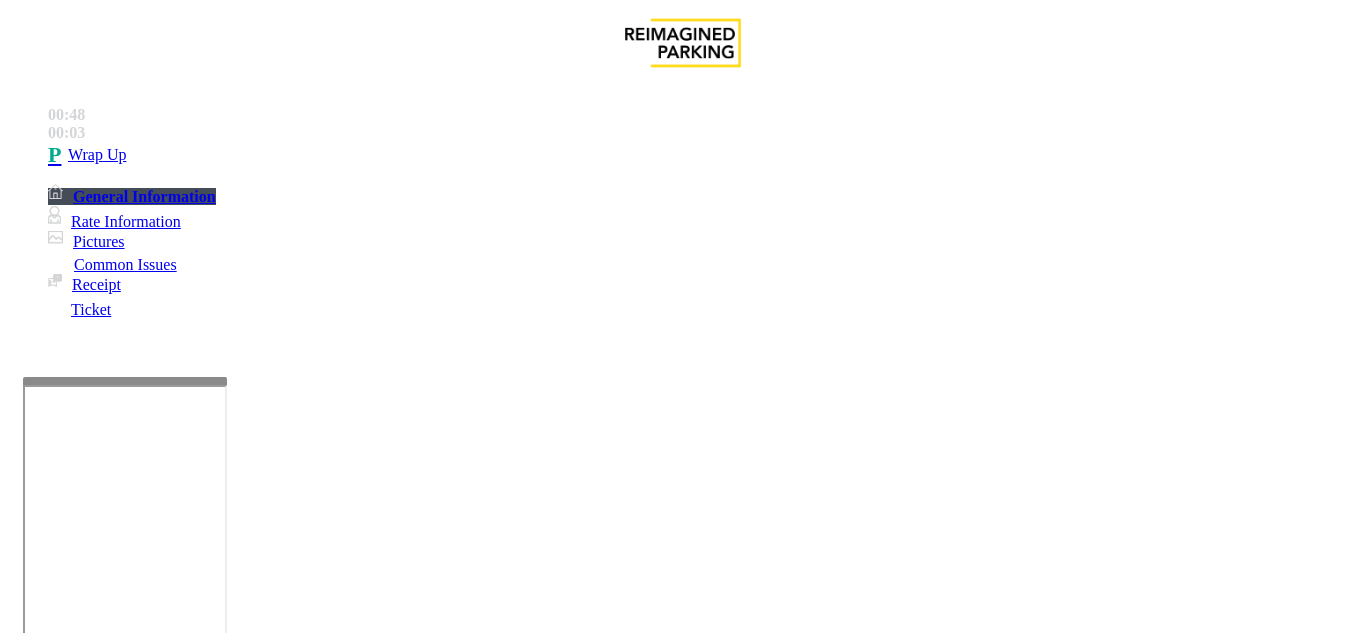 click at bounding box center (221, 1642) 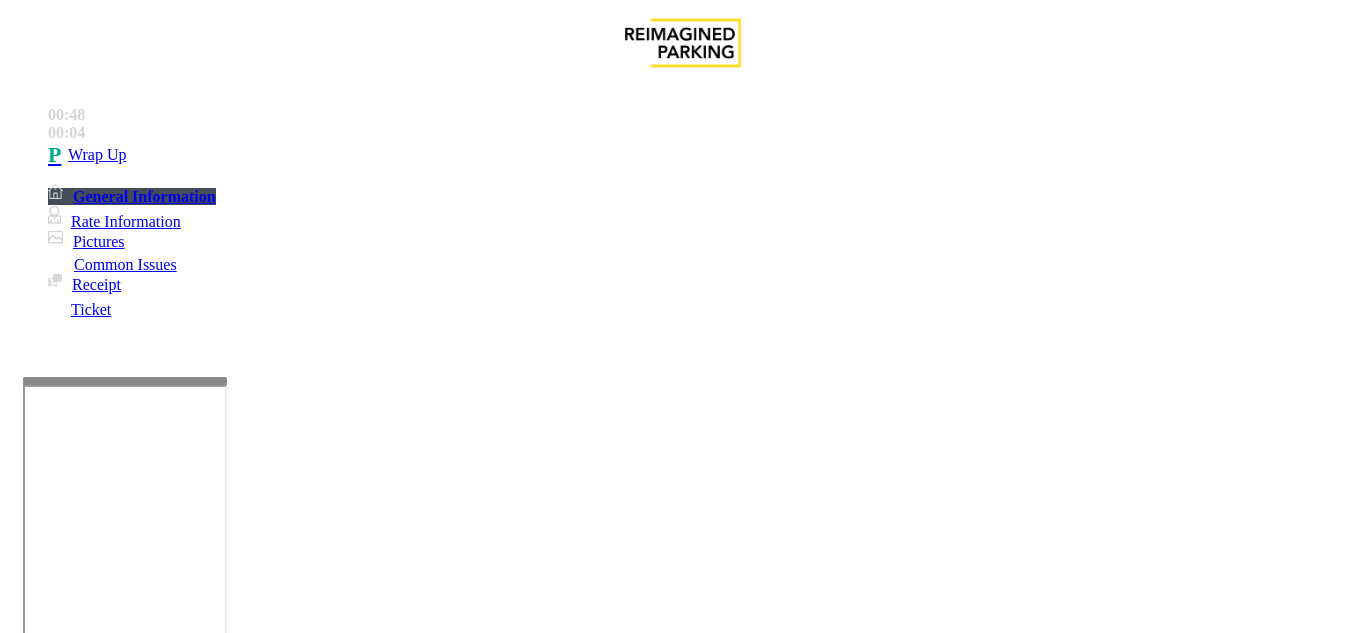 scroll, scrollTop: 100, scrollLeft: 0, axis: vertical 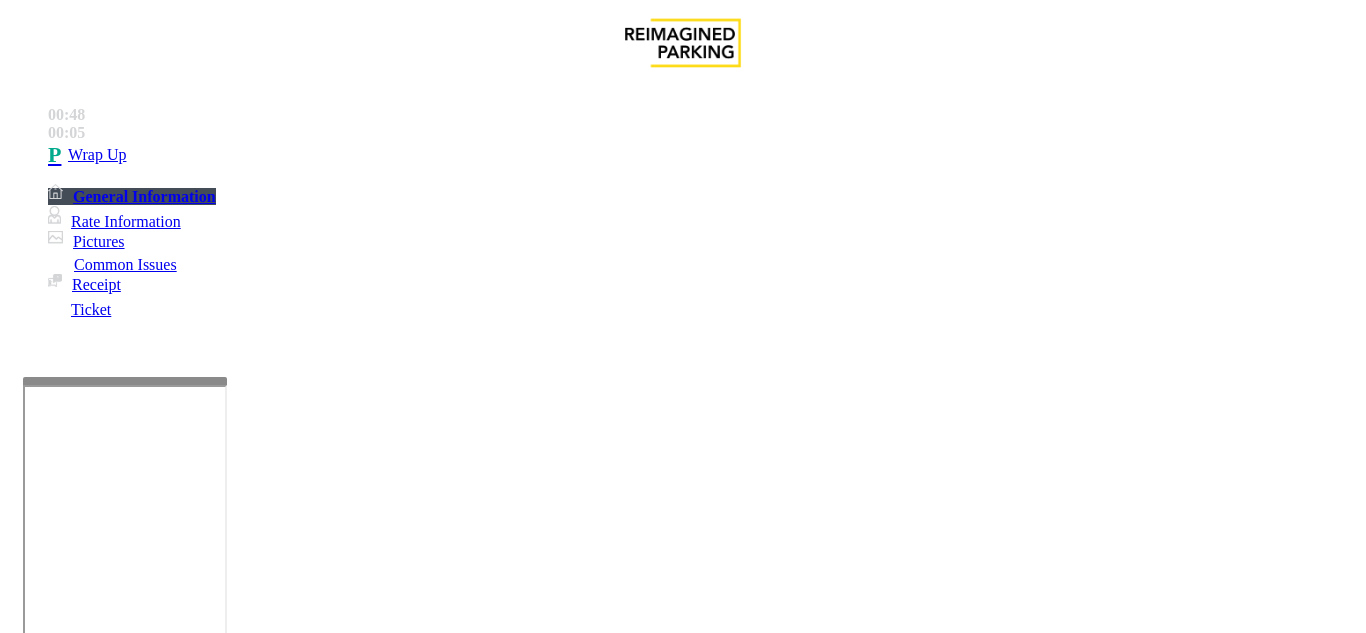 click on "Gate / Door Won't Open" at bounding box center (682, 1271) 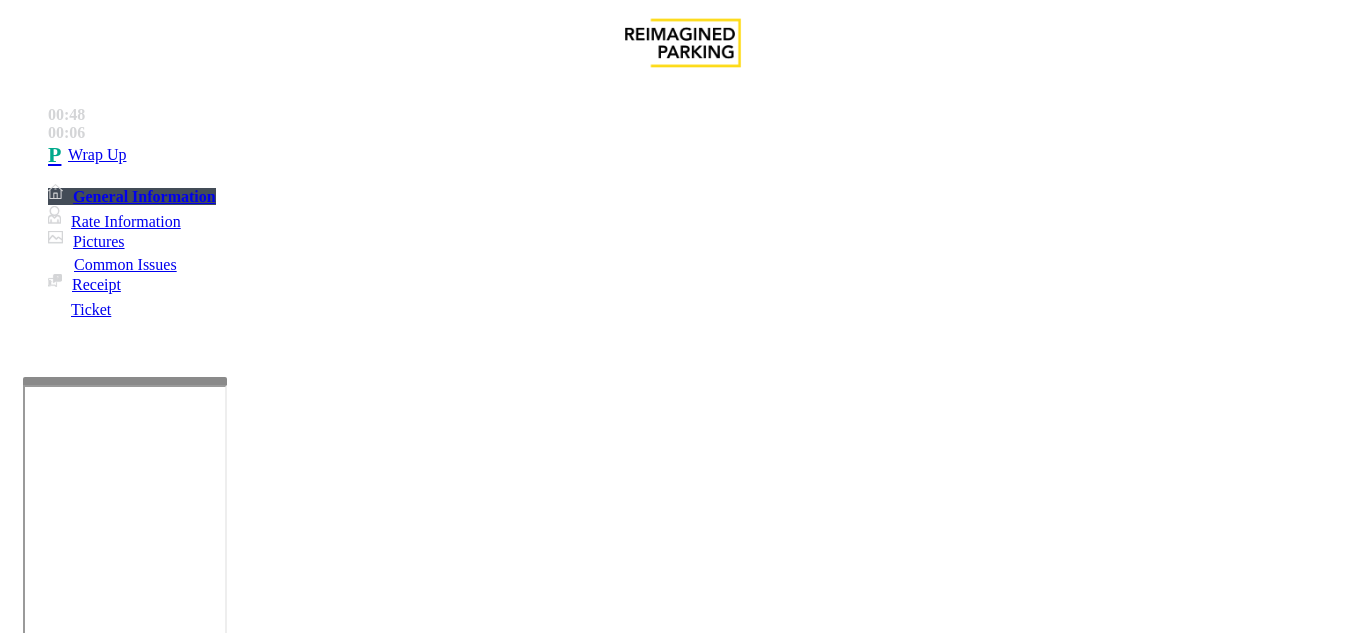 scroll, scrollTop: 114, scrollLeft: 0, axis: vertical 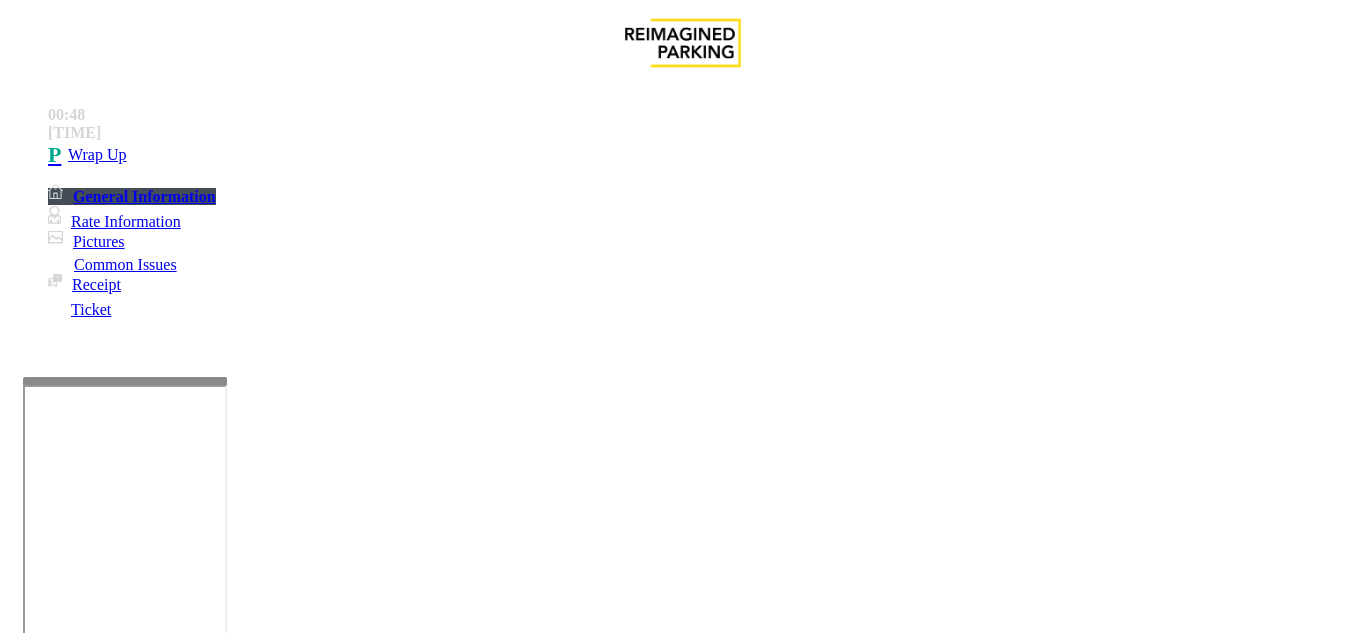 click at bounding box center (221, 1642) 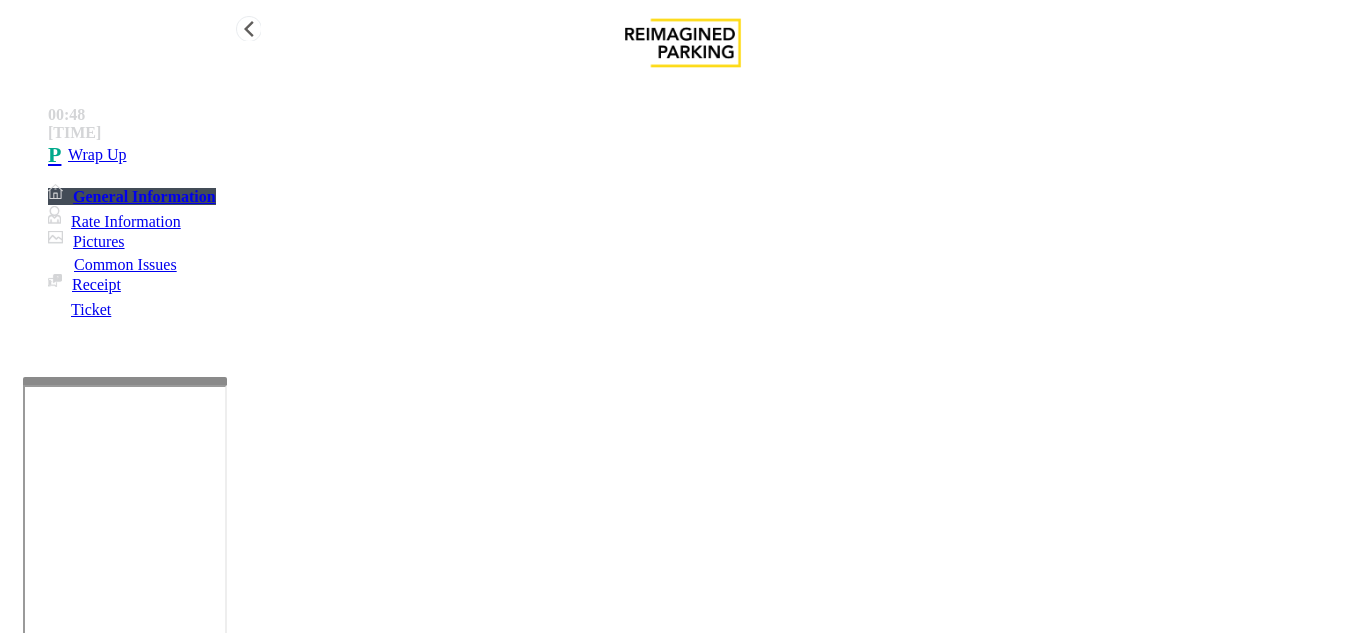 type on "**********" 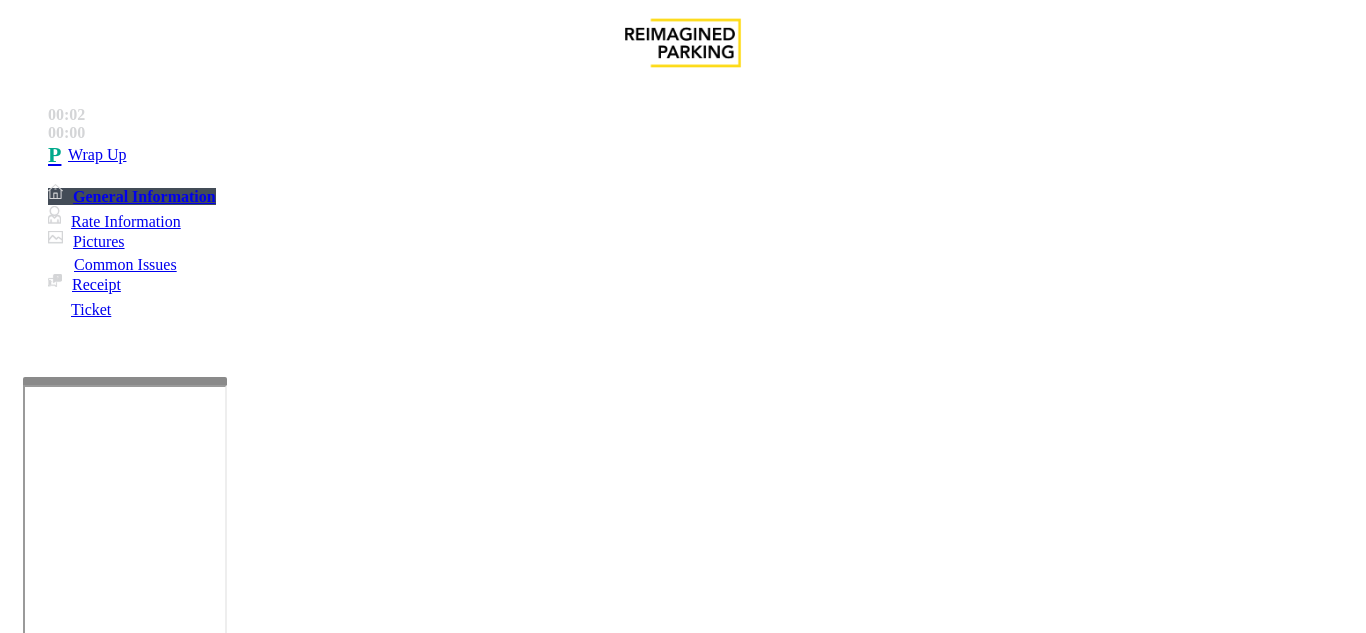 scroll, scrollTop: 500, scrollLeft: 0, axis: vertical 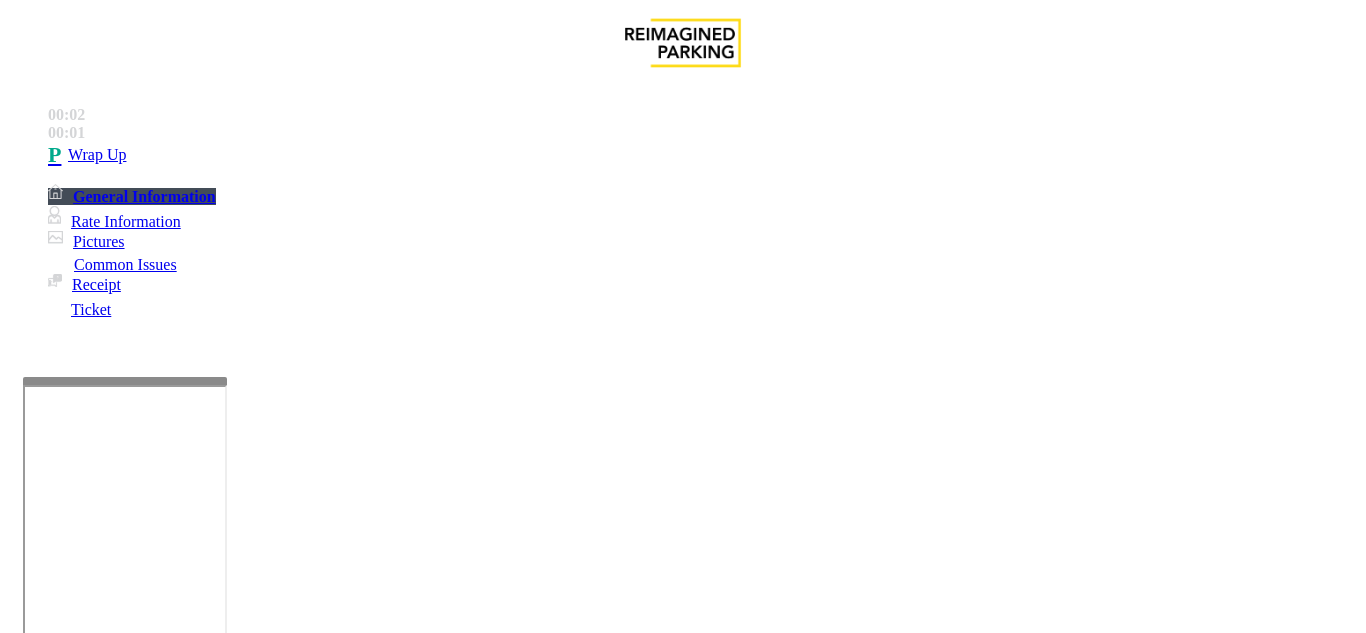 click on "Intercom Issue/No Response" at bounding box center (929, 1286) 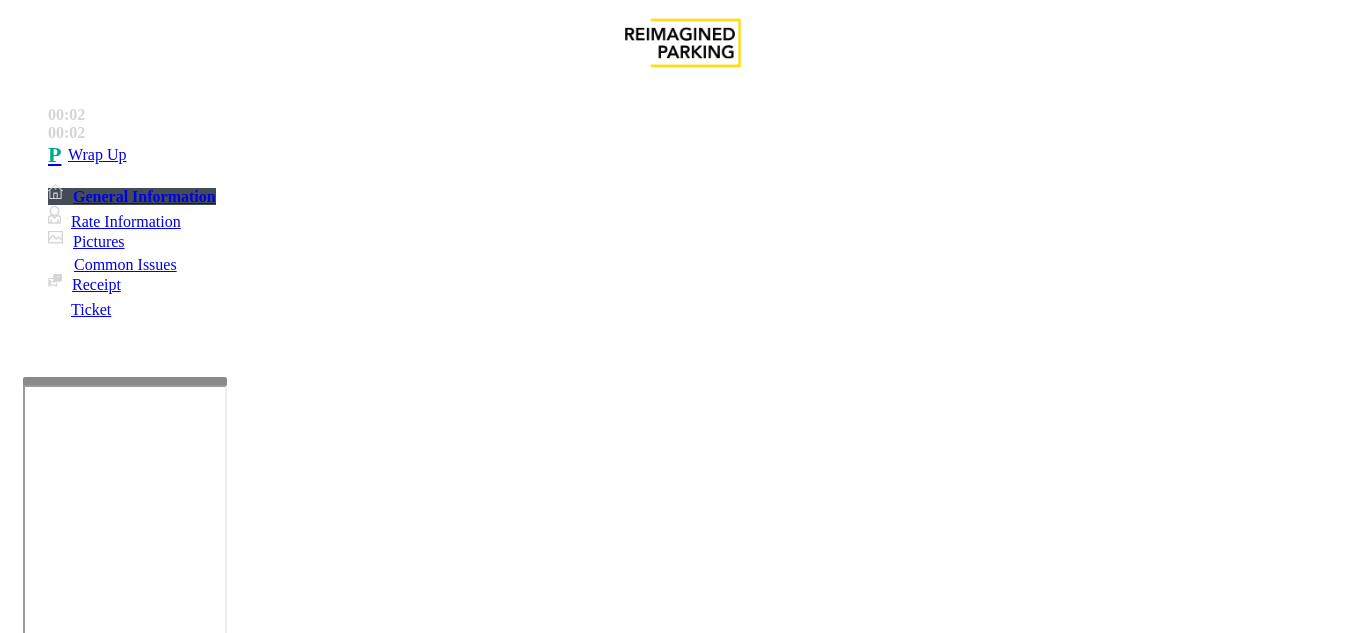 click on "Call dropped" at bounding box center (682, 1271) 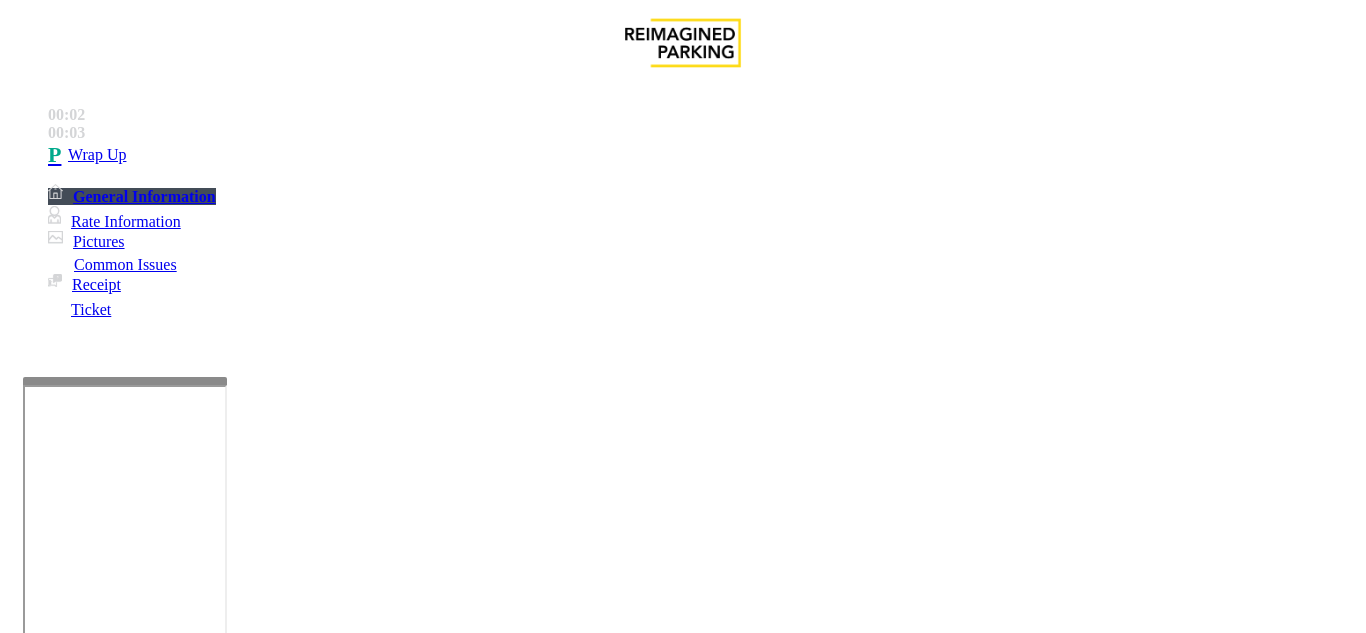 type on "**********" 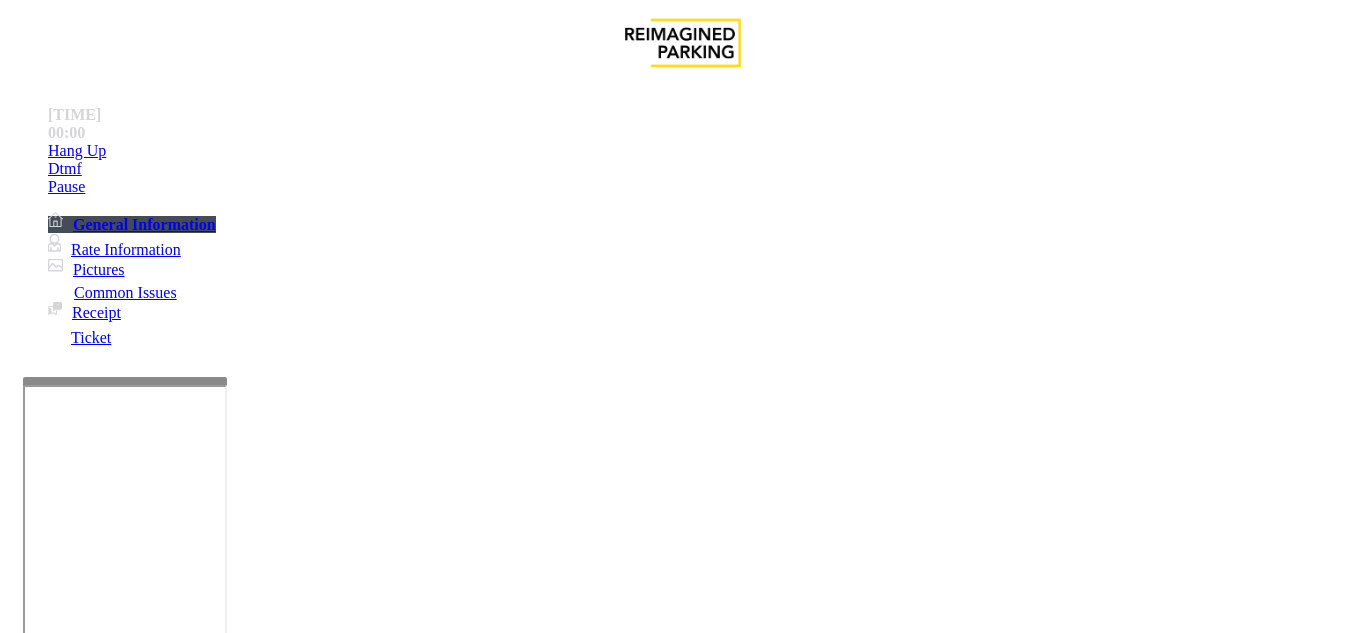 scroll, scrollTop: 2800, scrollLeft: 0, axis: vertical 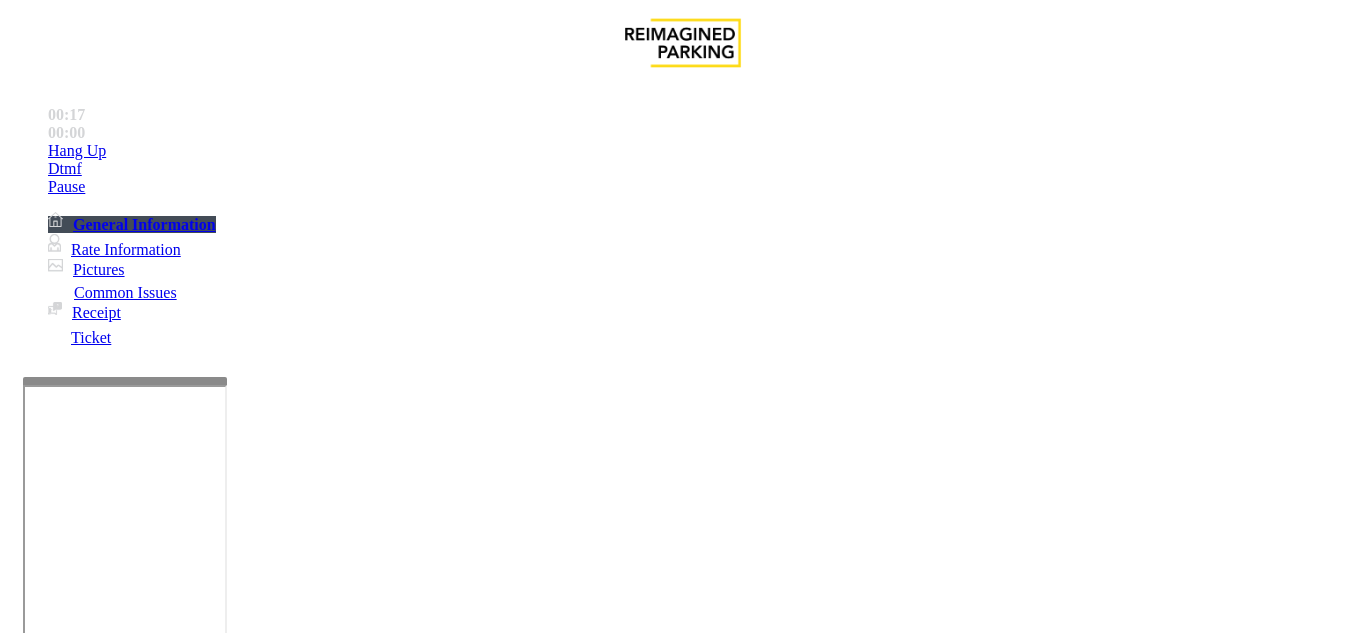 click on "[URL]" at bounding box center [727, 4451] 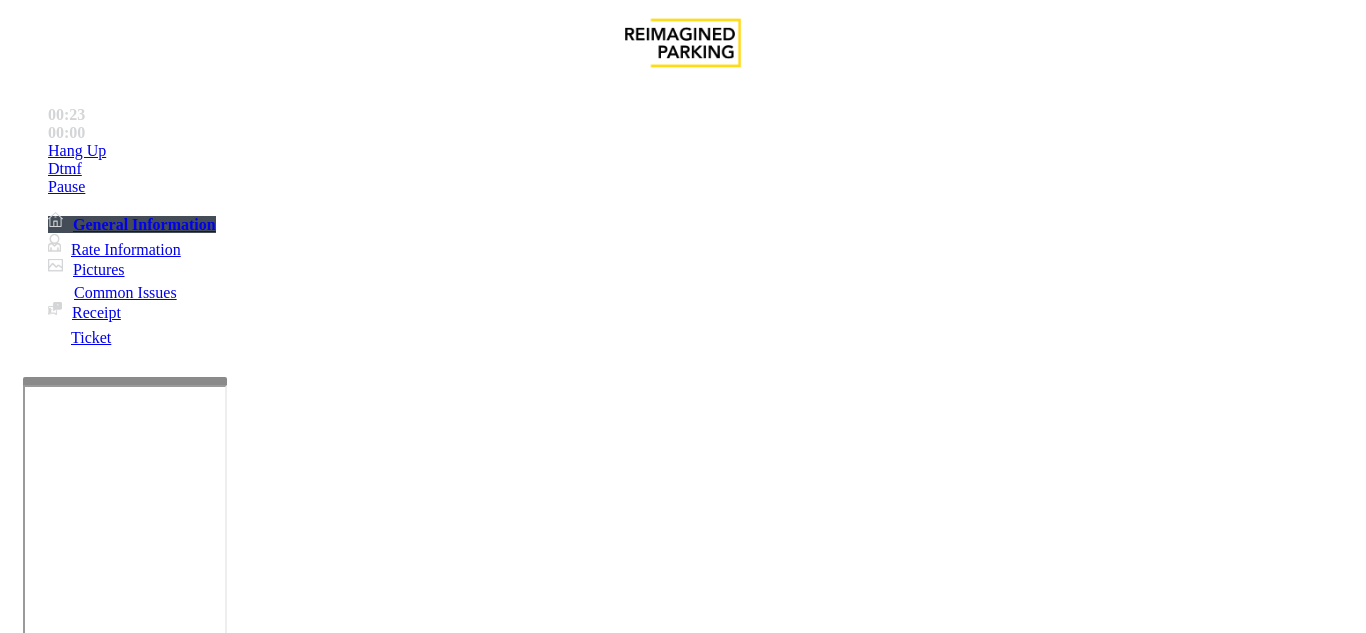 click on "Payment Issue" at bounding box center (167, 1286) 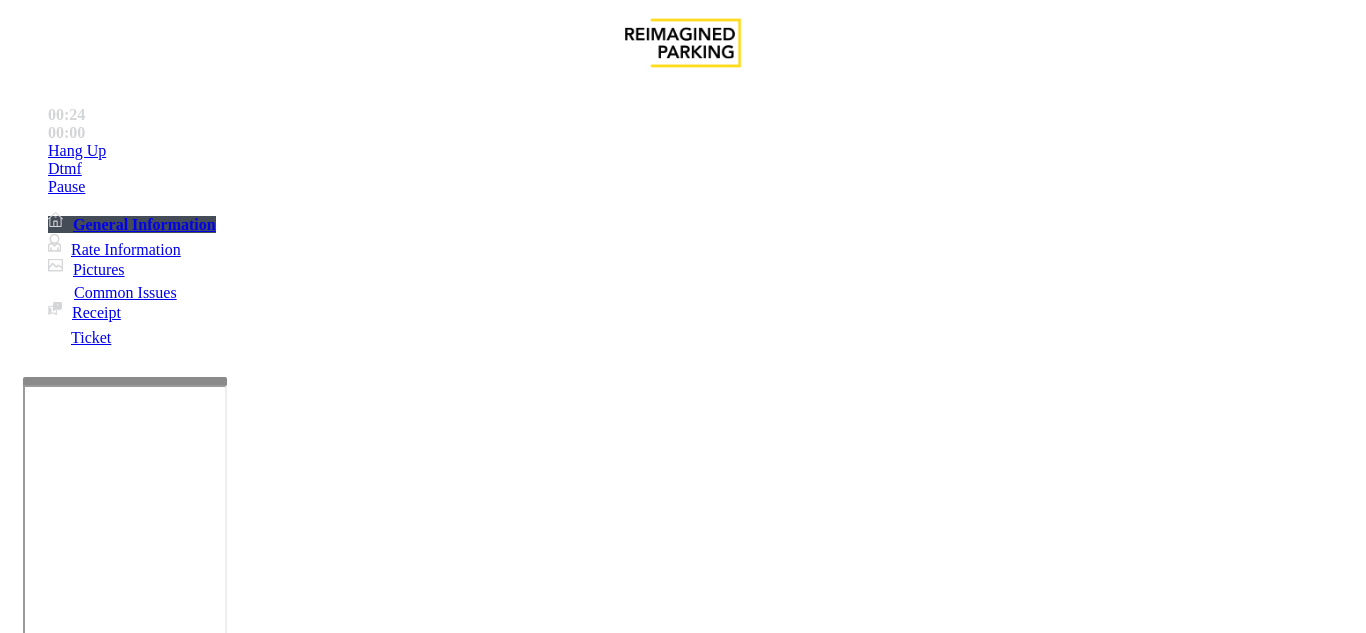 click on "Issue" at bounding box center (42, 1253) 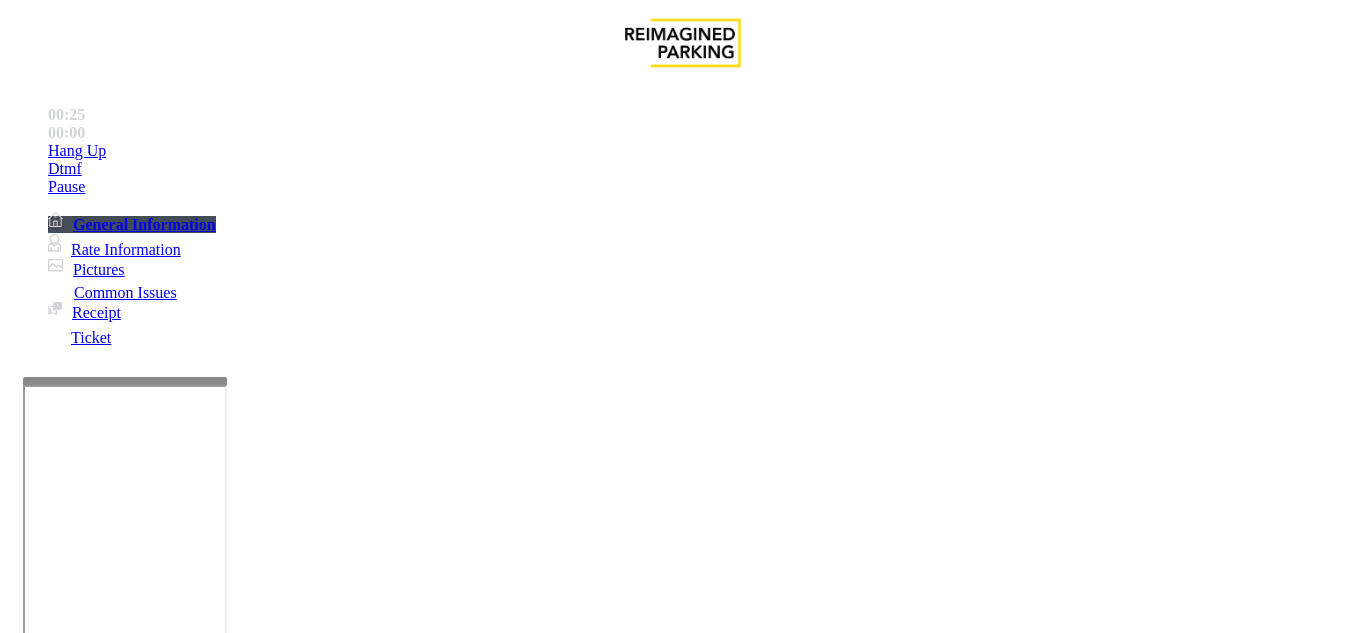 click on "Monthly Issue" at bounding box center (268, 1286) 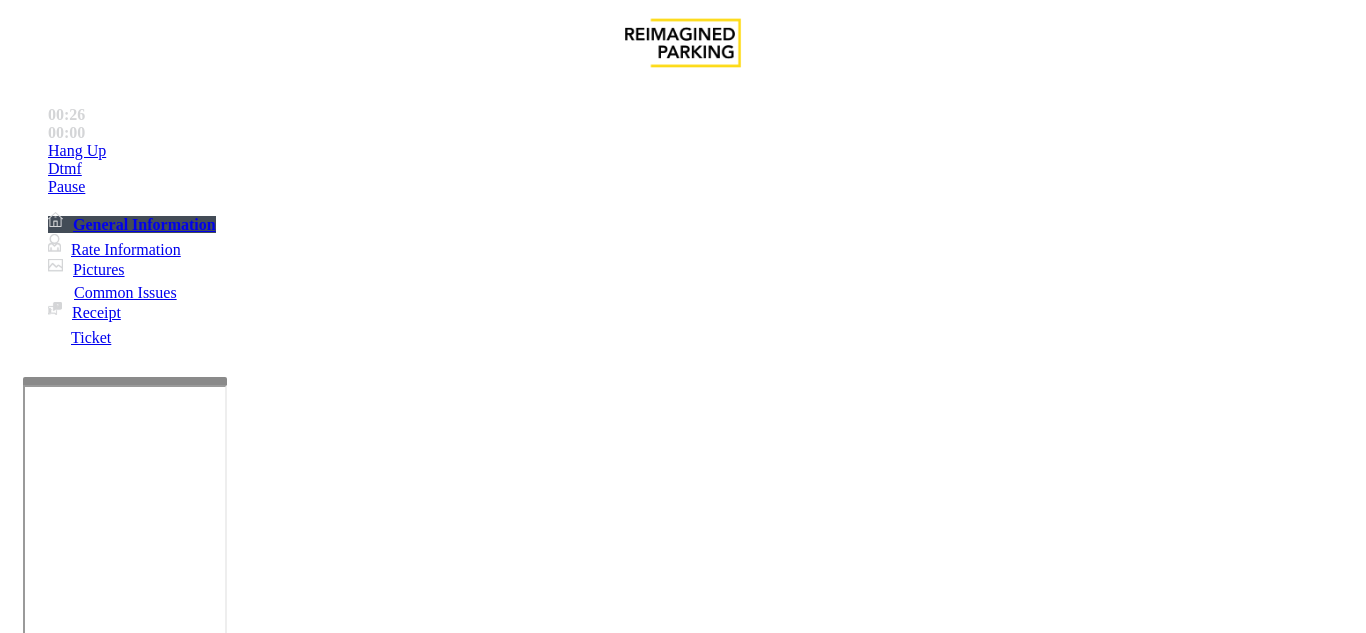 scroll, scrollTop: 100, scrollLeft: 0, axis: vertical 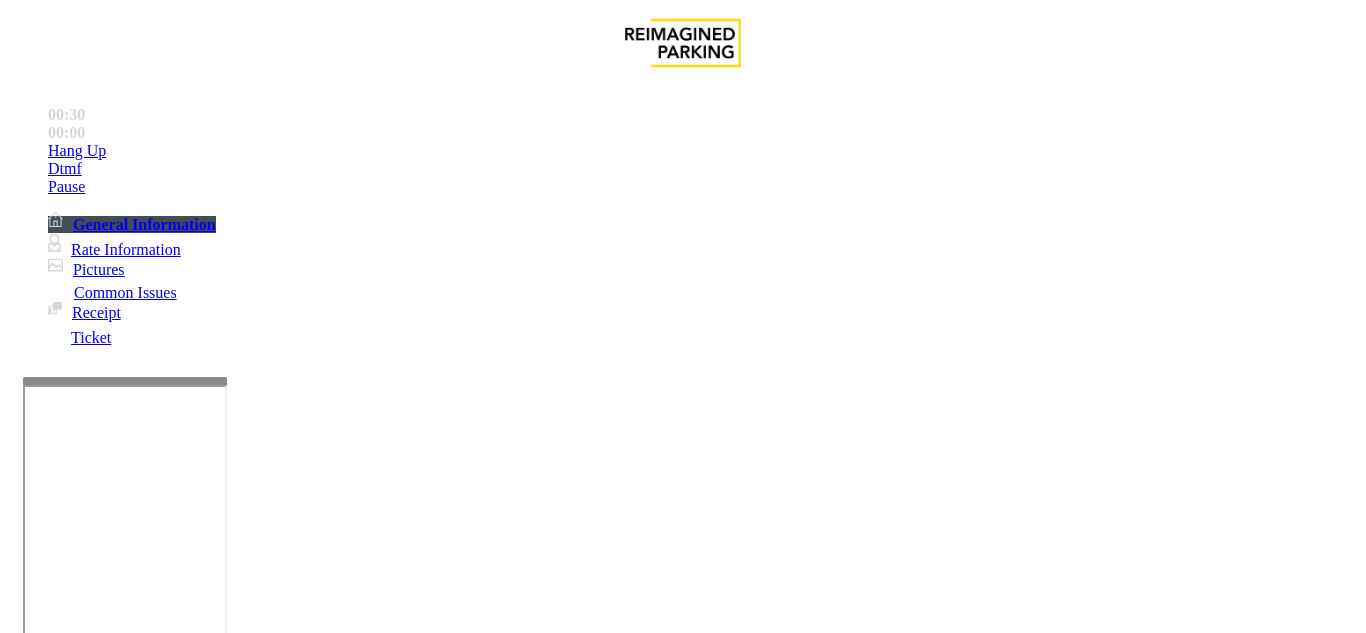 click at bounding box center [221, 1496] 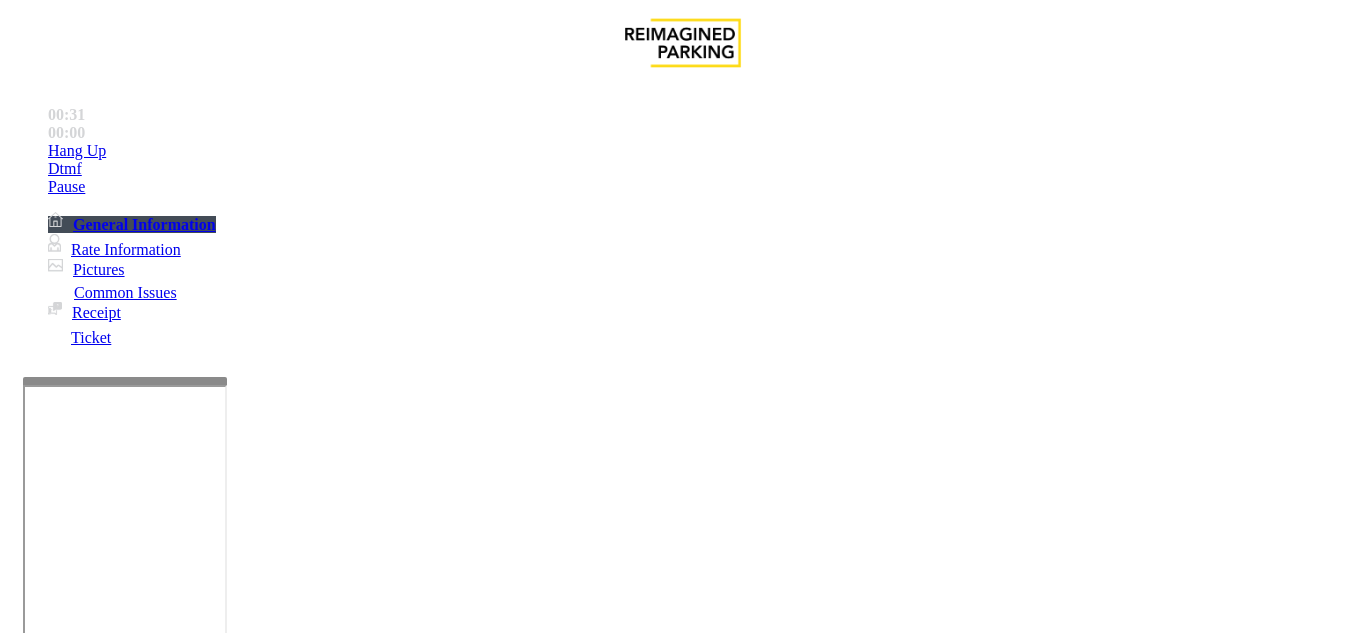 click on "Disabled Card" at bounding box center (682, 1271) 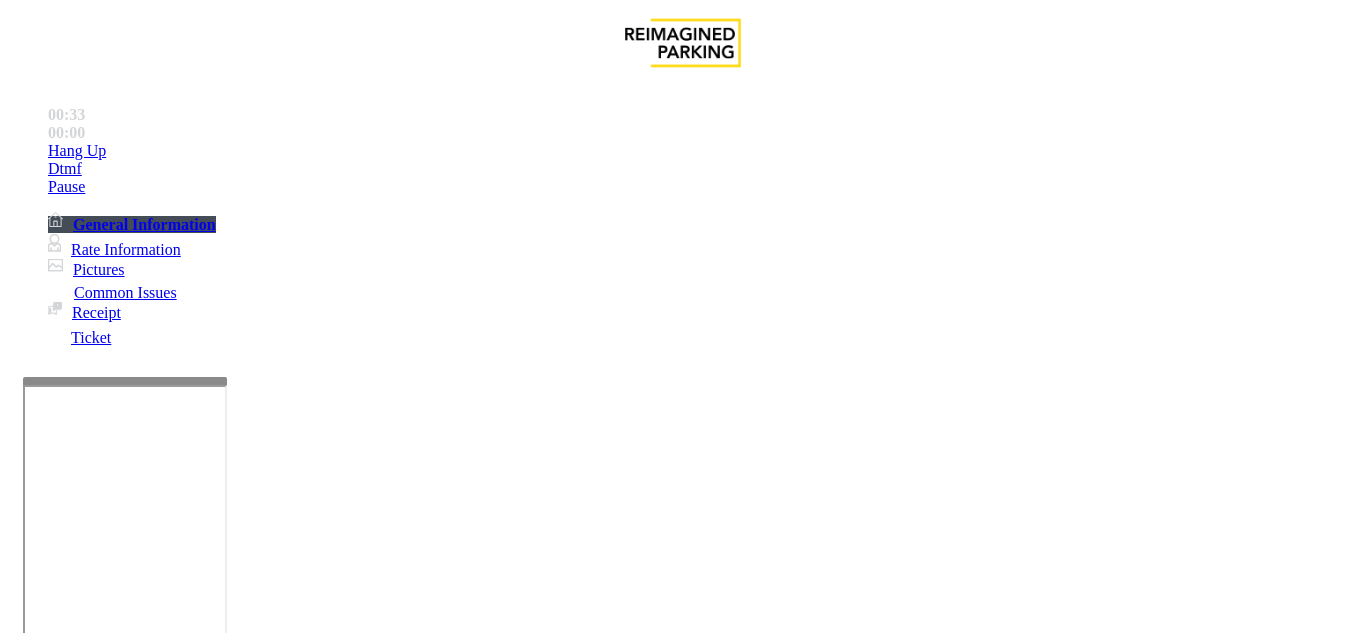 click at bounding box center (221, 1496) 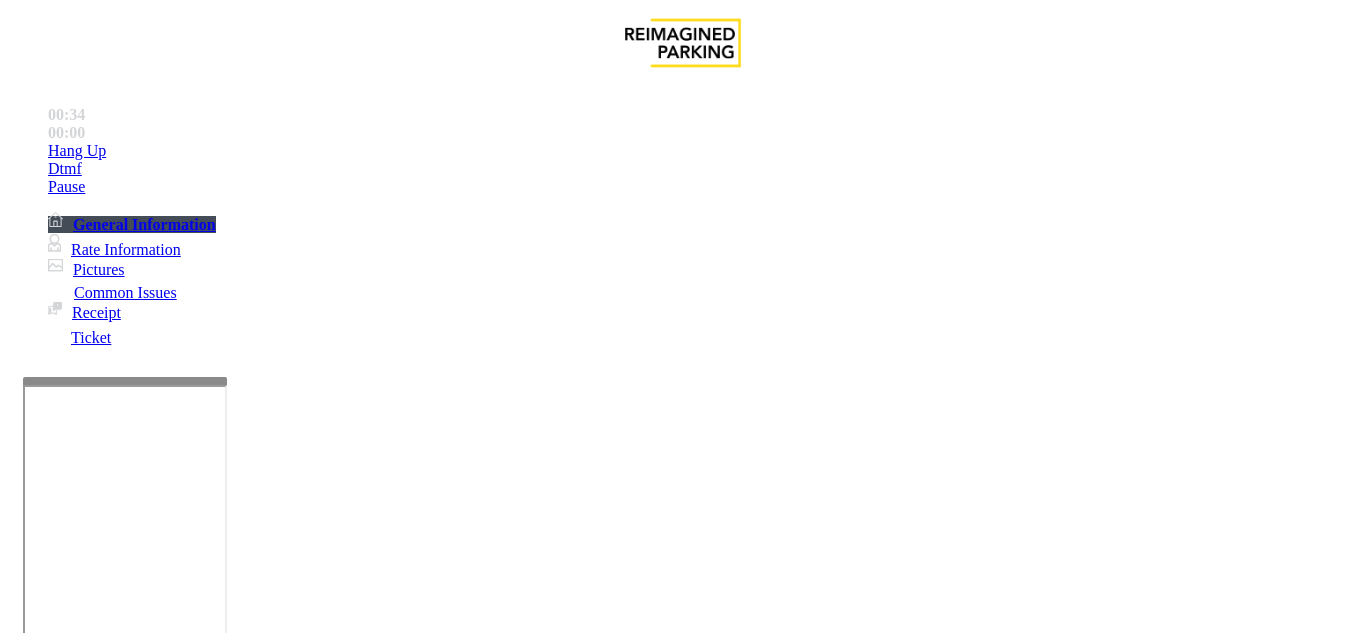 type on "**********" 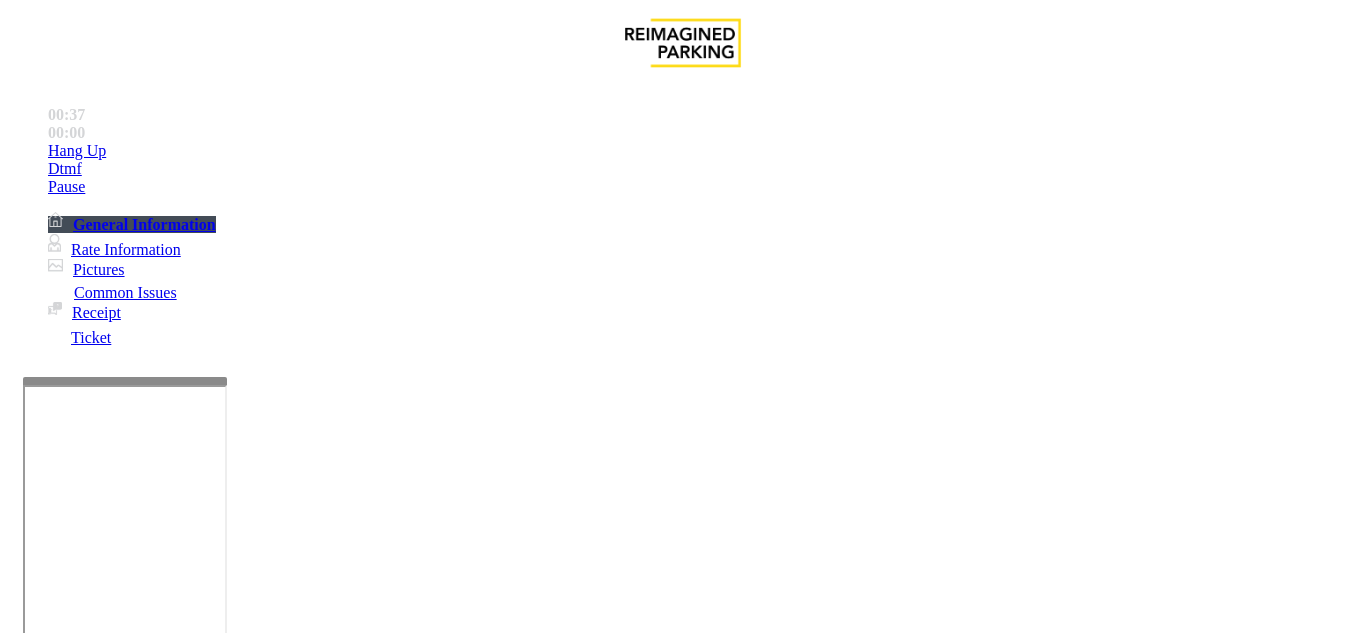 type on "**" 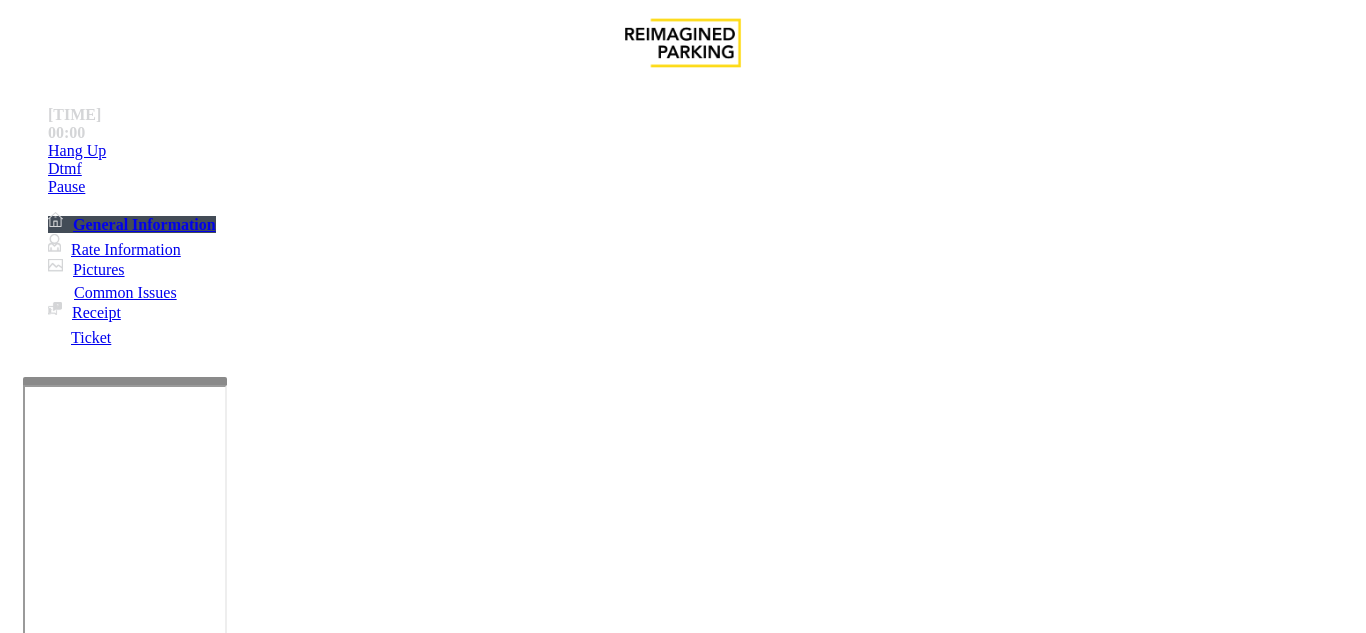type on "**" 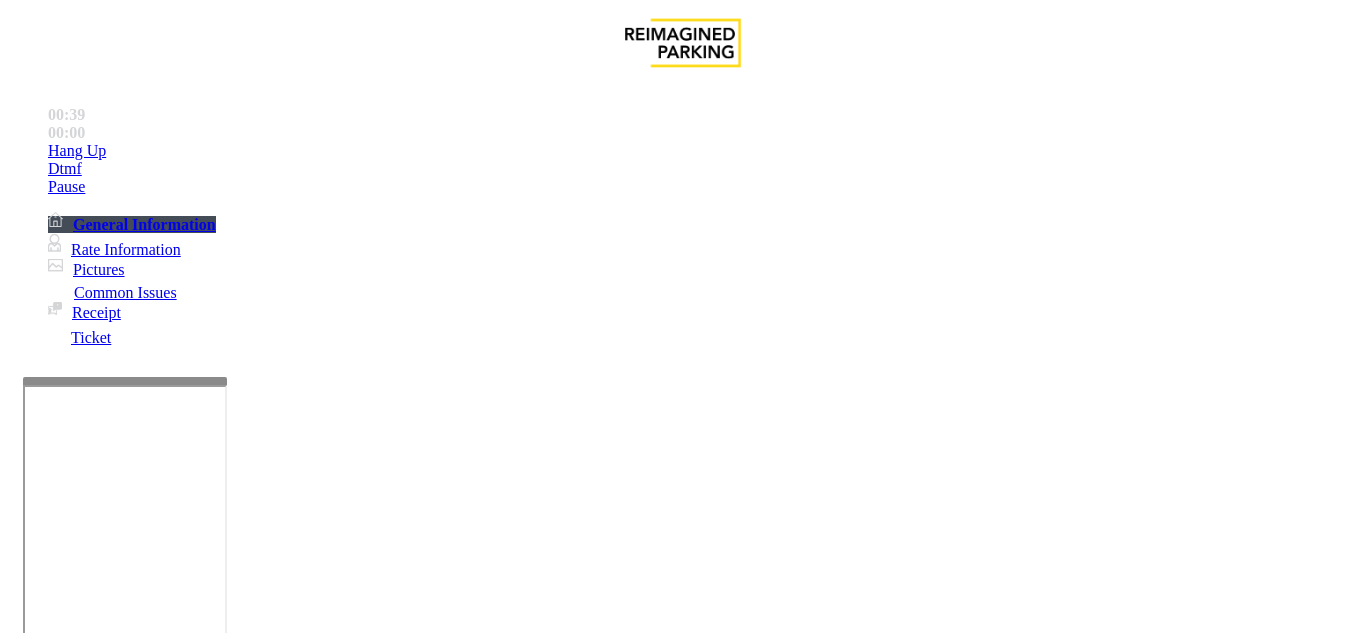 click at bounding box center [221, 1496] 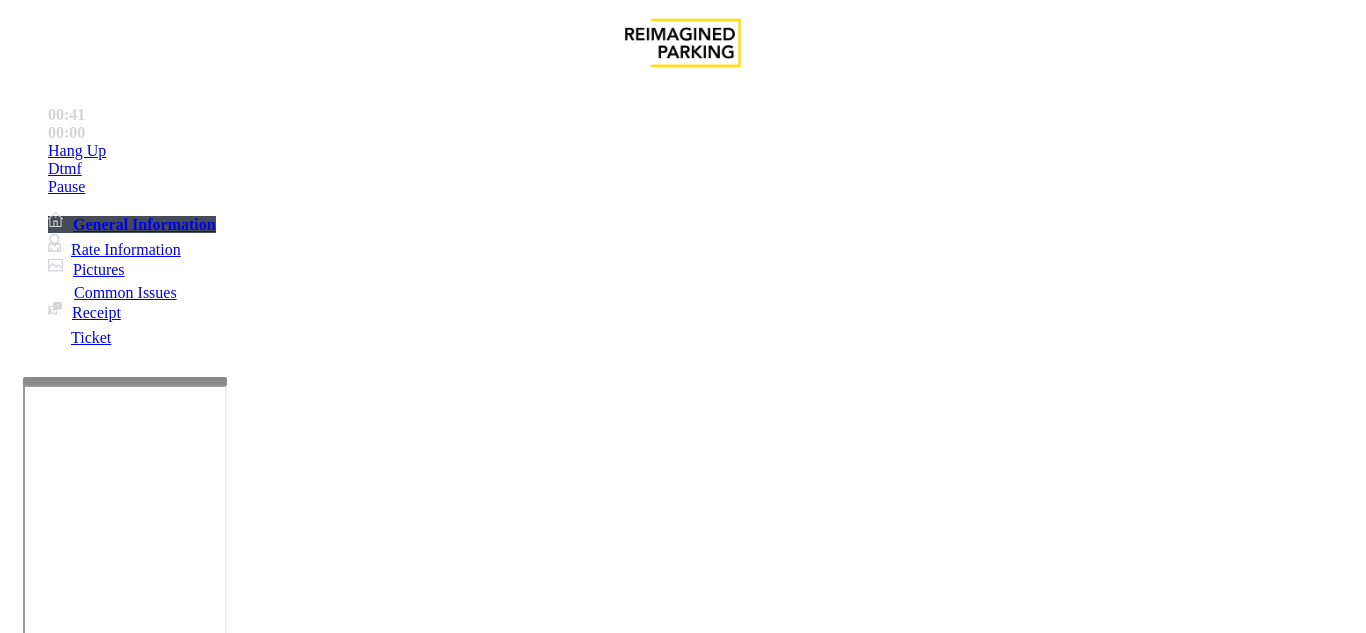 scroll, scrollTop: 0, scrollLeft: 0, axis: both 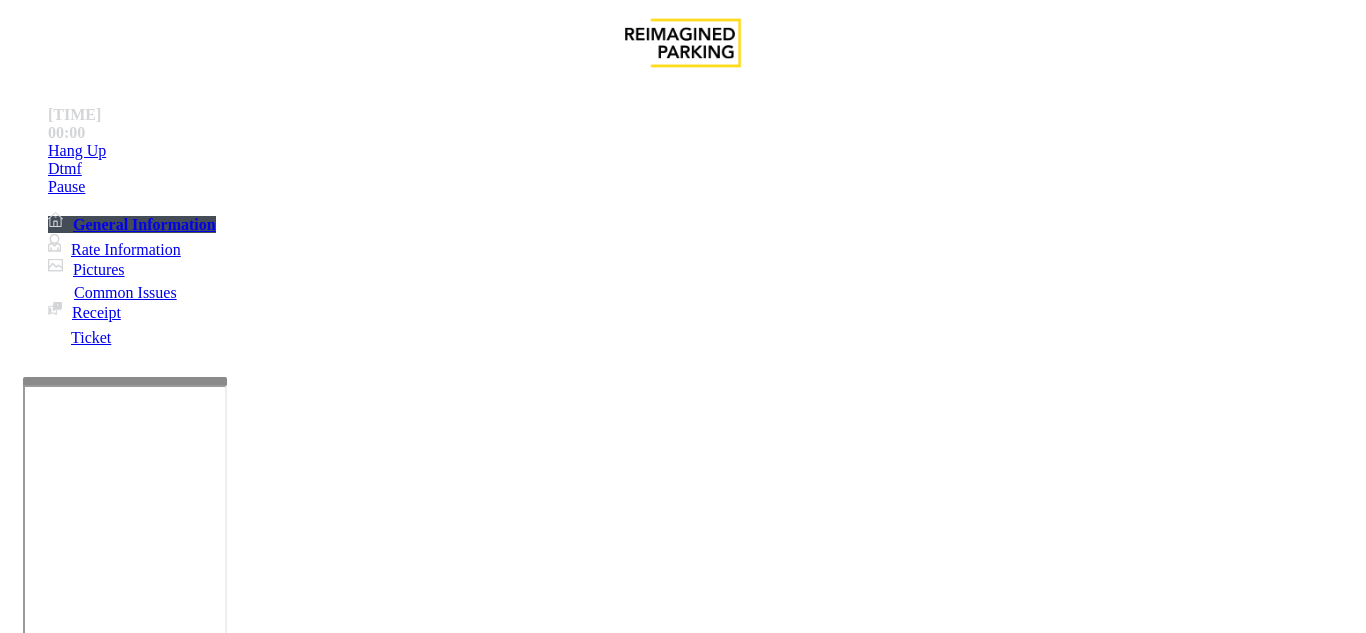 click at bounding box center [682, 2804] 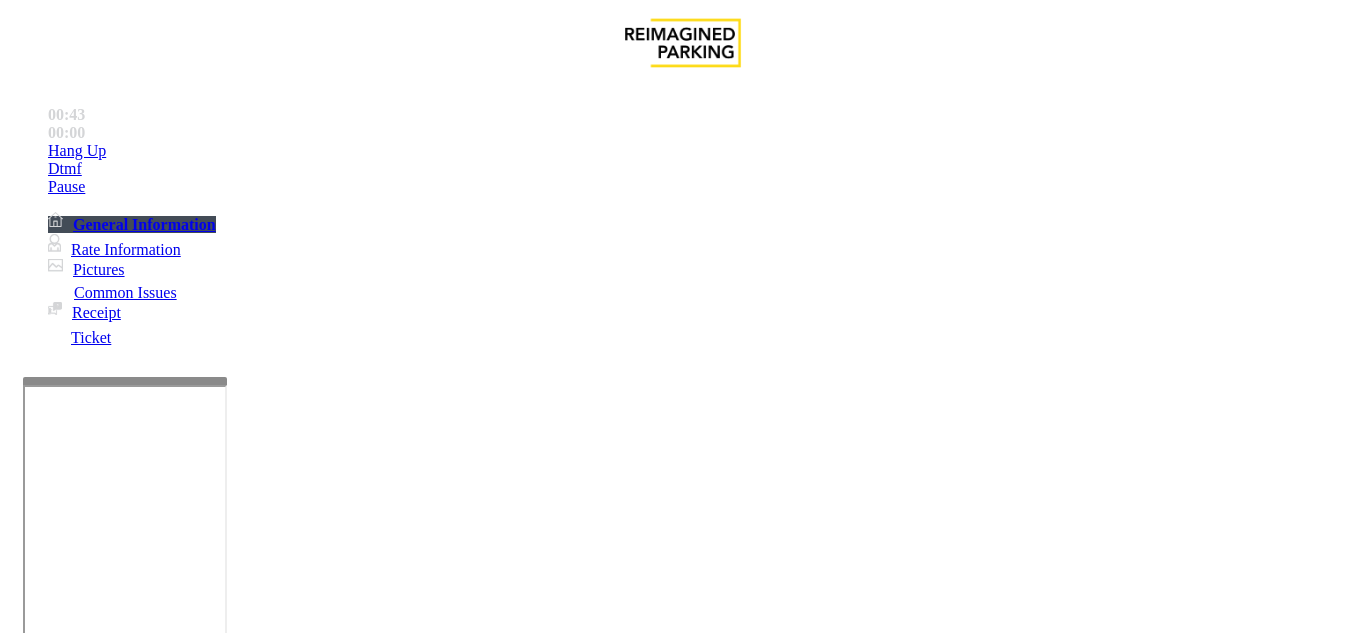 click on "We do not have a lost ticket  option;  the system should read the tag at the exit or agent should send the  maximum  rate $[PRICE] to the exit ." at bounding box center [682, 2804] 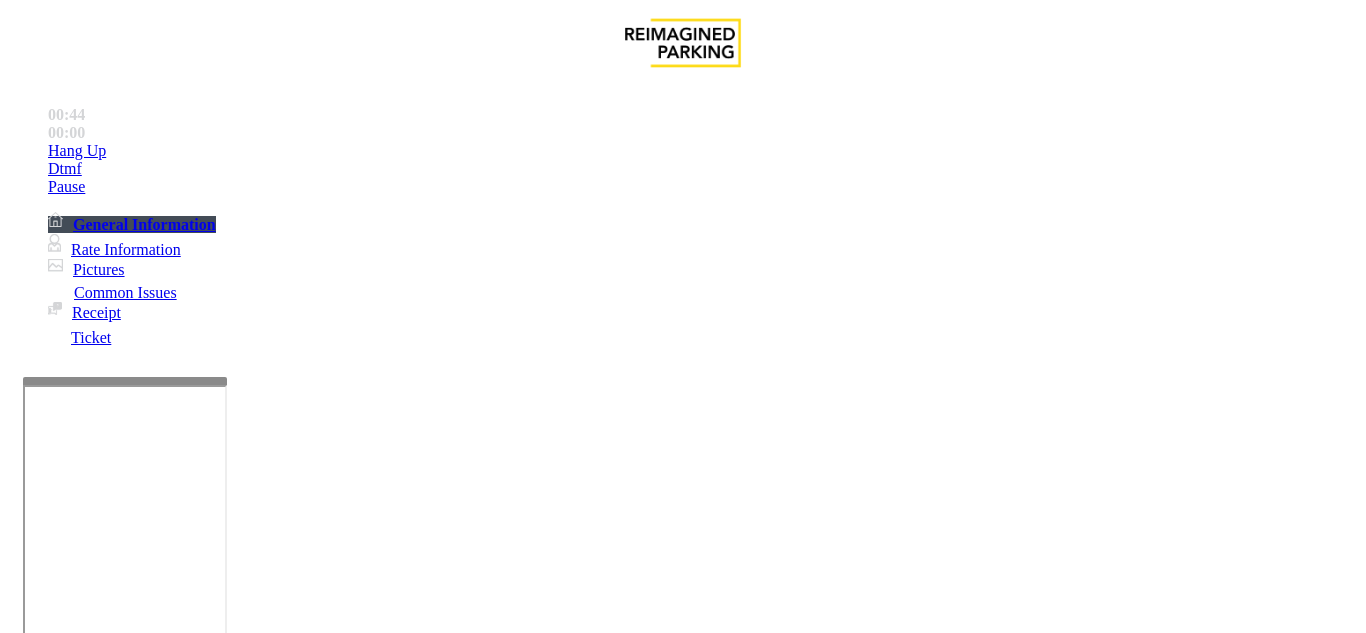 click at bounding box center [682, 2804] 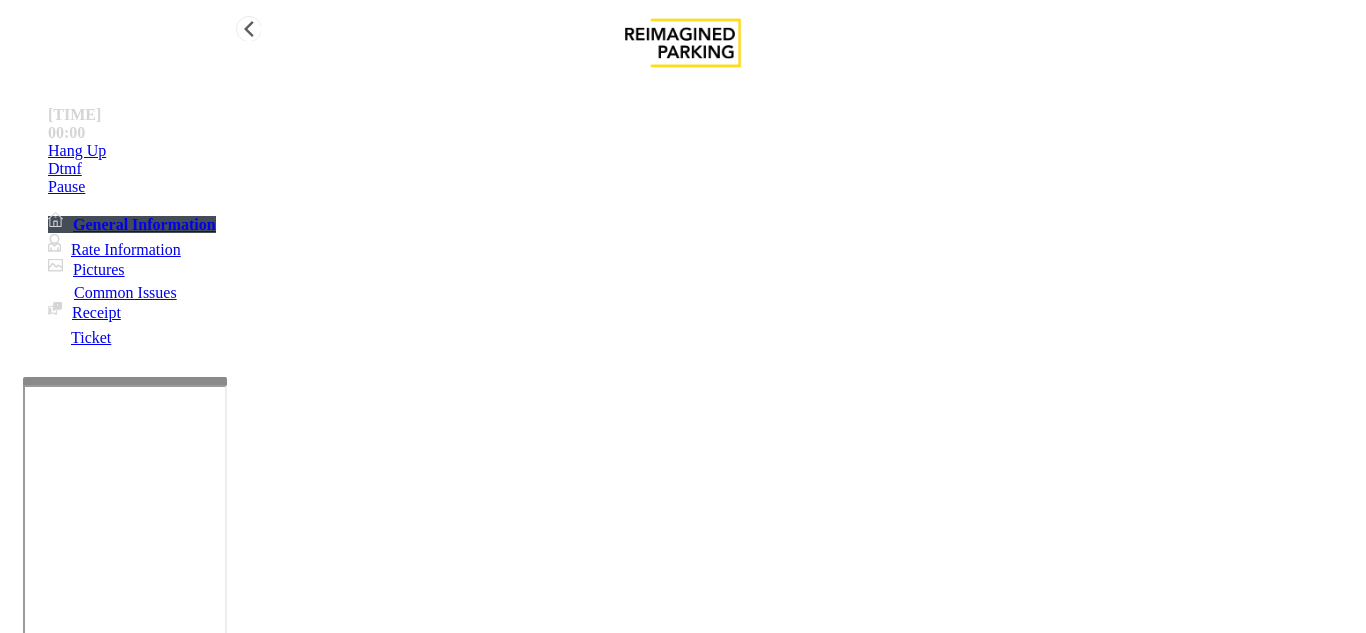 click on "Hang Up" at bounding box center (703, 151) 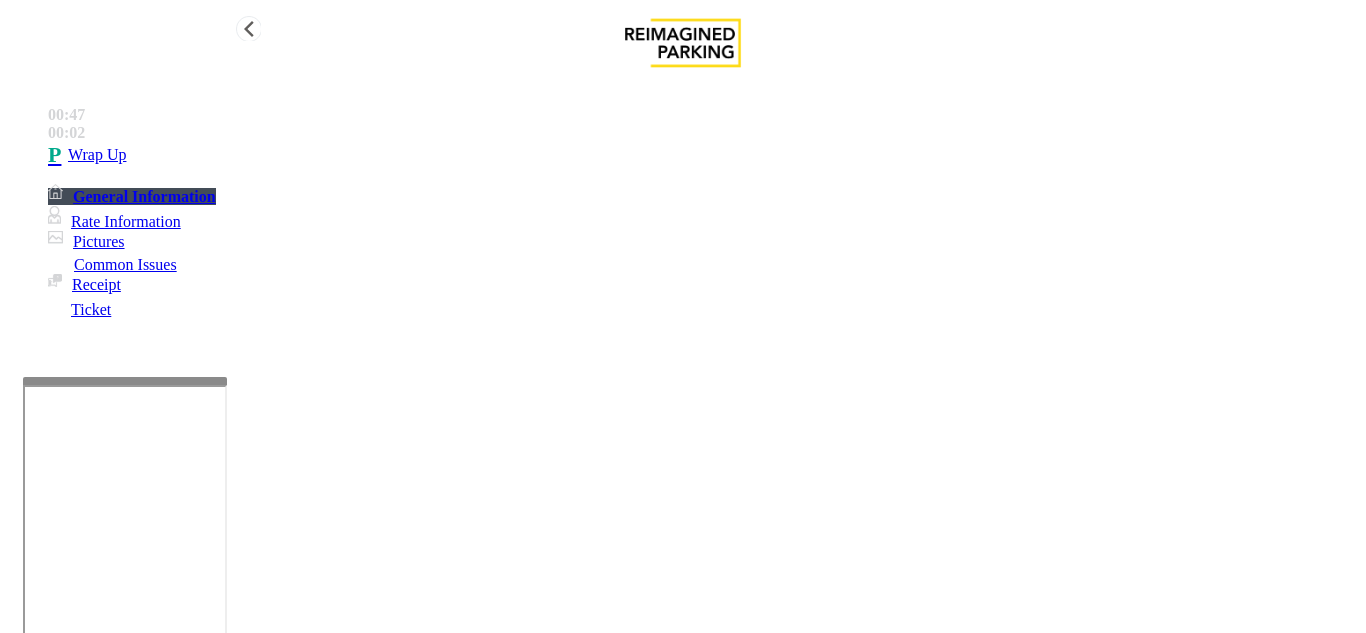 type on "**********" 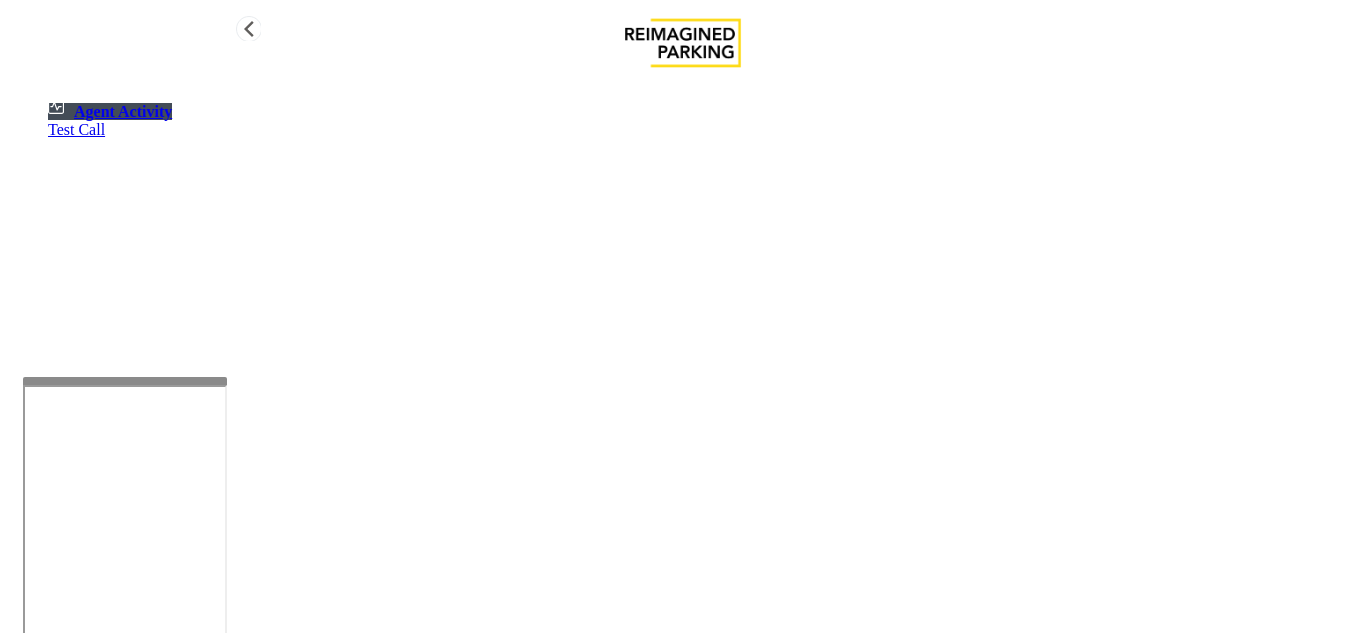 click at bounding box center (186, 1147) 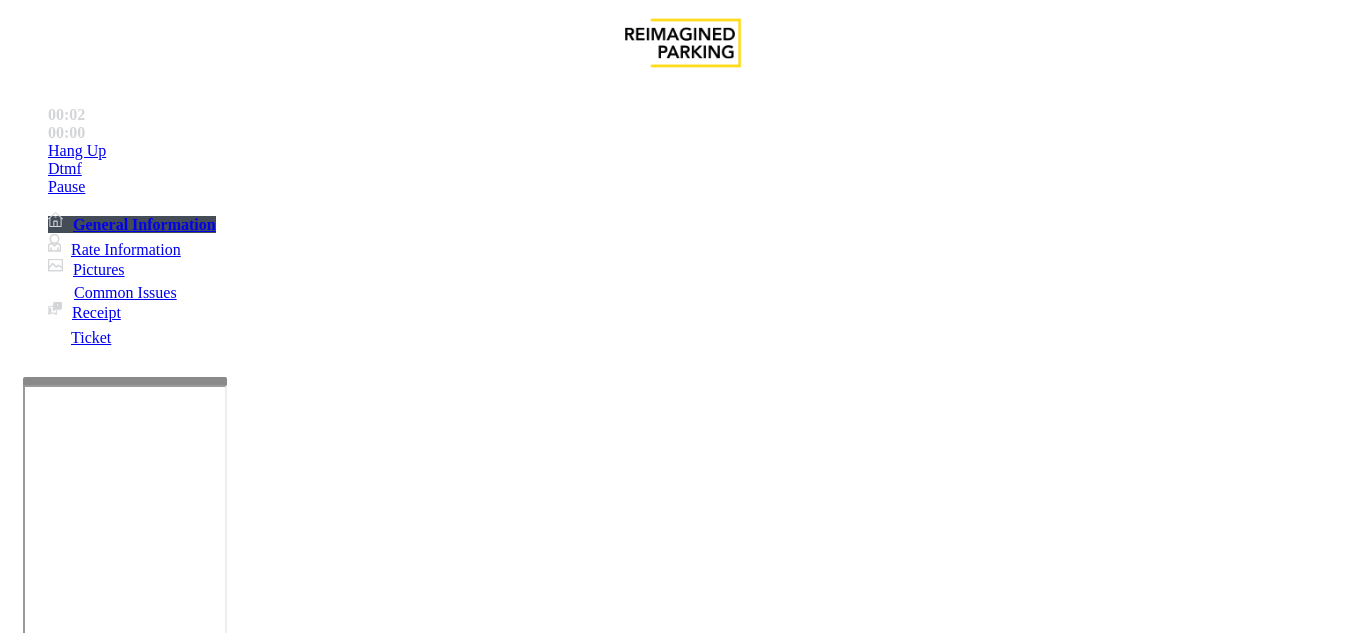 scroll, scrollTop: 700, scrollLeft: 0, axis: vertical 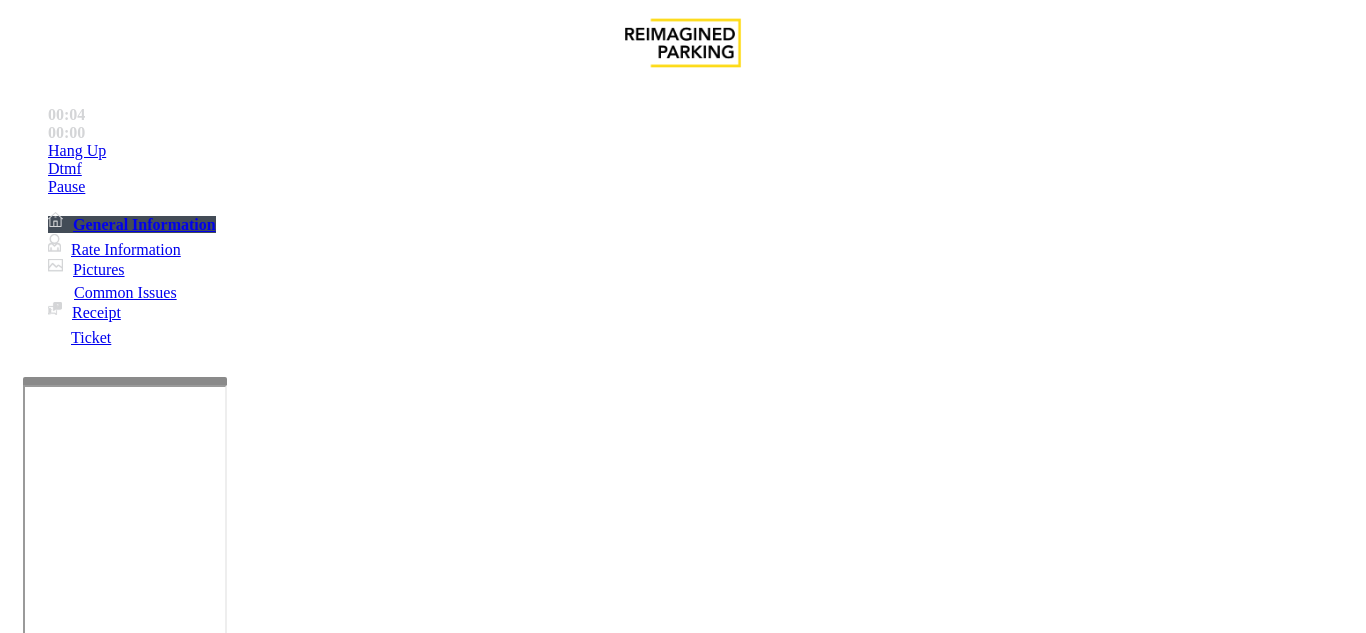 drag, startPoint x: 787, startPoint y: 447, endPoint x: 711, endPoint y: 420, distance: 80.65358 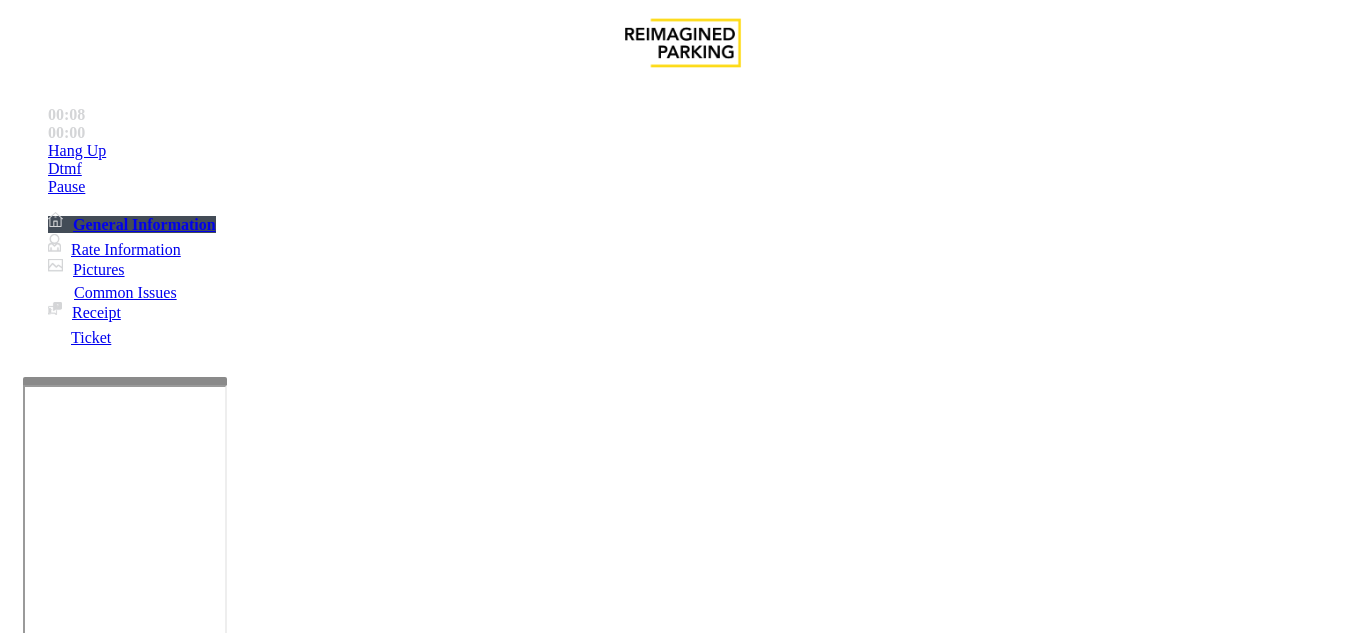 drag, startPoint x: 786, startPoint y: 441, endPoint x: 710, endPoint y: 429, distance: 76.941536 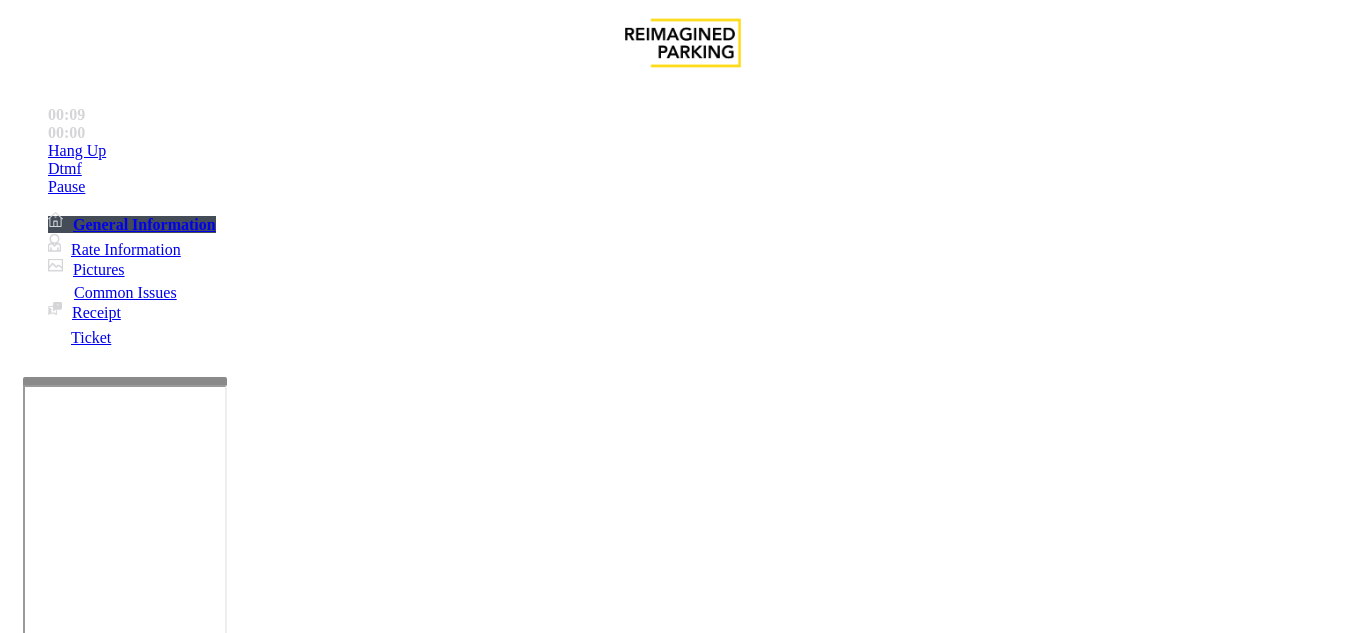 drag, startPoint x: 710, startPoint y: 429, endPoint x: 771, endPoint y: 440, distance: 61.983868 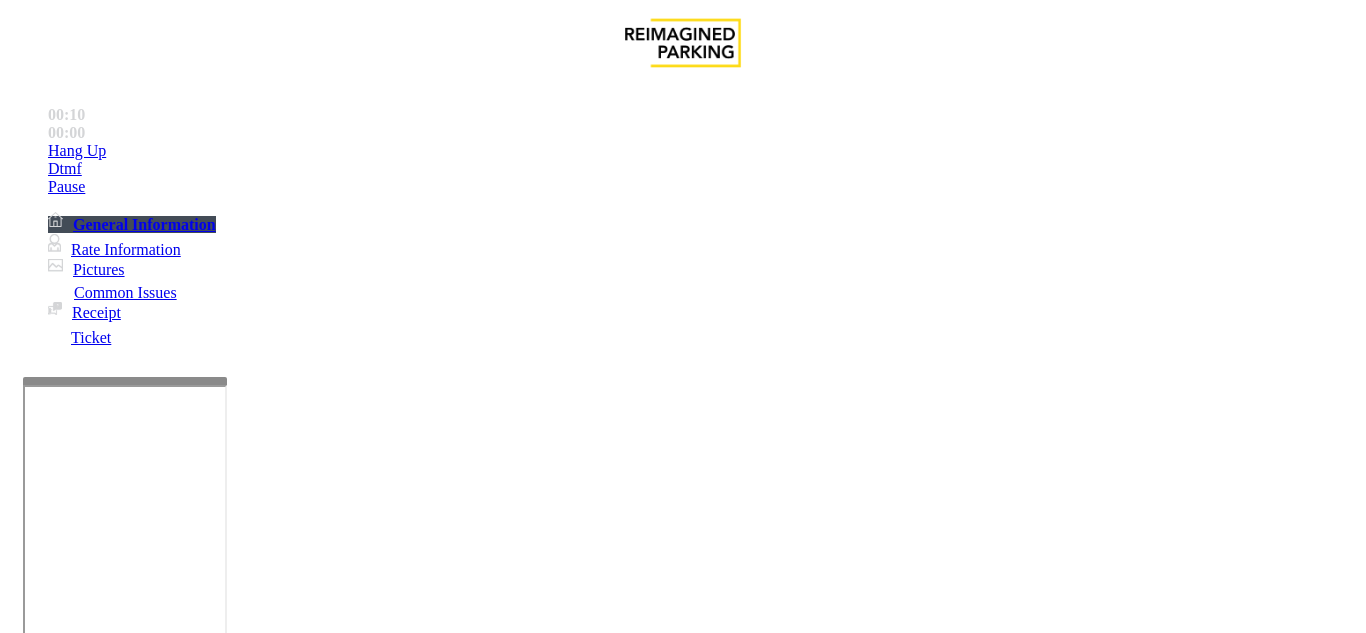 click on "Intercom Issue/No Response" at bounding box center [929, 1286] 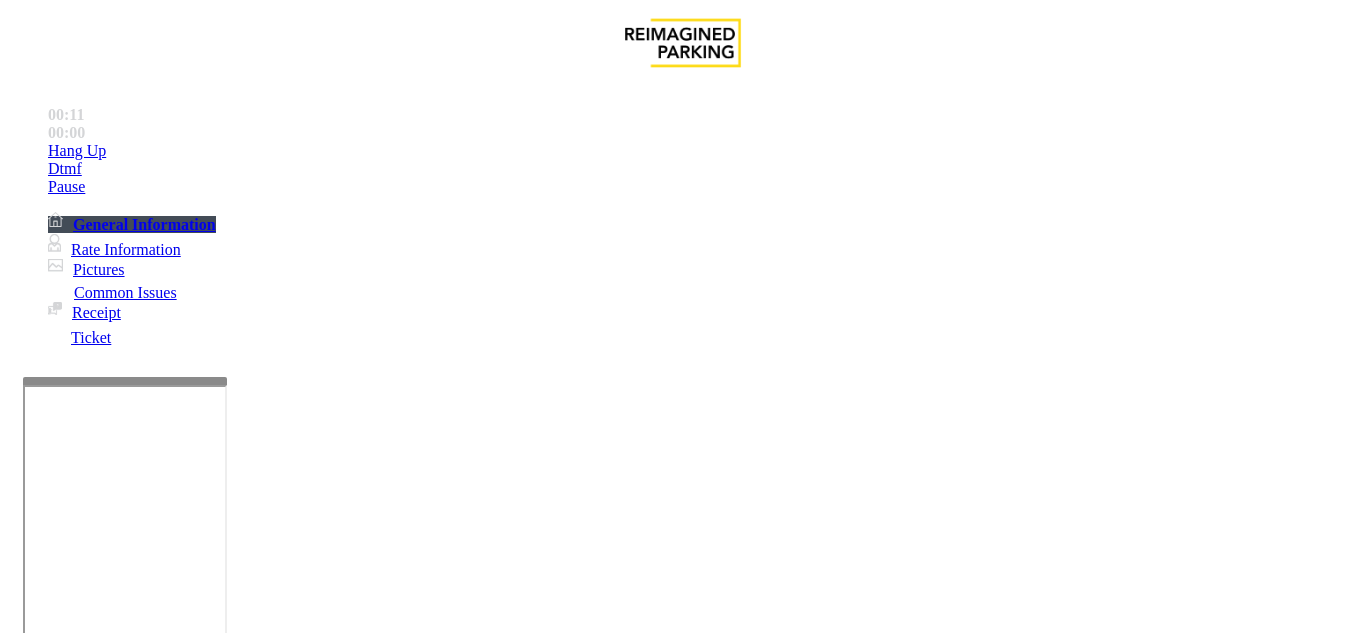 click on "No Response/Unable to hear parker" at bounding box center [142, 1286] 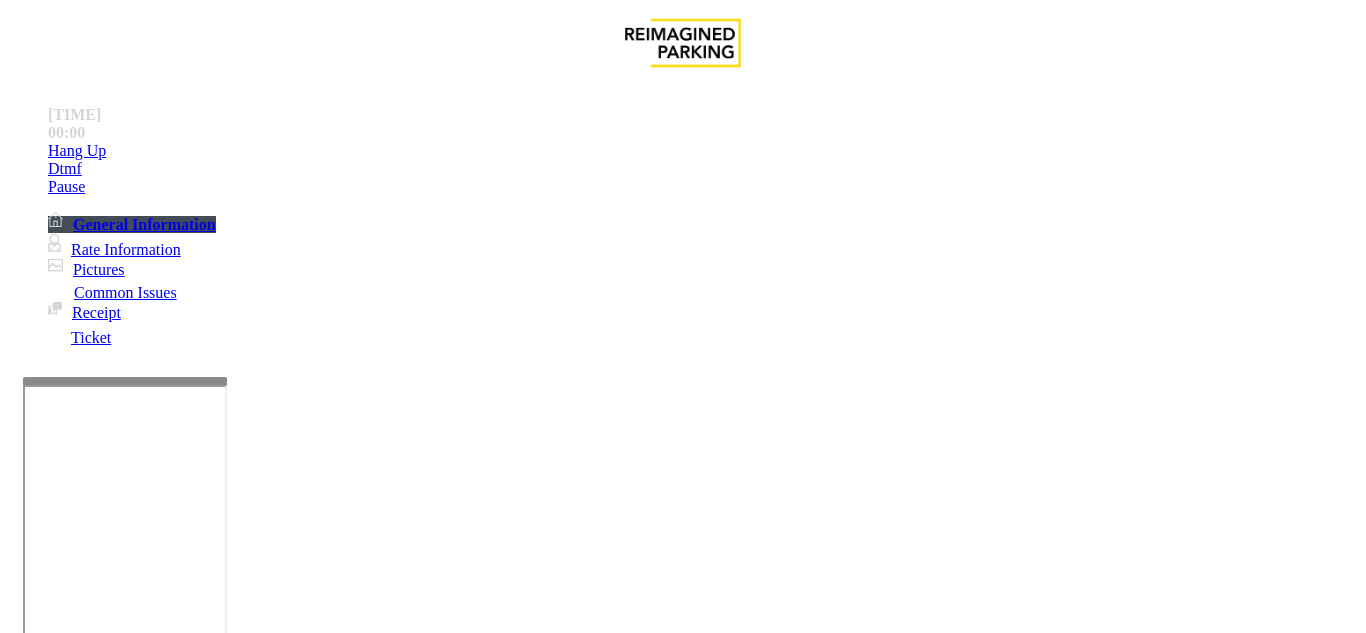 click on "No Response/Unable to hear parker" at bounding box center [682, 1271] 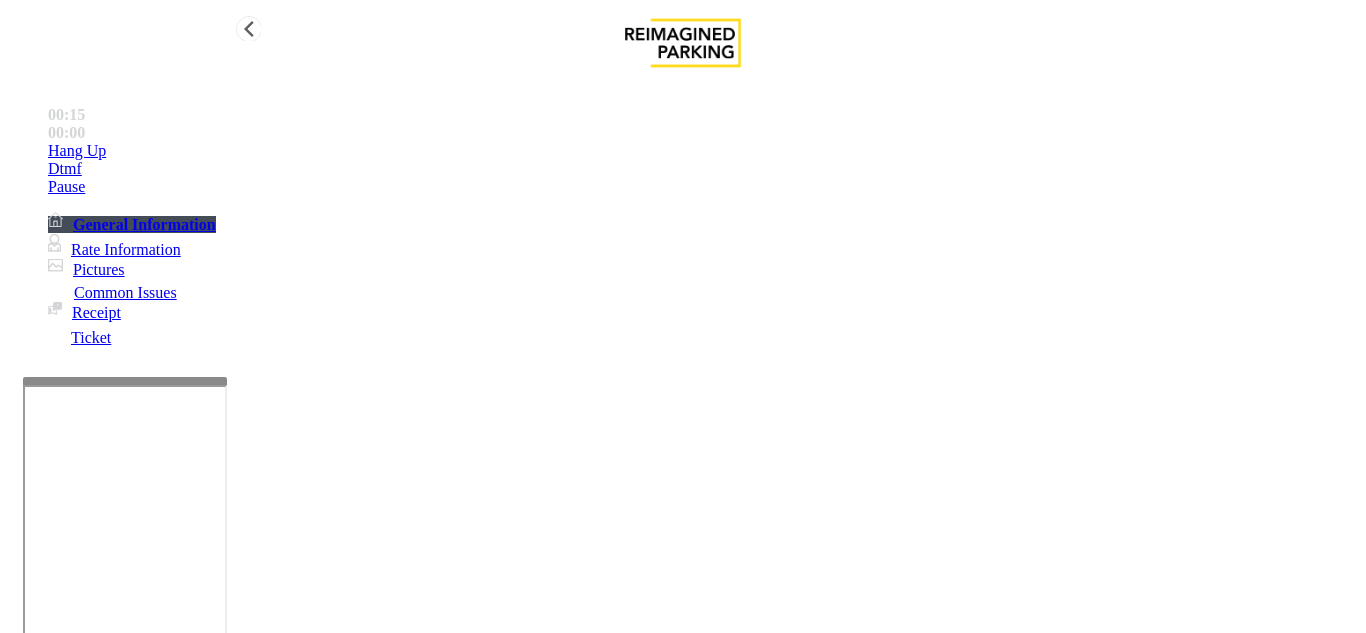 type on "**********" 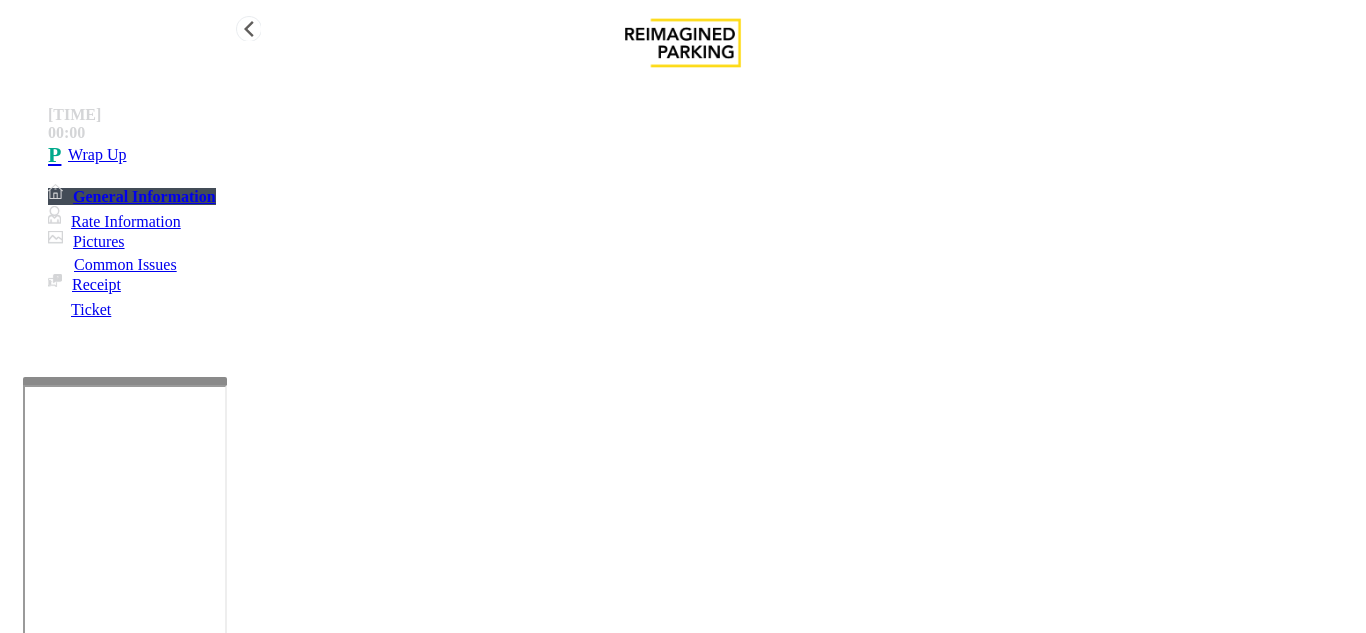 click on "Wrap Up" at bounding box center [703, 155] 